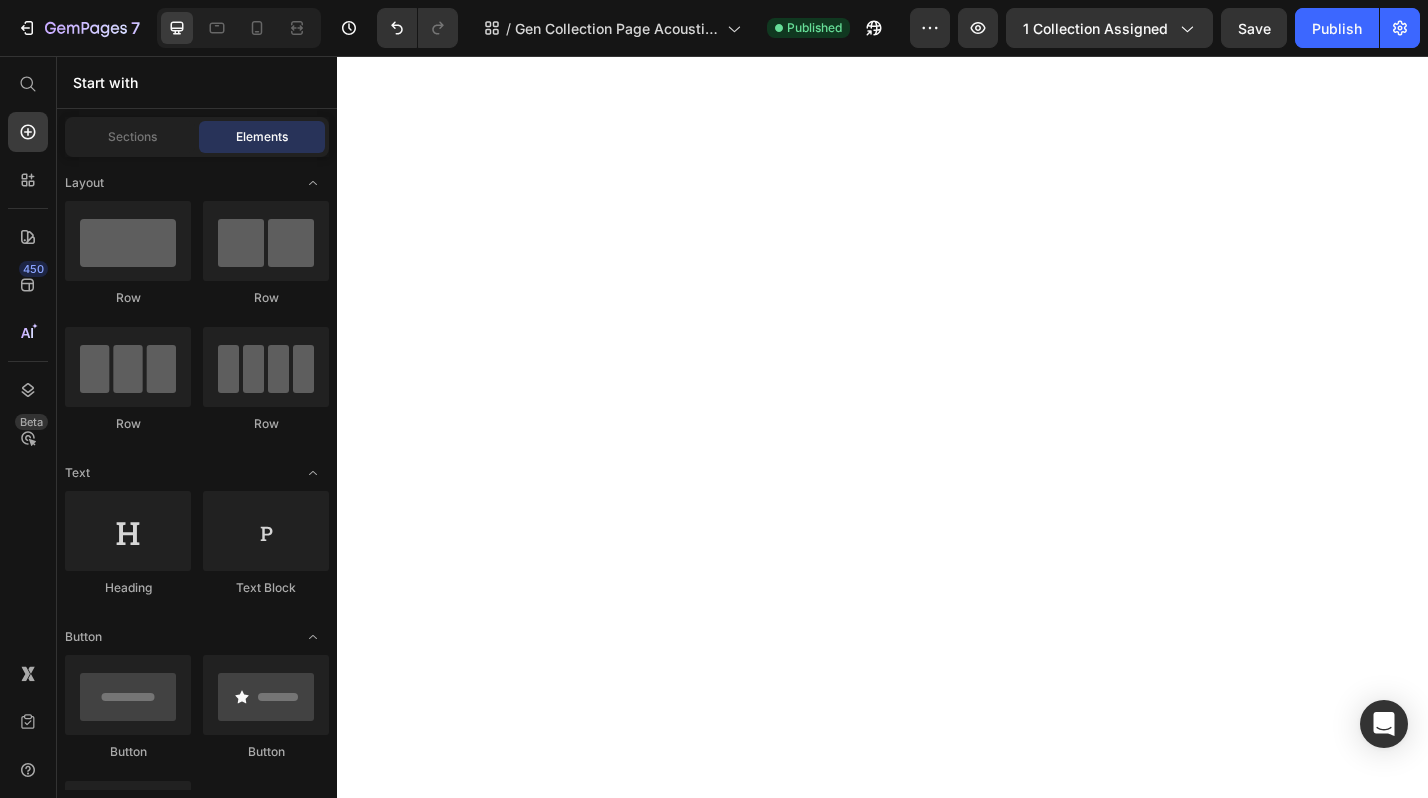 scroll, scrollTop: 0, scrollLeft: 0, axis: both 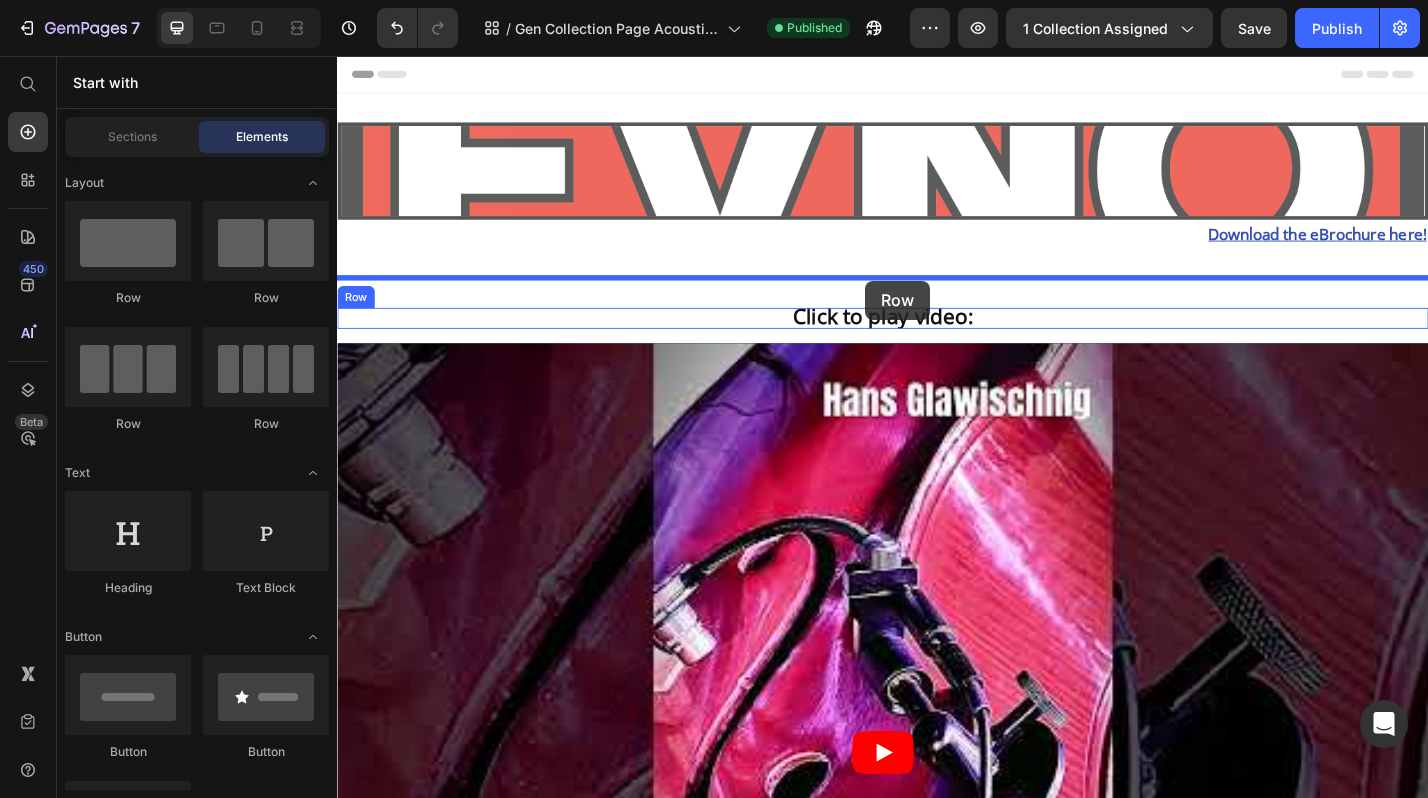 drag, startPoint x: 475, startPoint y: 300, endPoint x: 918, endPoint y: 303, distance: 443.01016 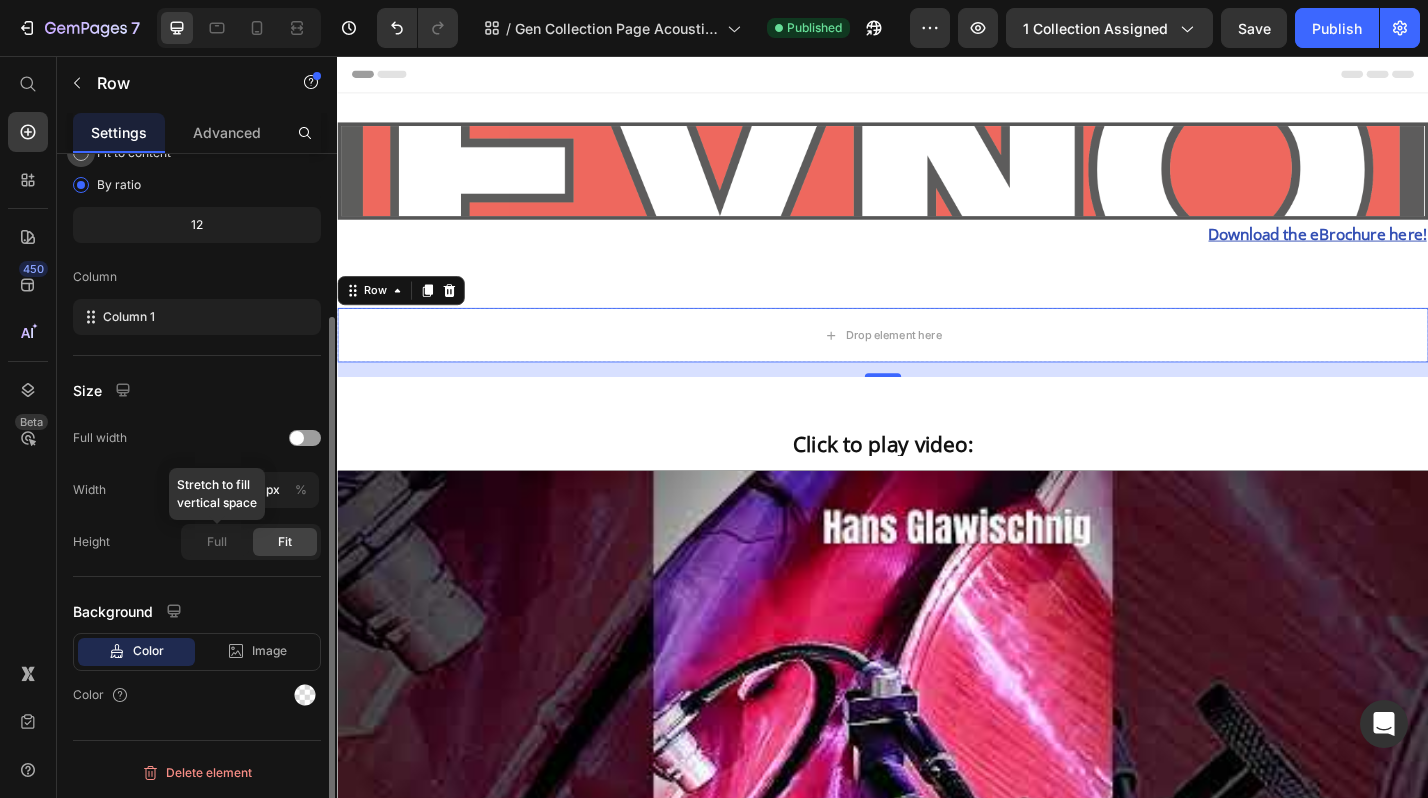 scroll, scrollTop: 0, scrollLeft: 0, axis: both 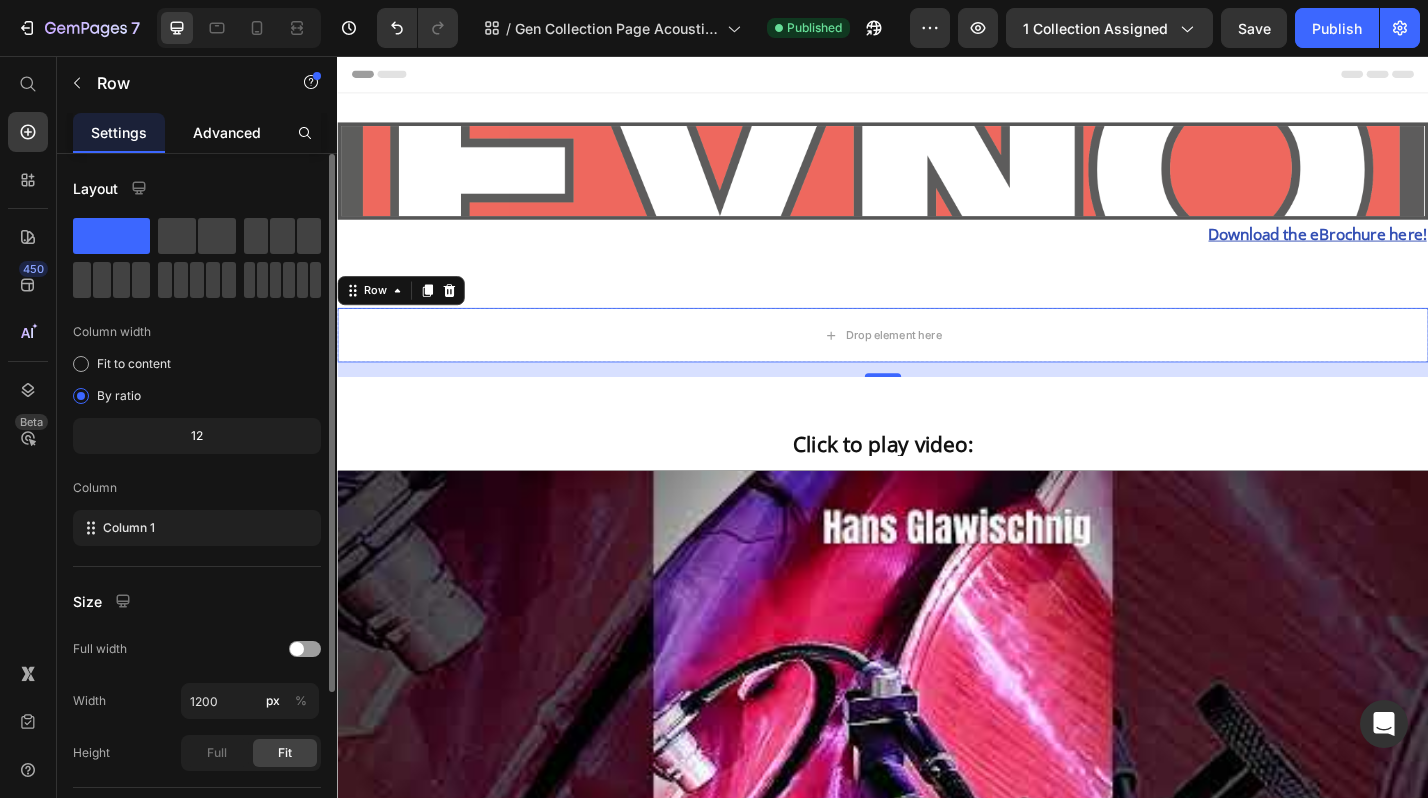 click on "Advanced" at bounding box center (227, 132) 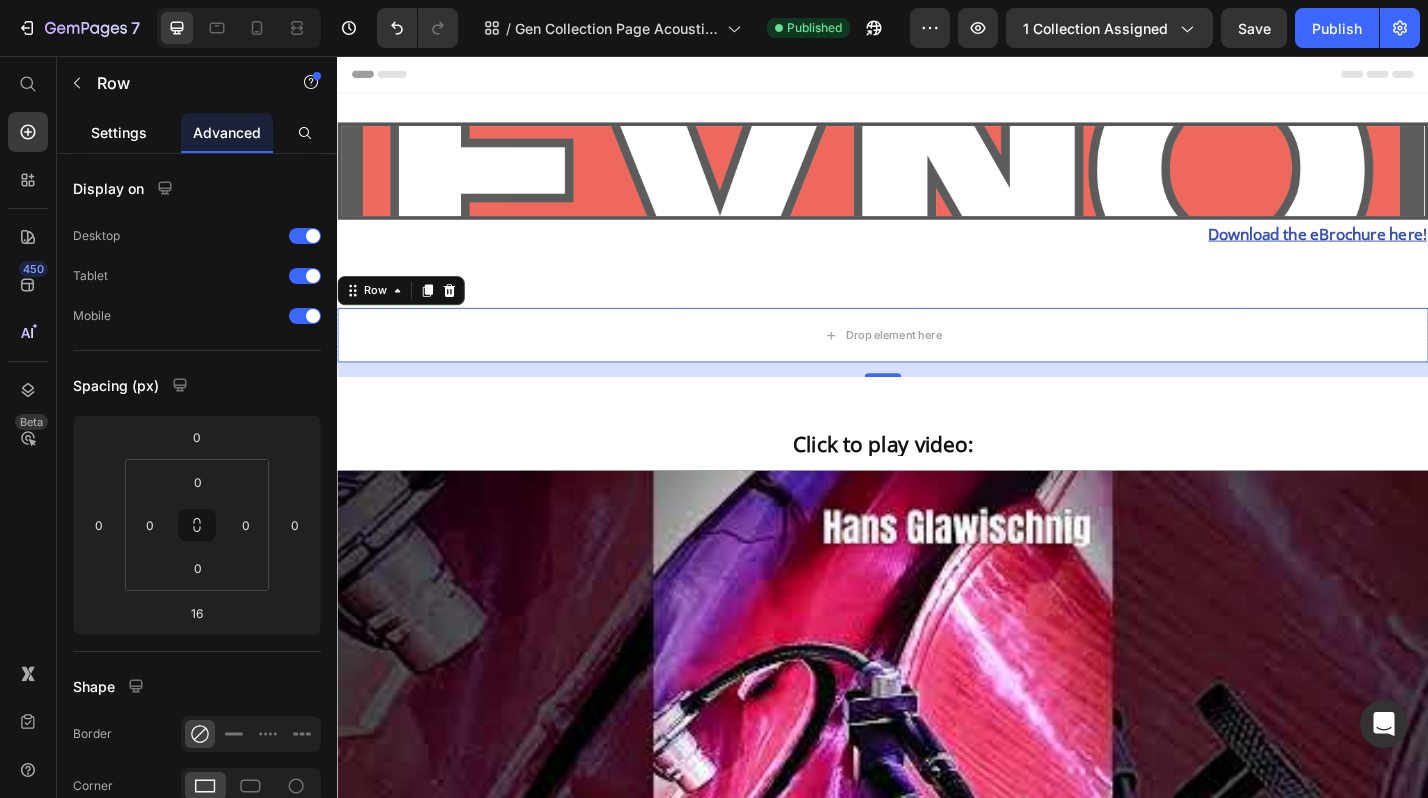 click on "Settings" at bounding box center (119, 132) 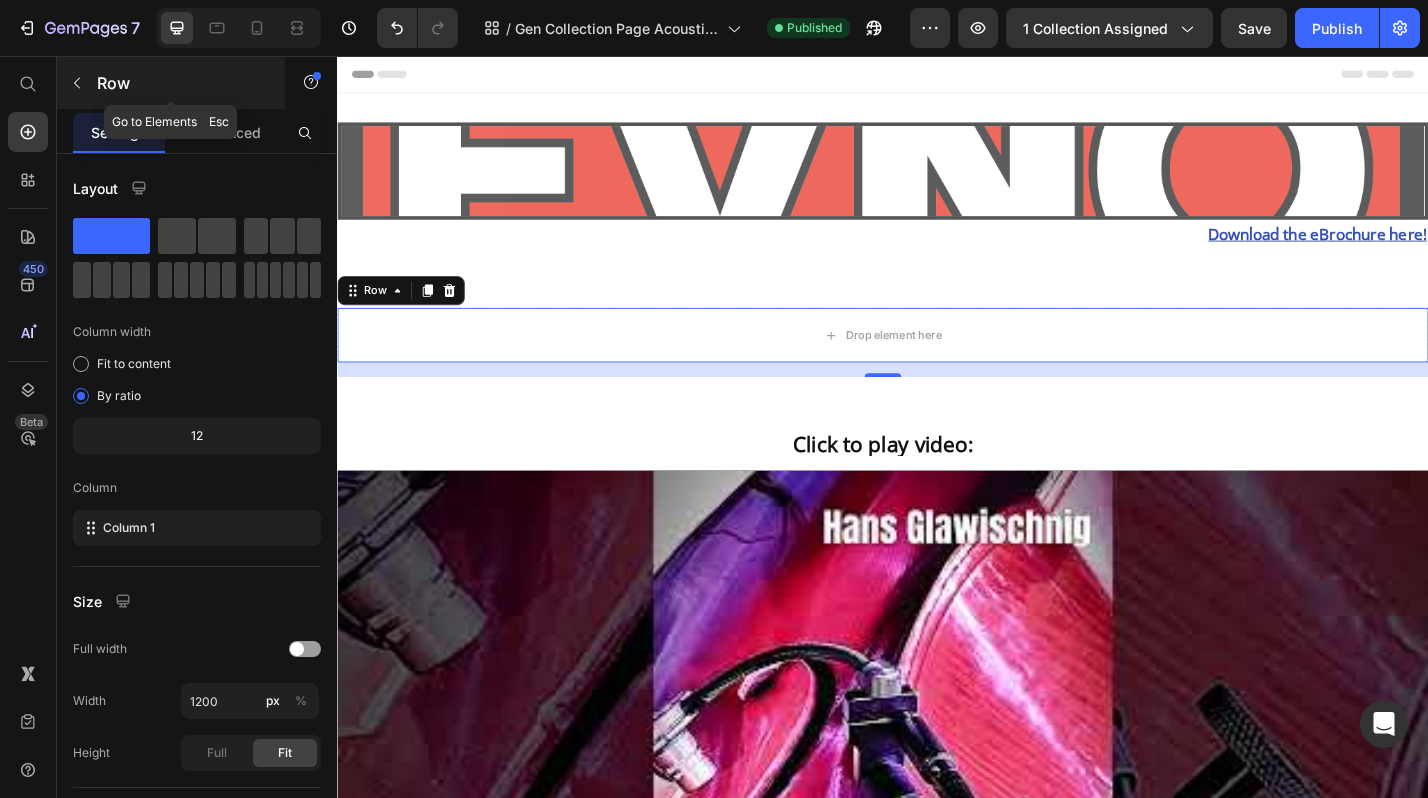 click at bounding box center (77, 83) 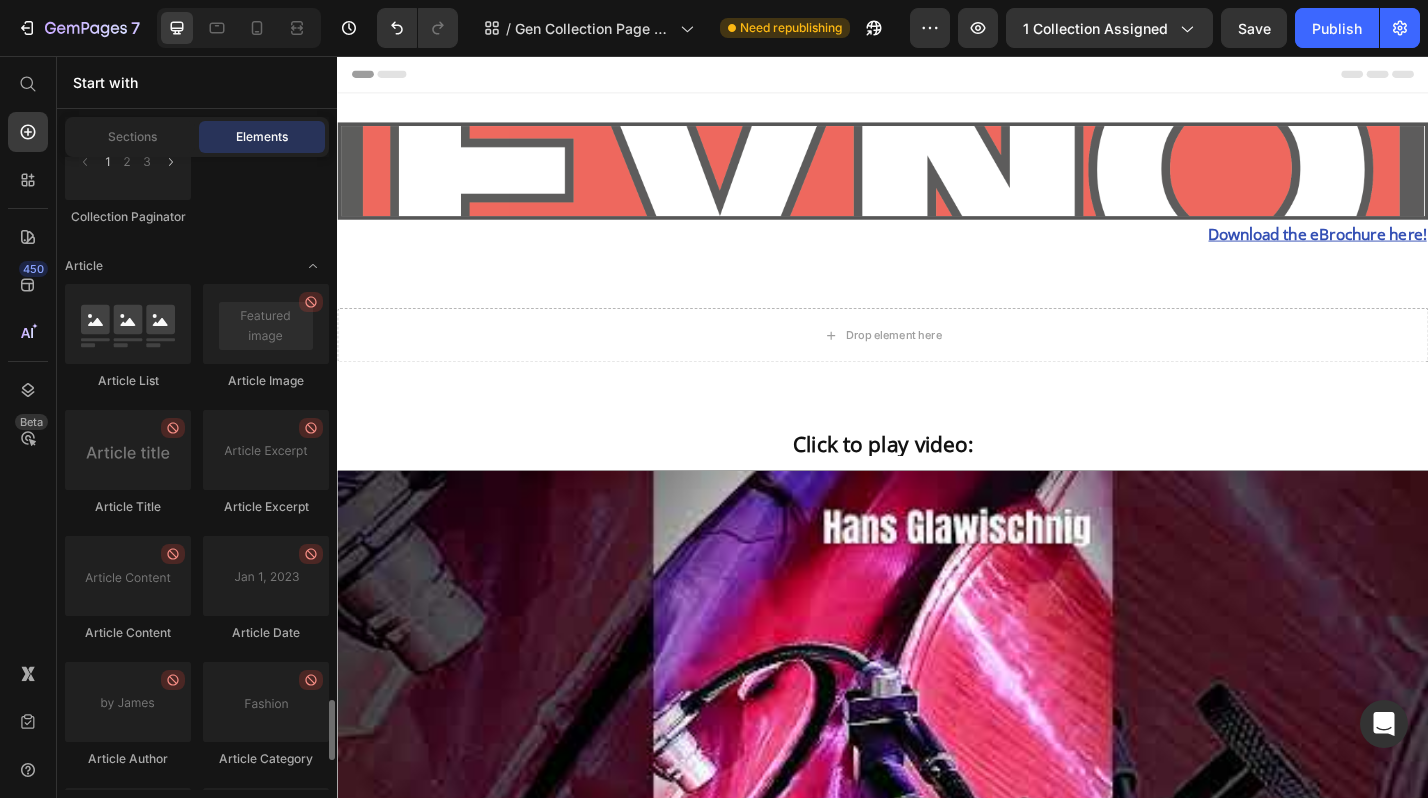scroll, scrollTop: 5980, scrollLeft: 0, axis: vertical 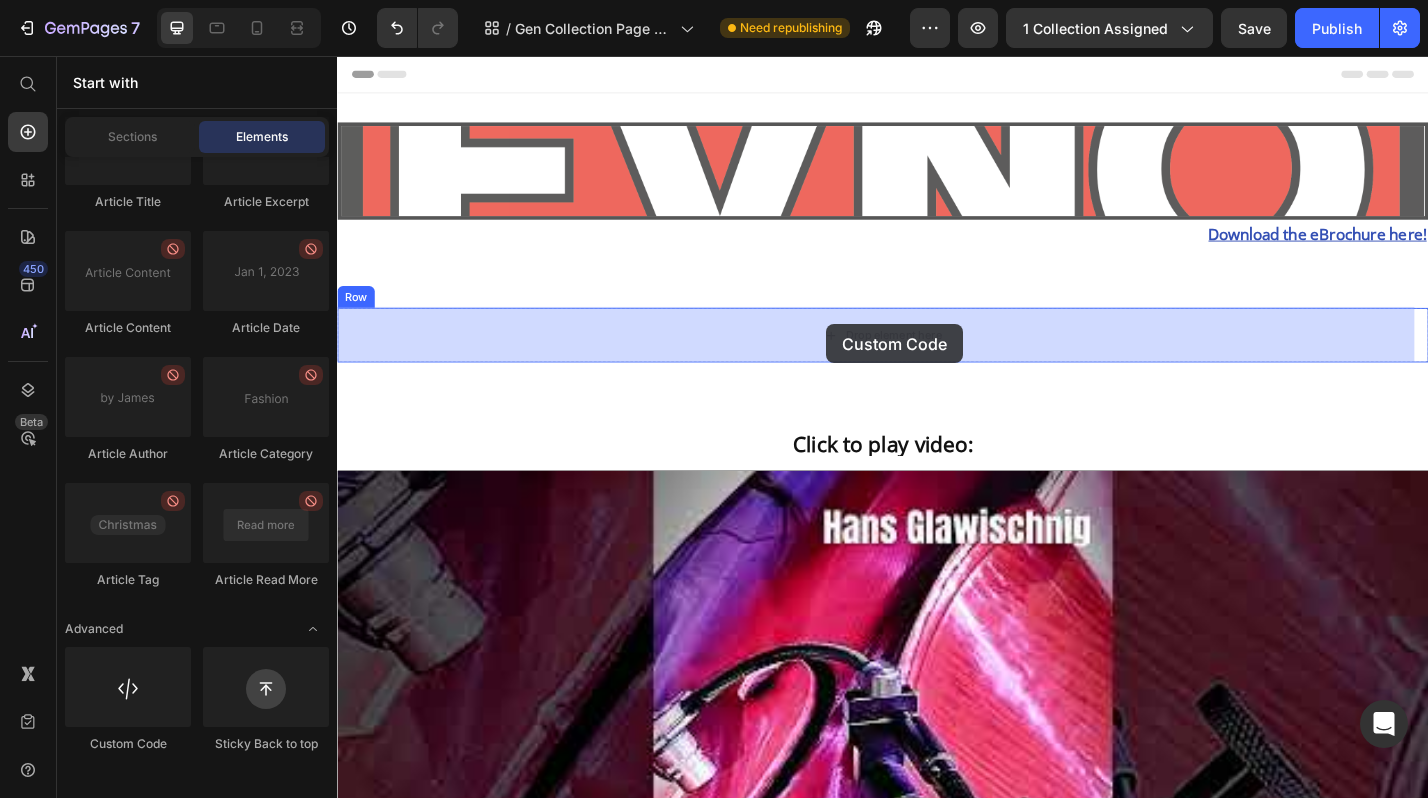 drag, startPoint x: 489, startPoint y: 751, endPoint x: 875, endPoint y: 351, distance: 555.8741 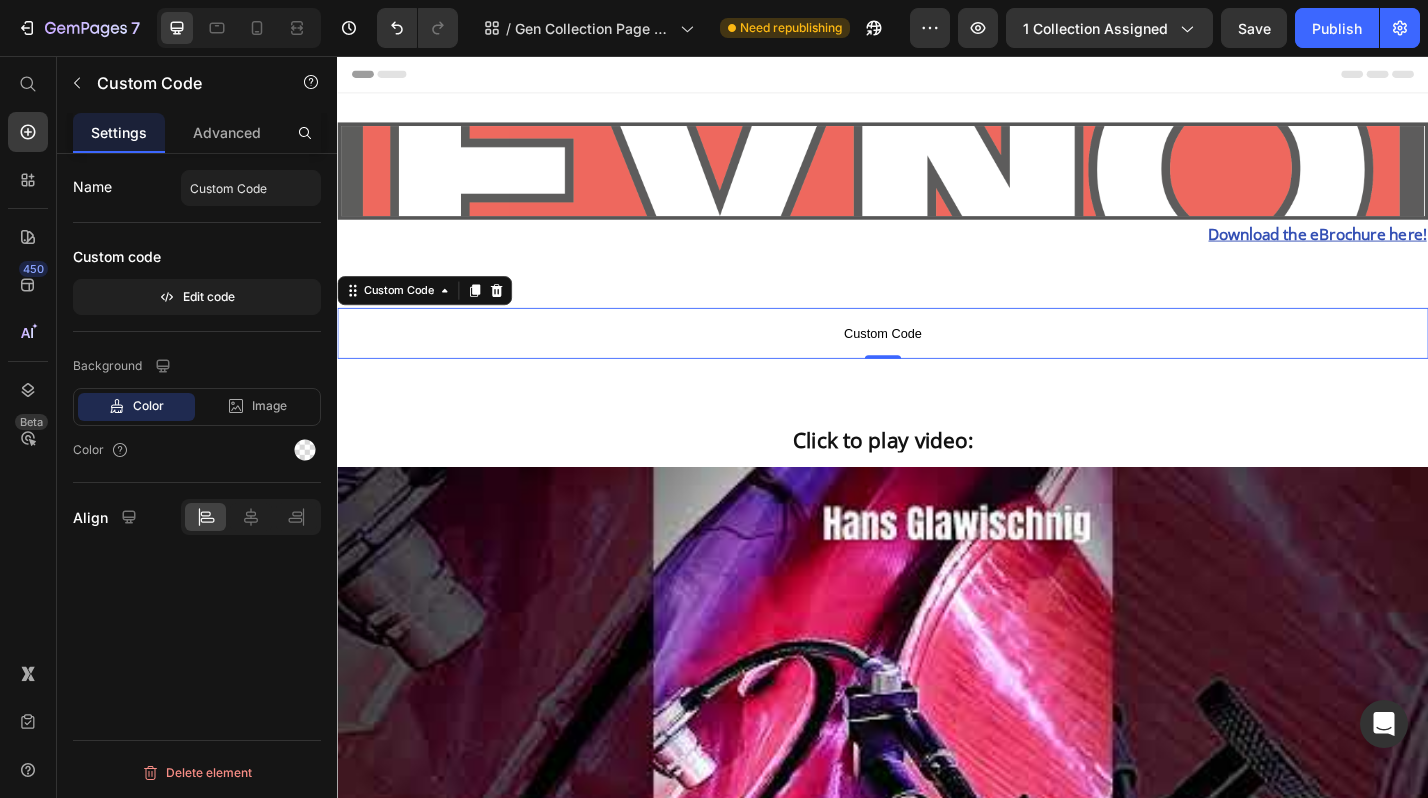 click on "Custom Code" at bounding box center [937, 361] 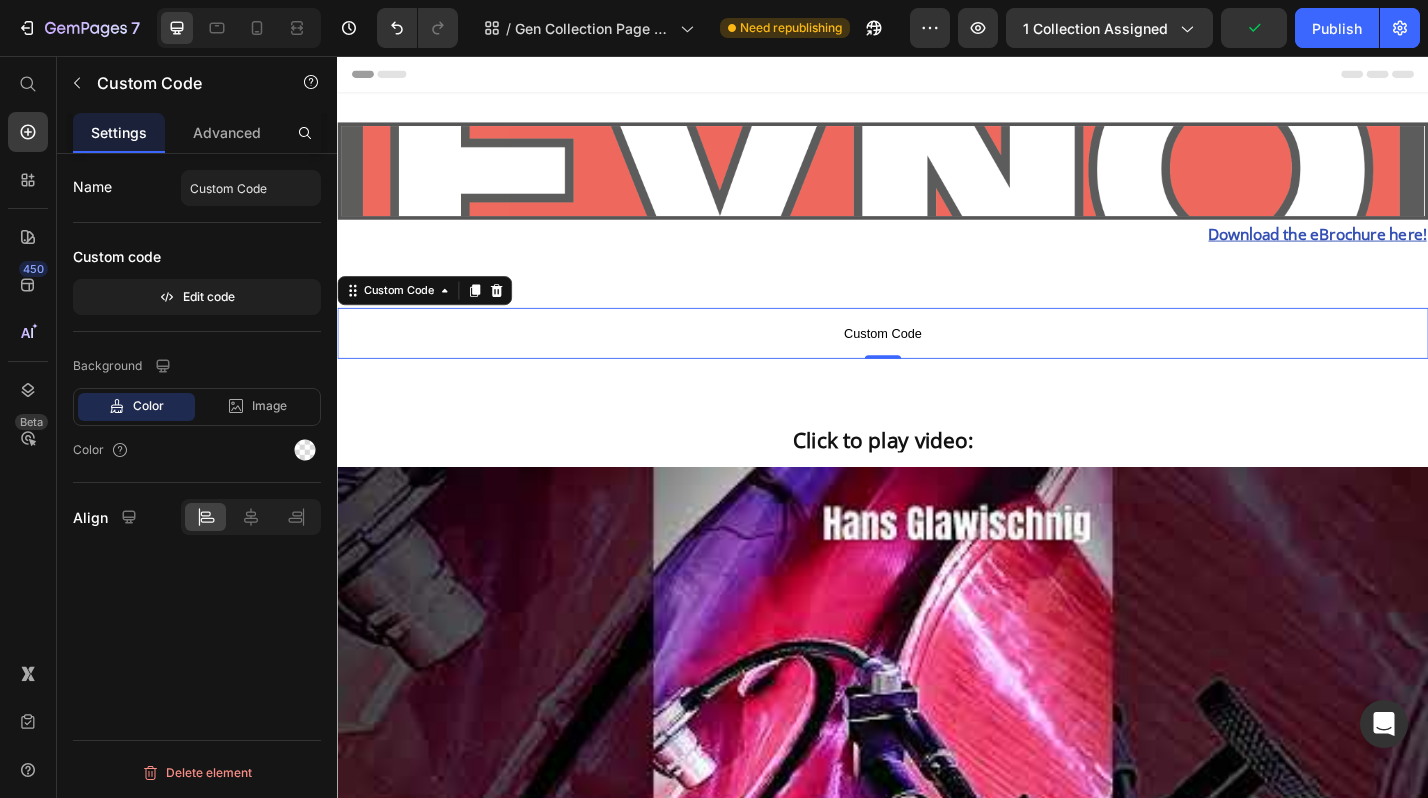 click on "Custom Code" at bounding box center (937, 361) 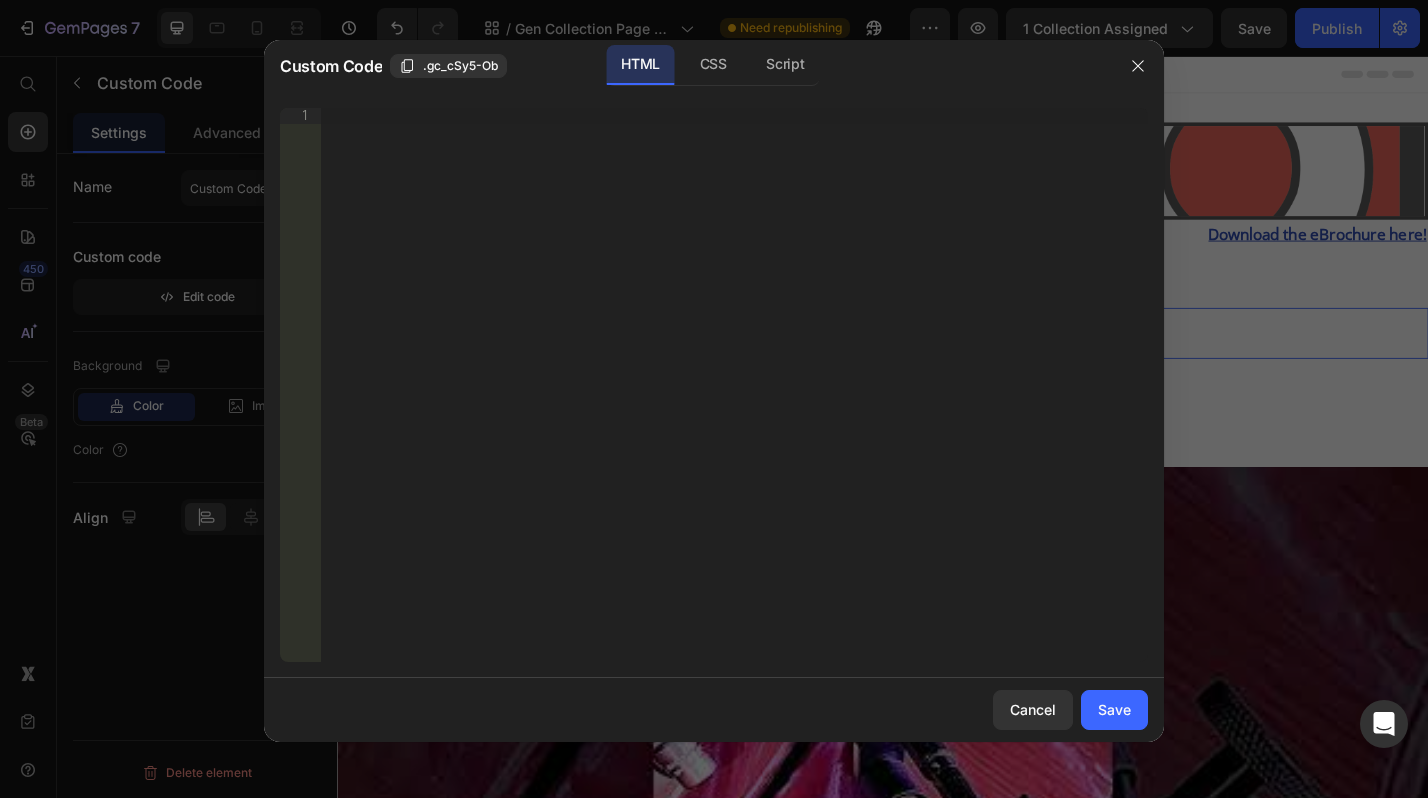 click on "Insert the 3rd-party installation code, HTML code, or Liquid code to display custom content." at bounding box center (734, 401) 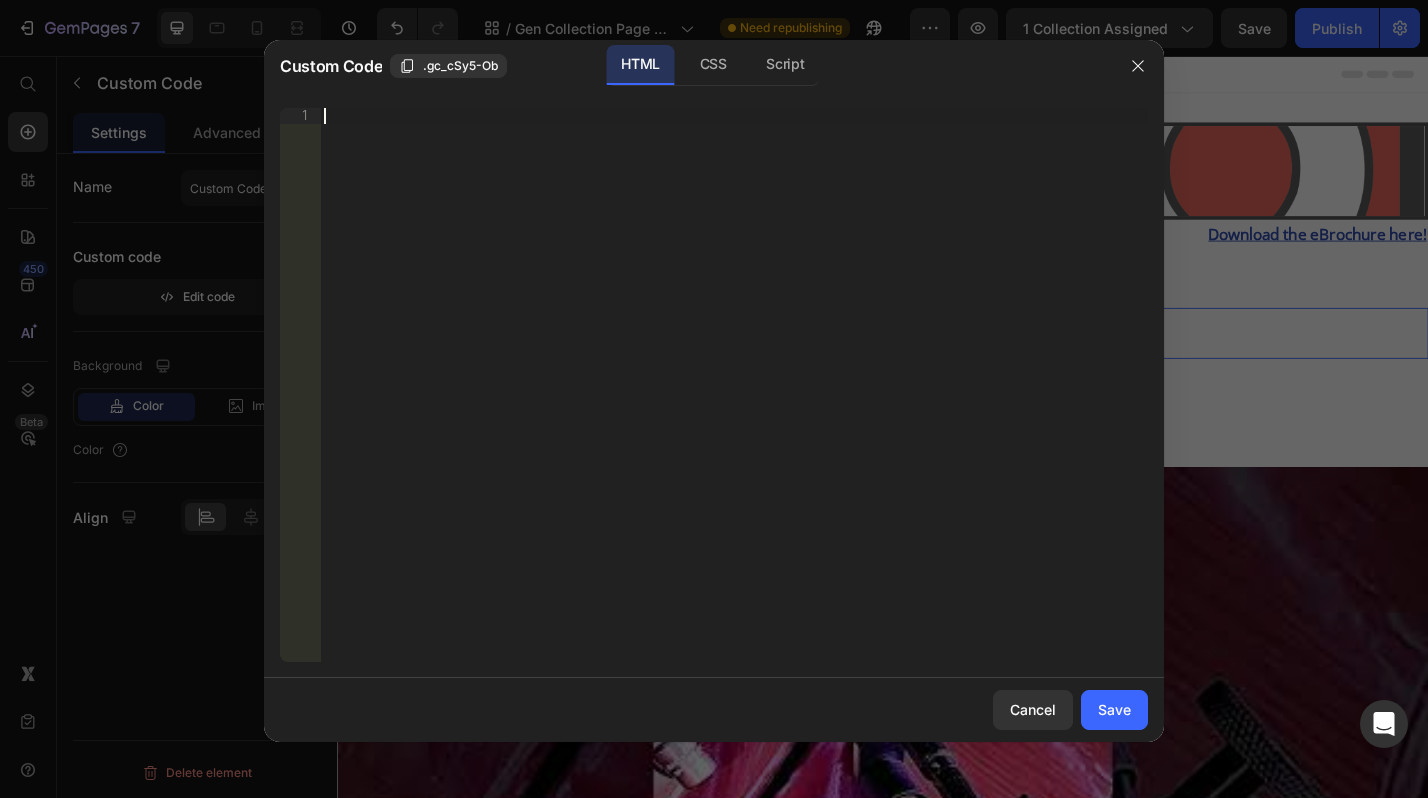 paste on "<iframe width="560" height="315" src="https://www.youtube.com/embed/3DAL-Y_amNU?si=qe2RUWuyQEcxxFTP" title="YouTube video player" frameborder="0" allow="accelerometer; autoplay; clipboard-write; encrypted-media; gyroscope; picture-in-picture; web-share" referrerpolicy="strict-origin-when-cross-origin" allowfullscreen></iframe>" 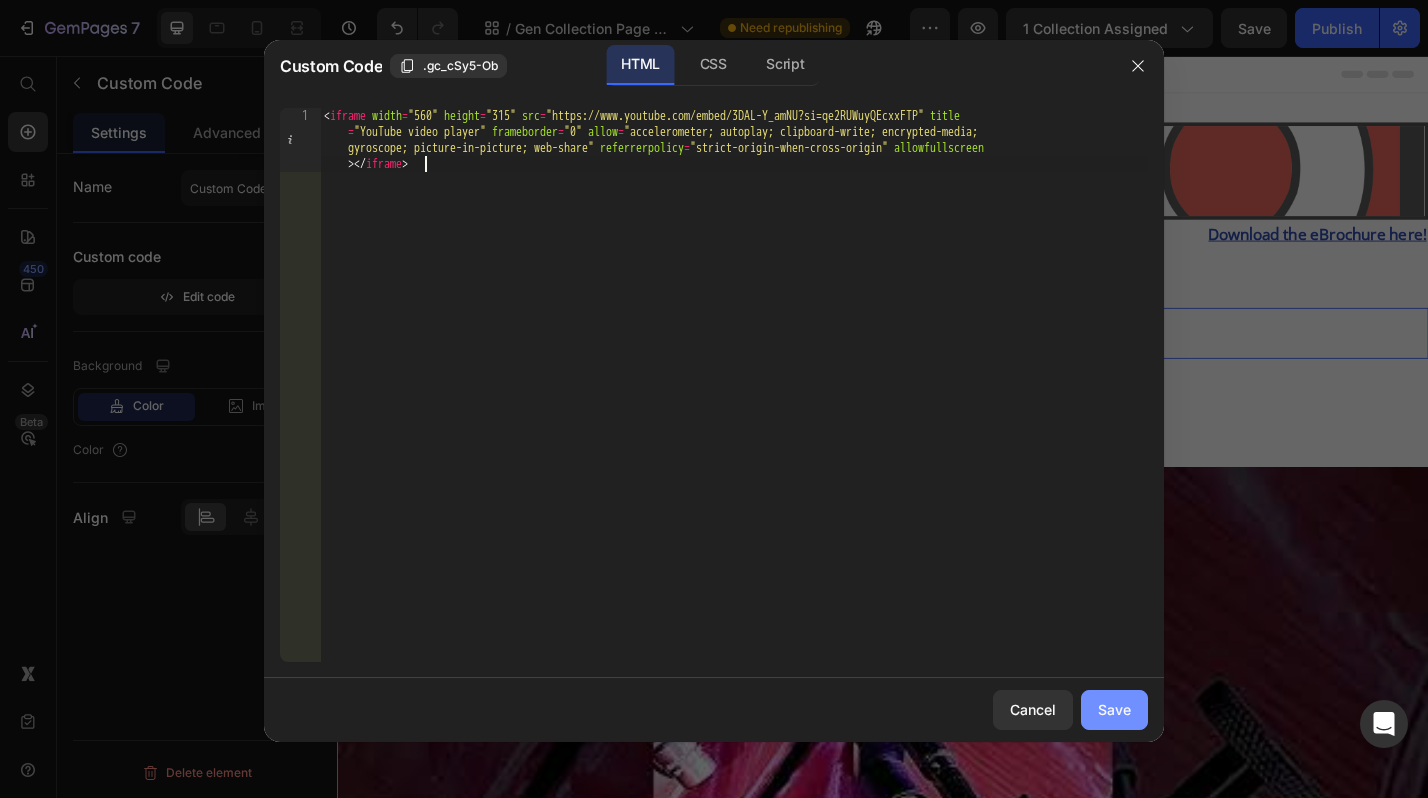 click on "Save" at bounding box center (1114, 709) 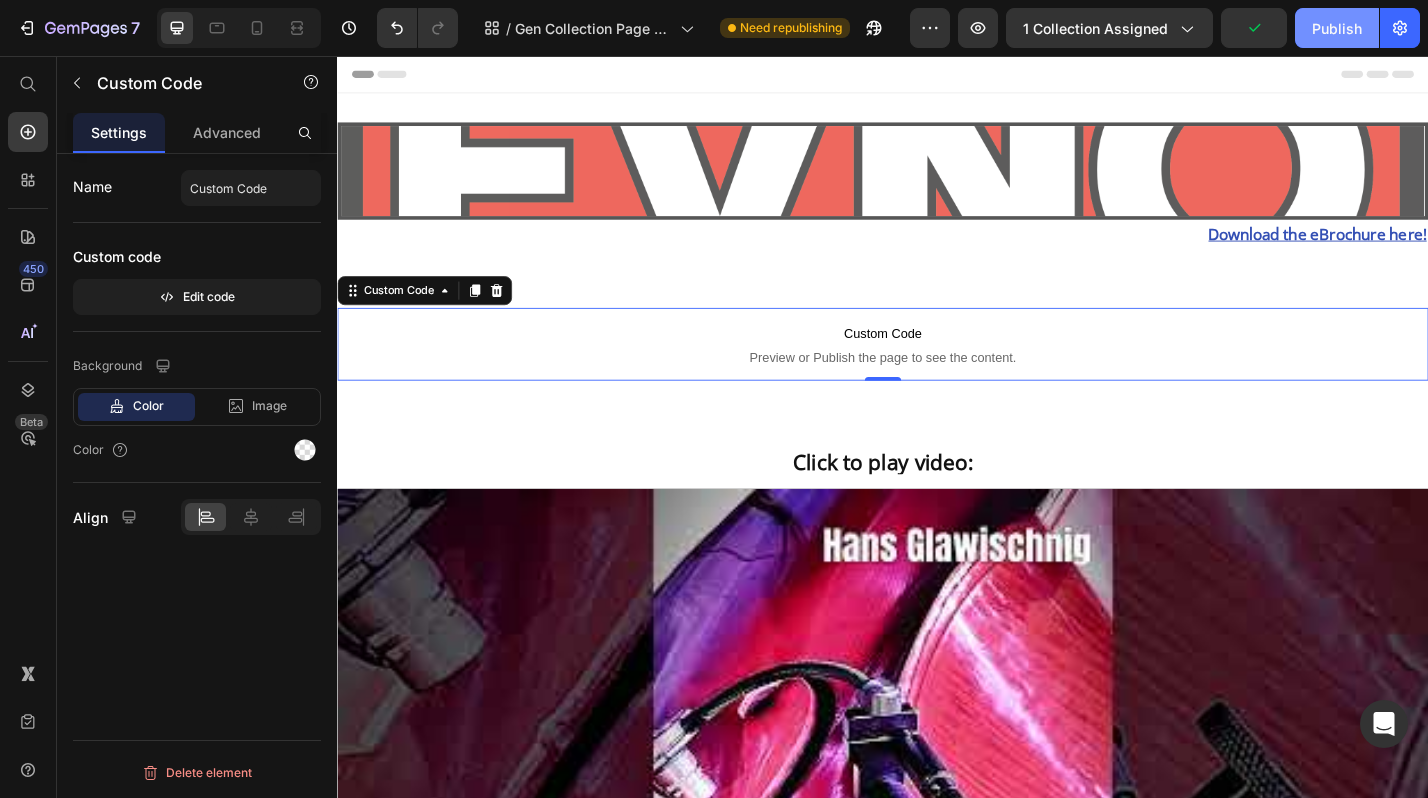 click on "Publish" at bounding box center (1337, 28) 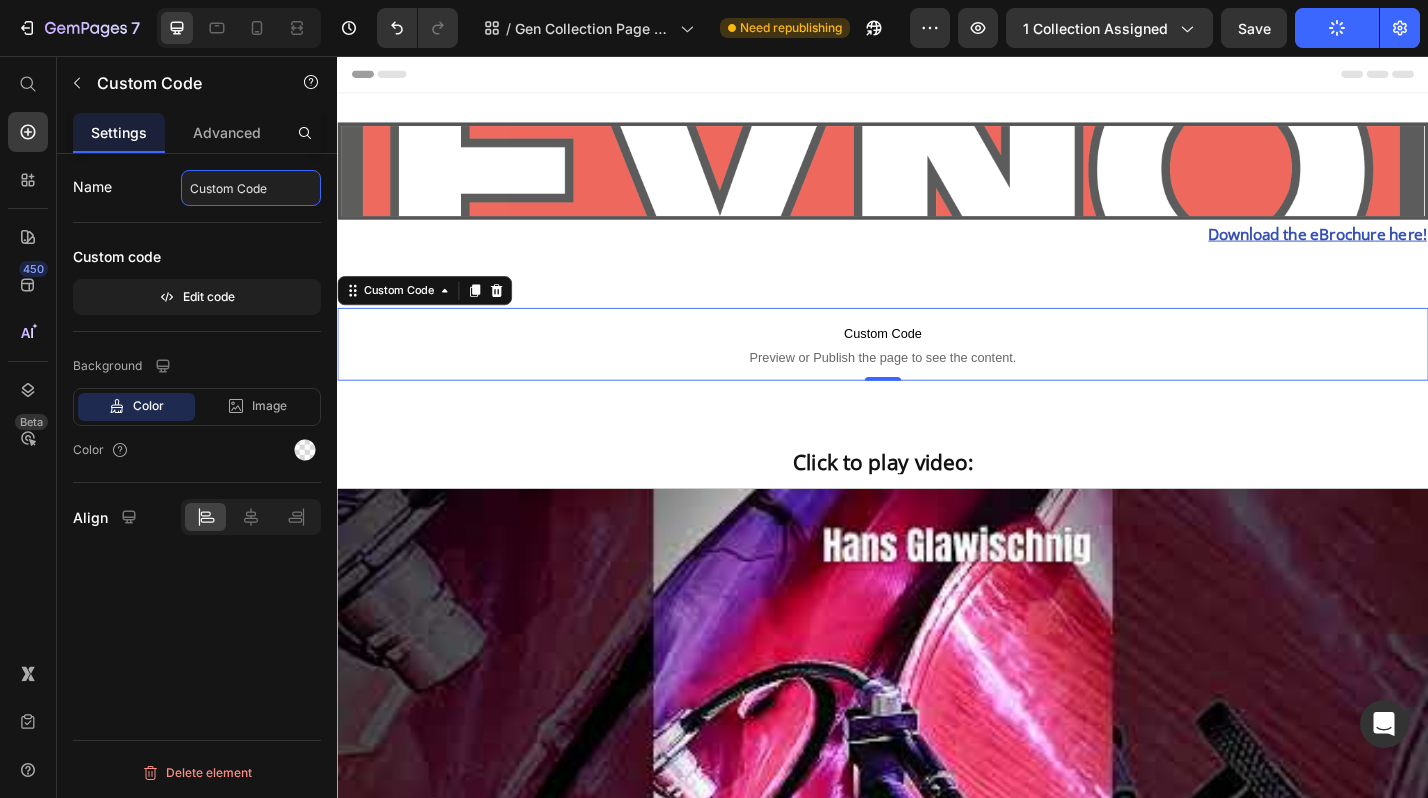 click on "Custom Code" 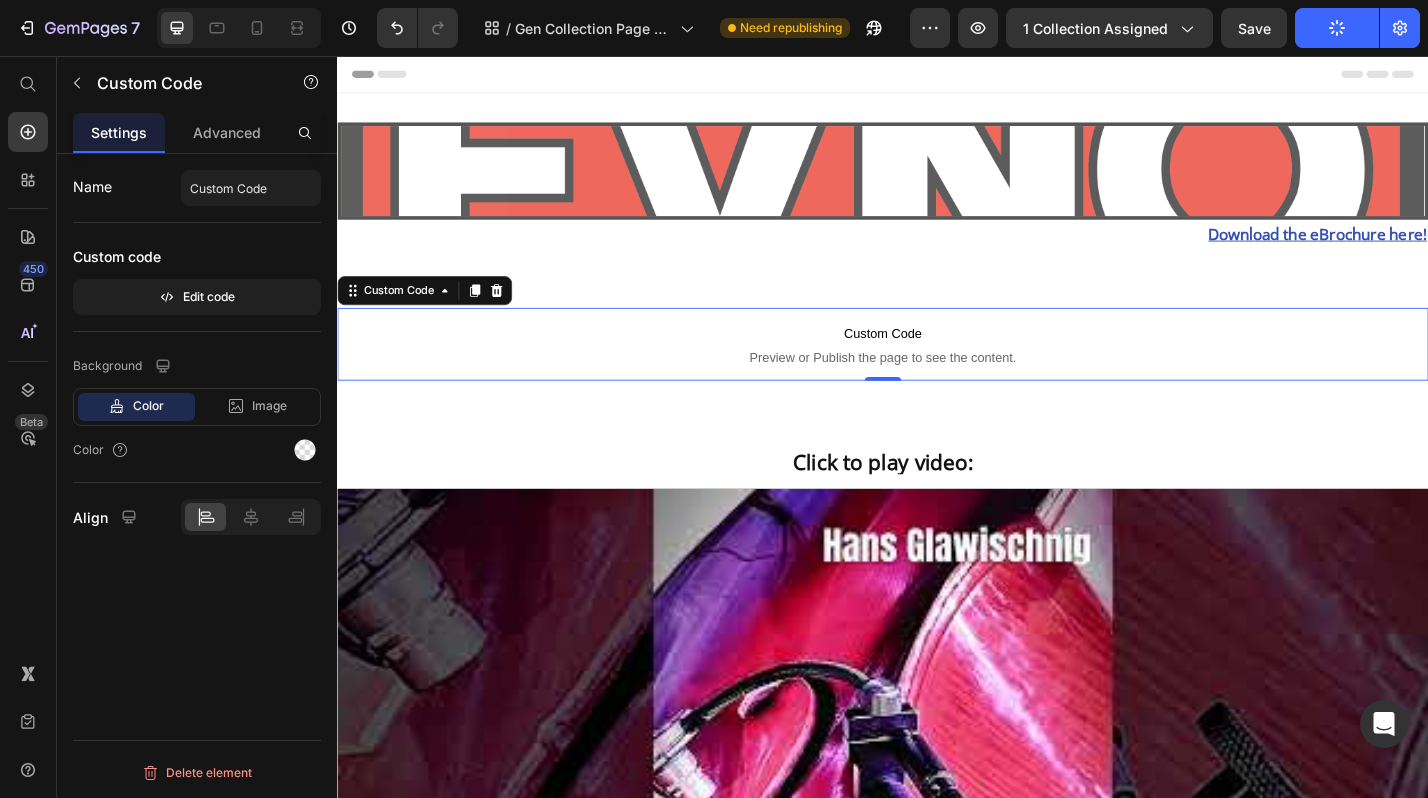 click on "Name Custom Code Custom code  Edit code" 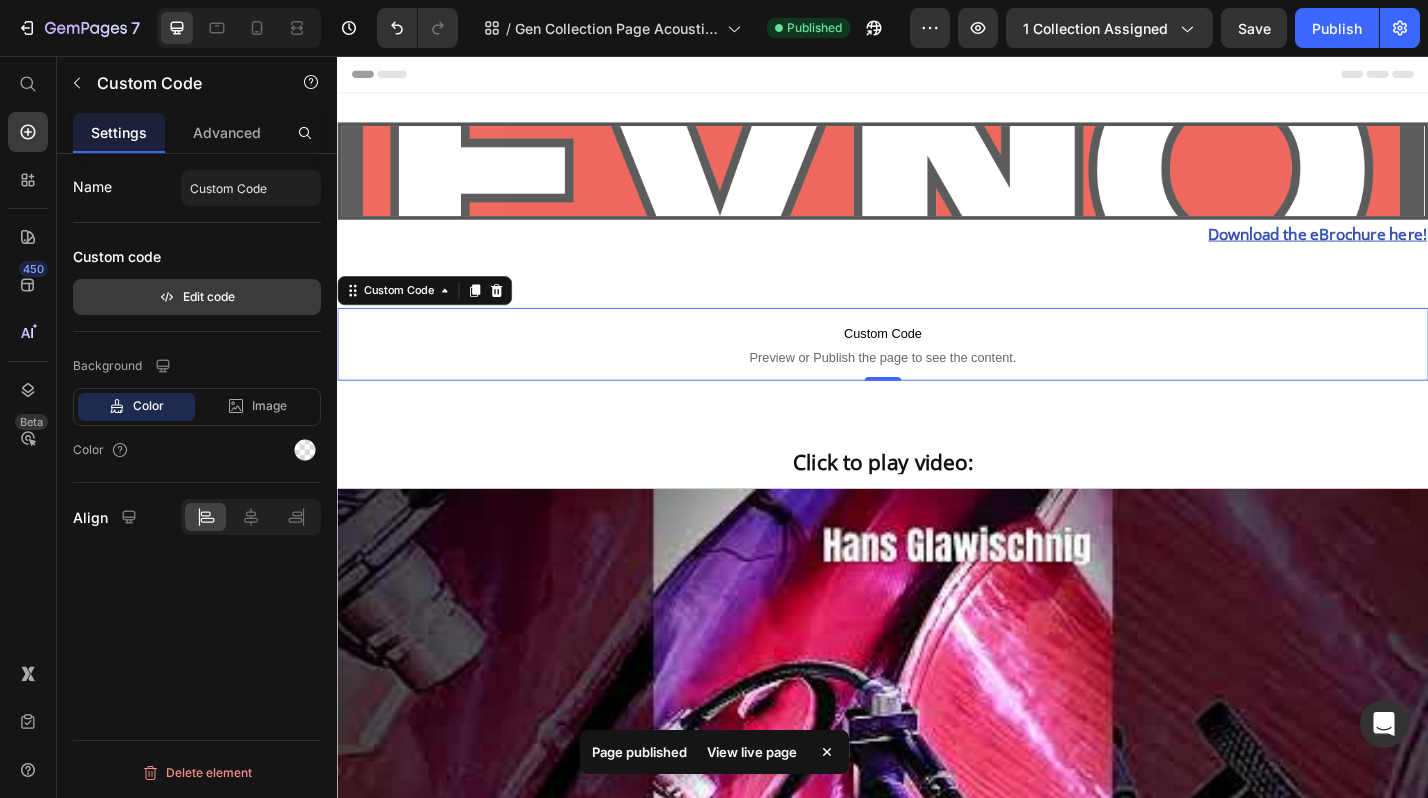 click on "Edit code" at bounding box center (197, 297) 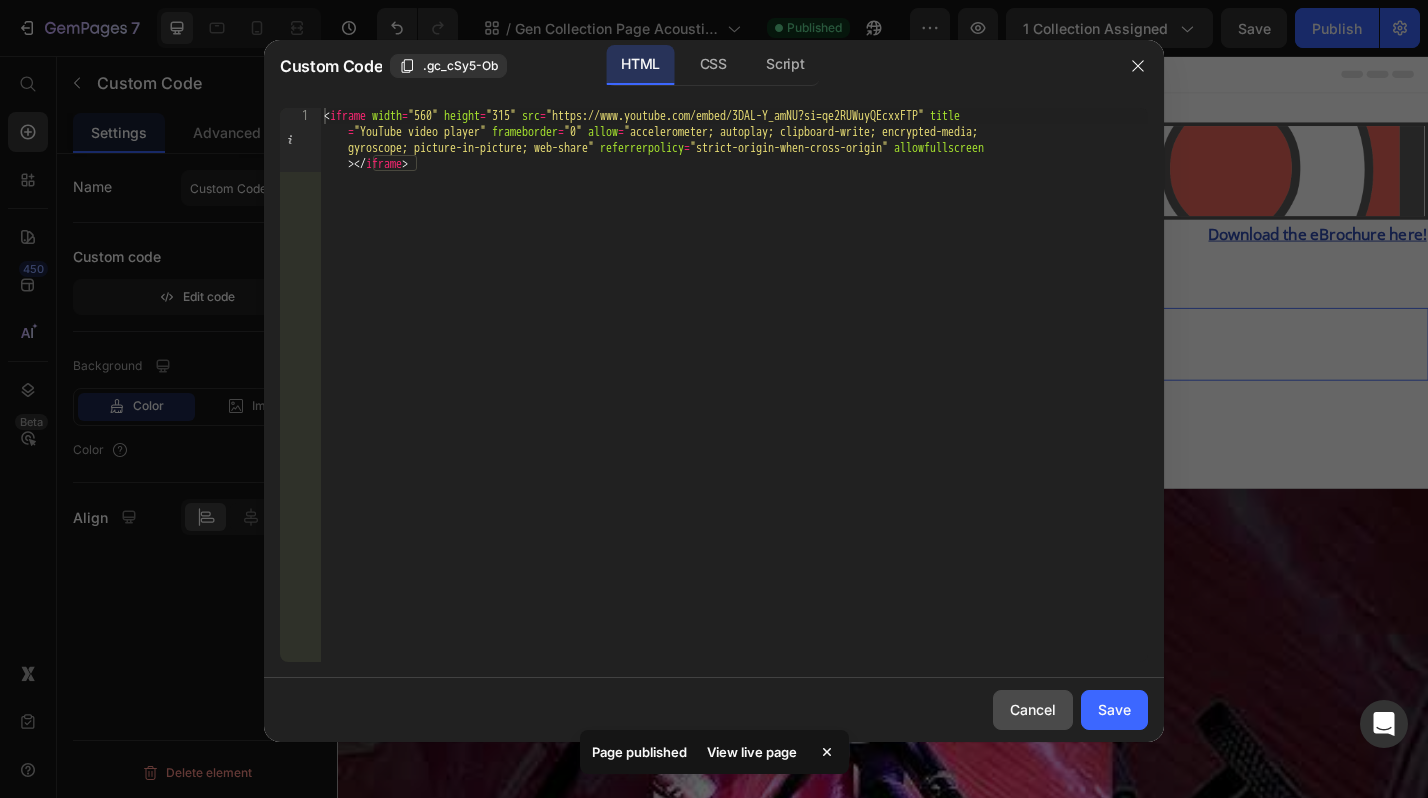 click on "Cancel" at bounding box center [1033, 709] 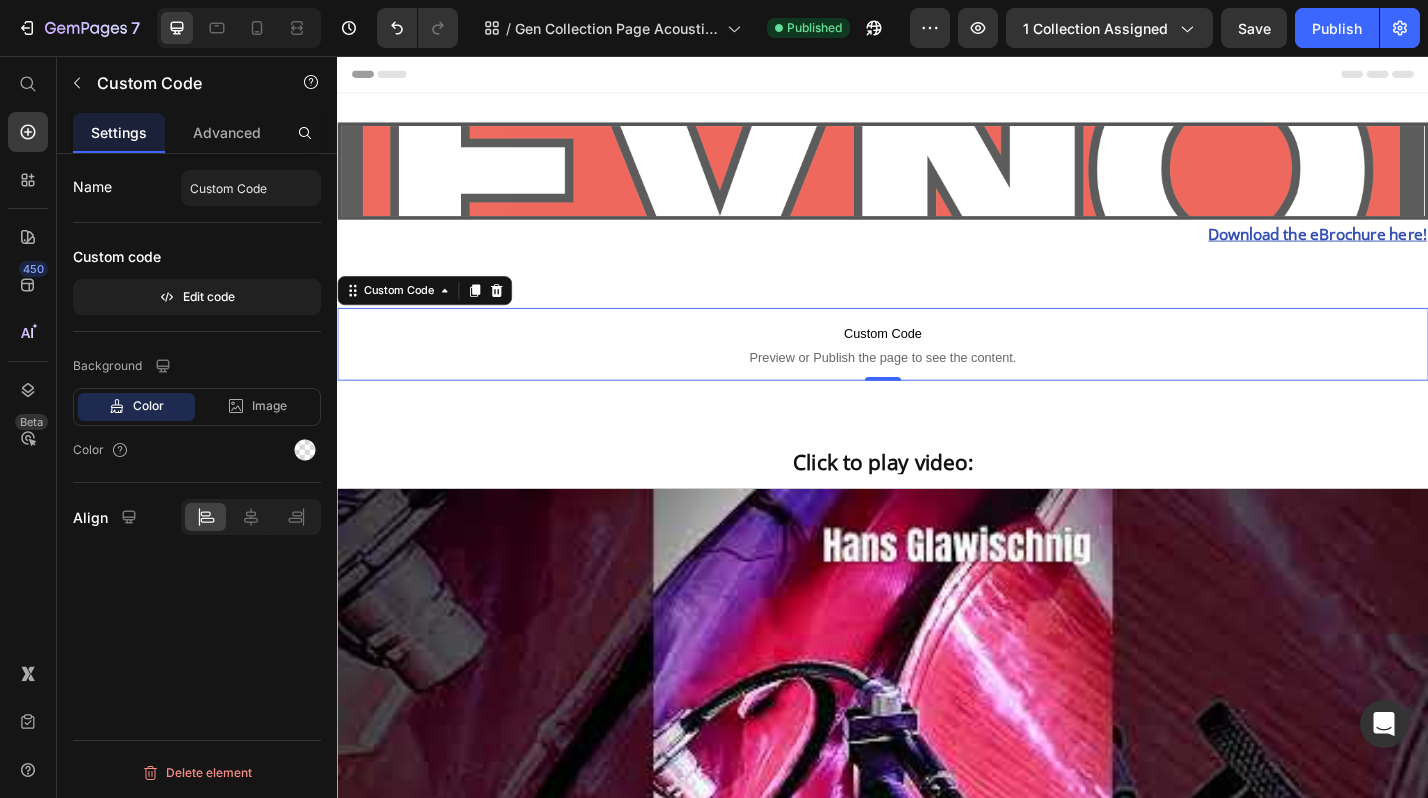 click on "Custom Code" at bounding box center [937, 361] 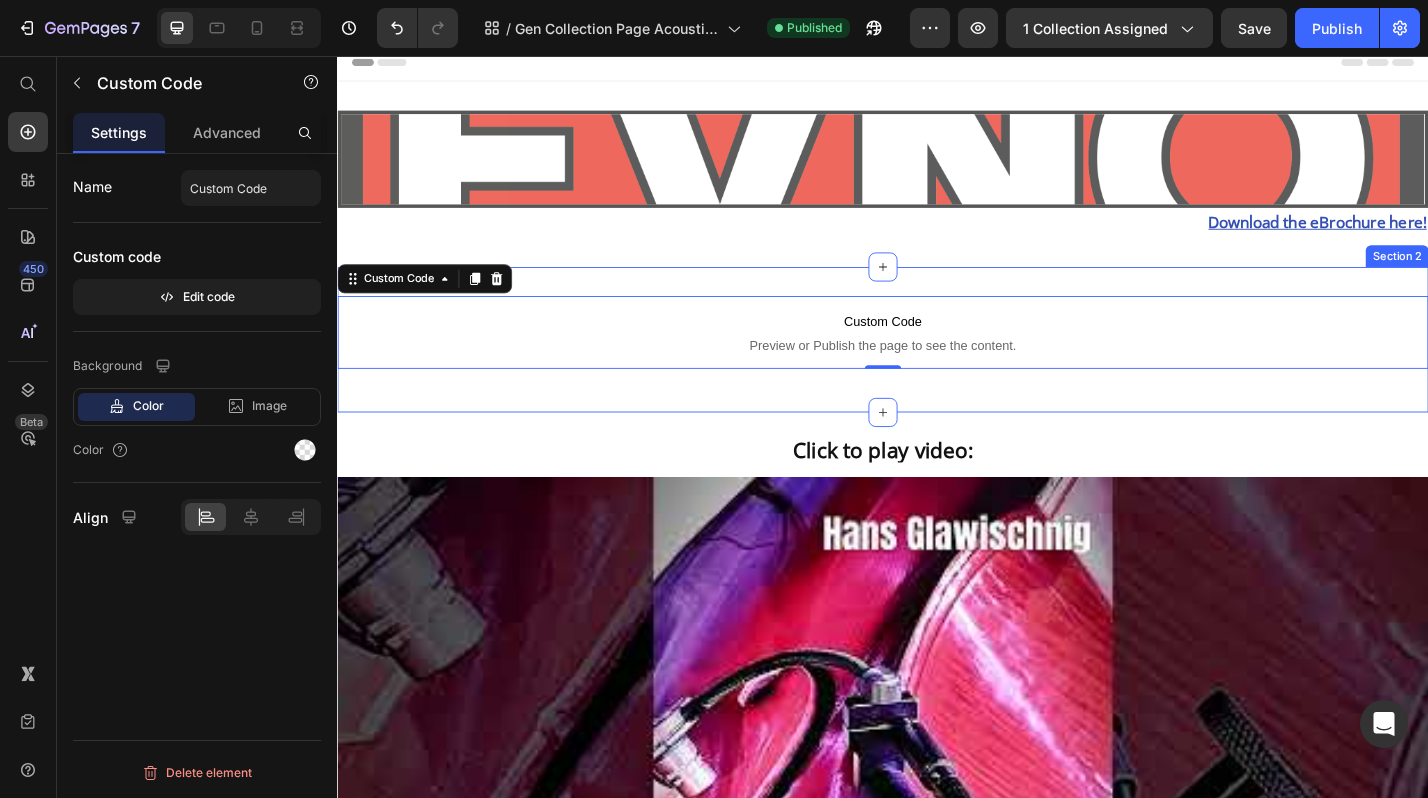 scroll, scrollTop: 42, scrollLeft: 0, axis: vertical 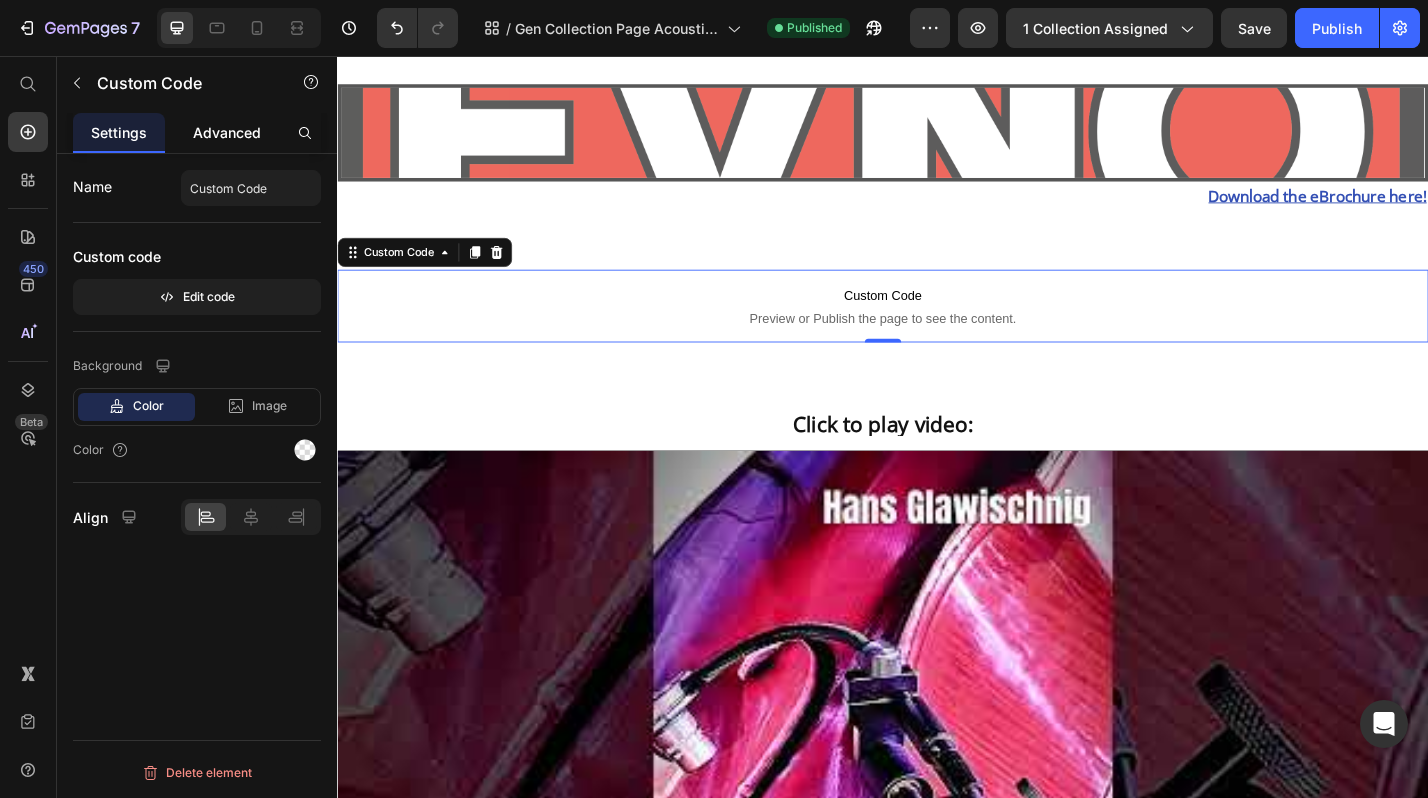 click on "Advanced" at bounding box center [227, 132] 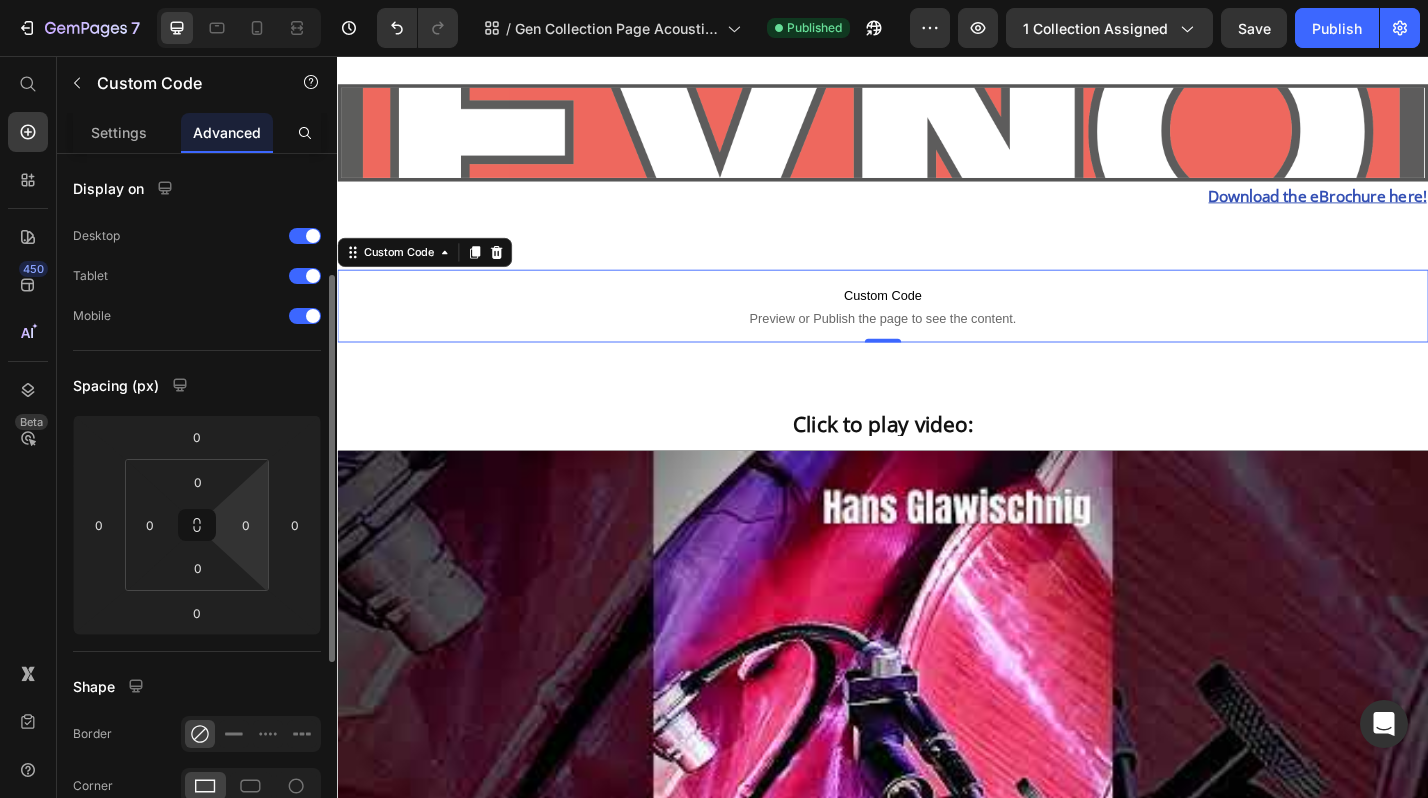 scroll, scrollTop: 568, scrollLeft: 0, axis: vertical 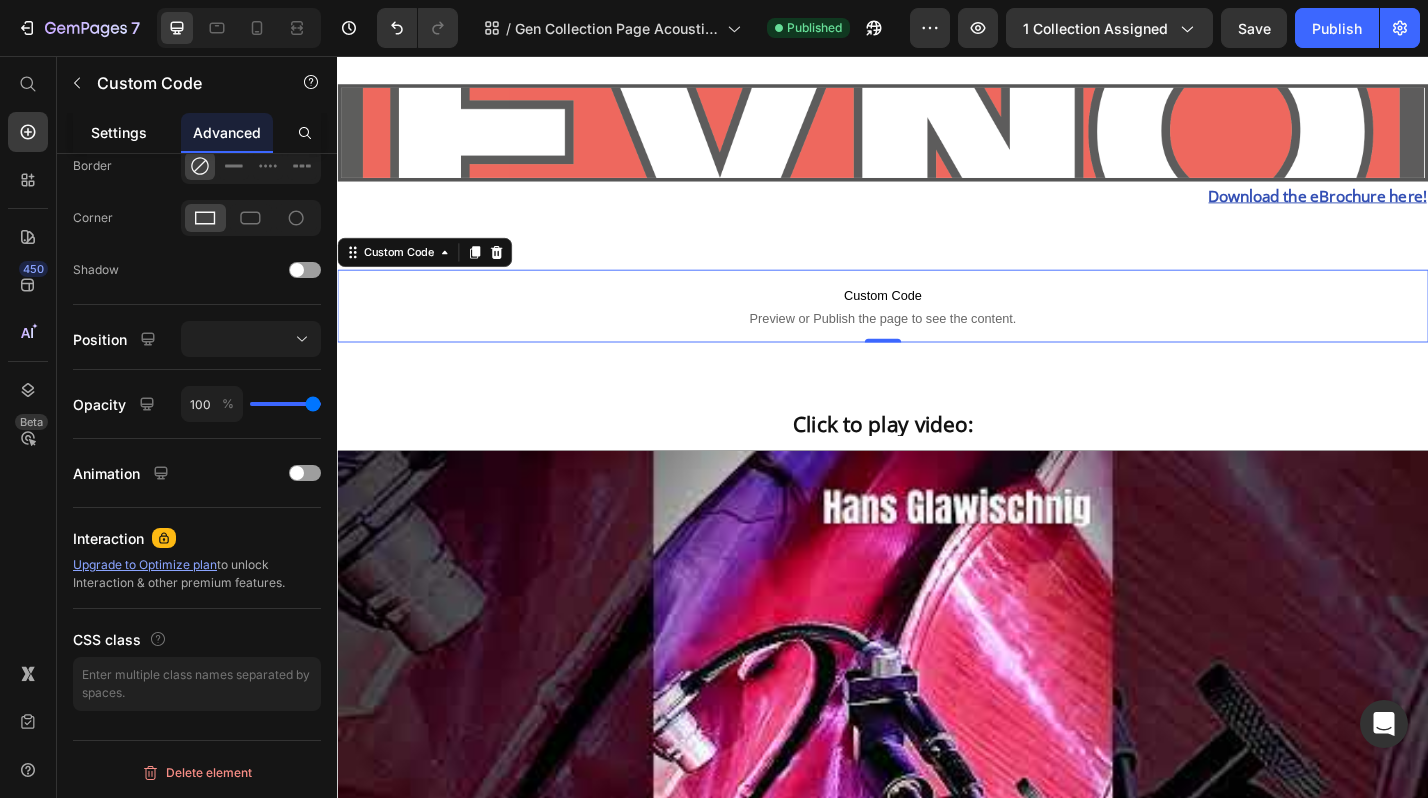 click on "Settings" at bounding box center [119, 132] 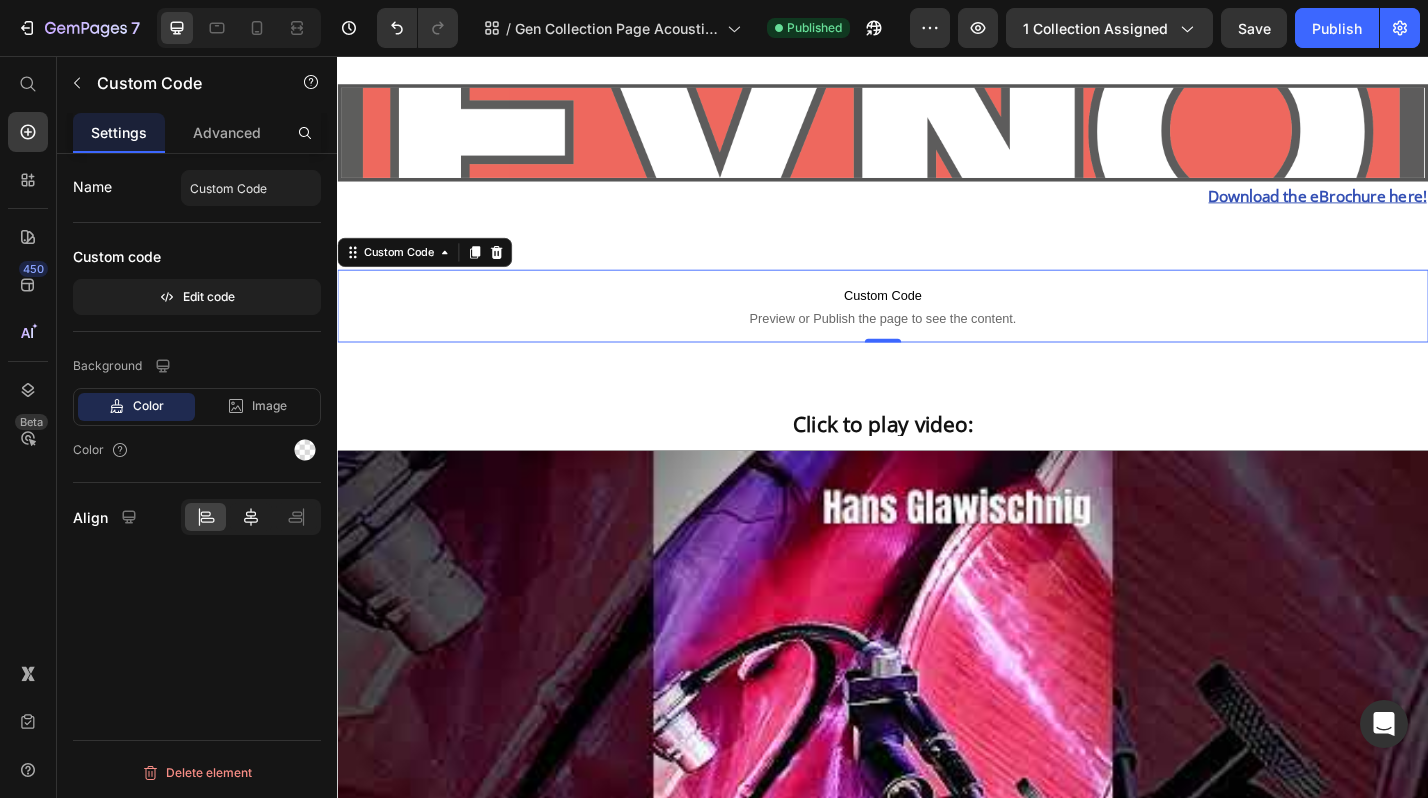 click 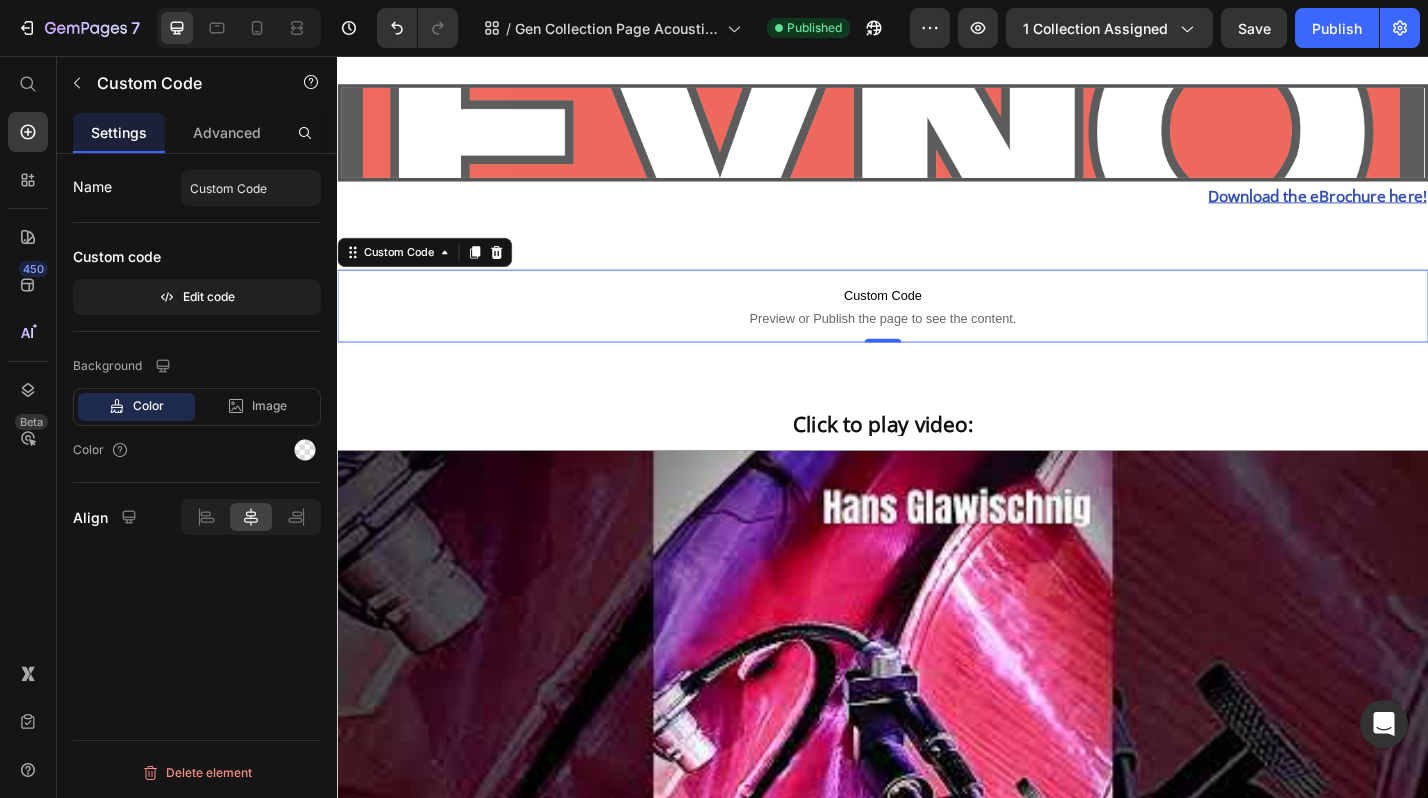 click on "7  Version history  /  Gen Collection Page Acoustic Bass Published Preview 1 collection assigned  Save   Publish" 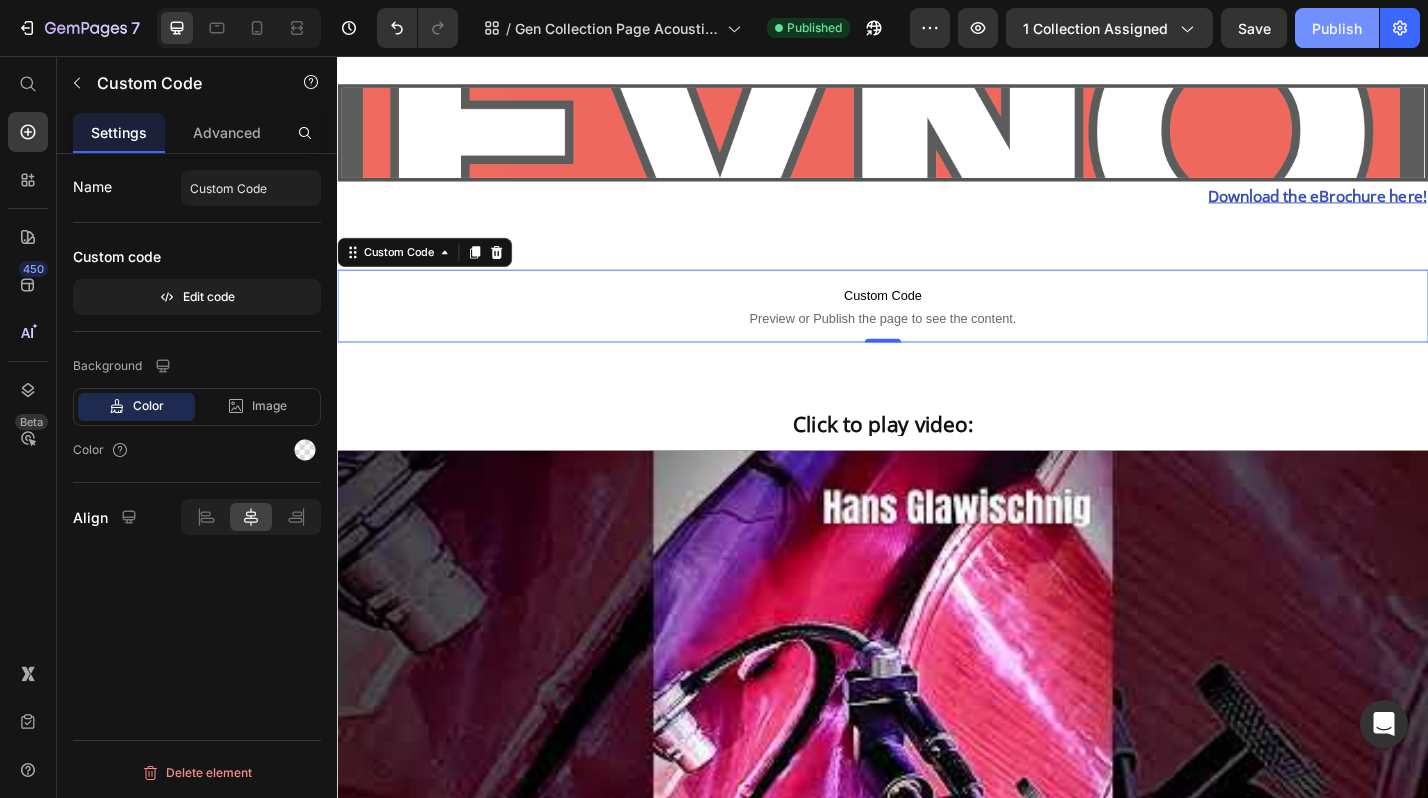 click on "Publish" 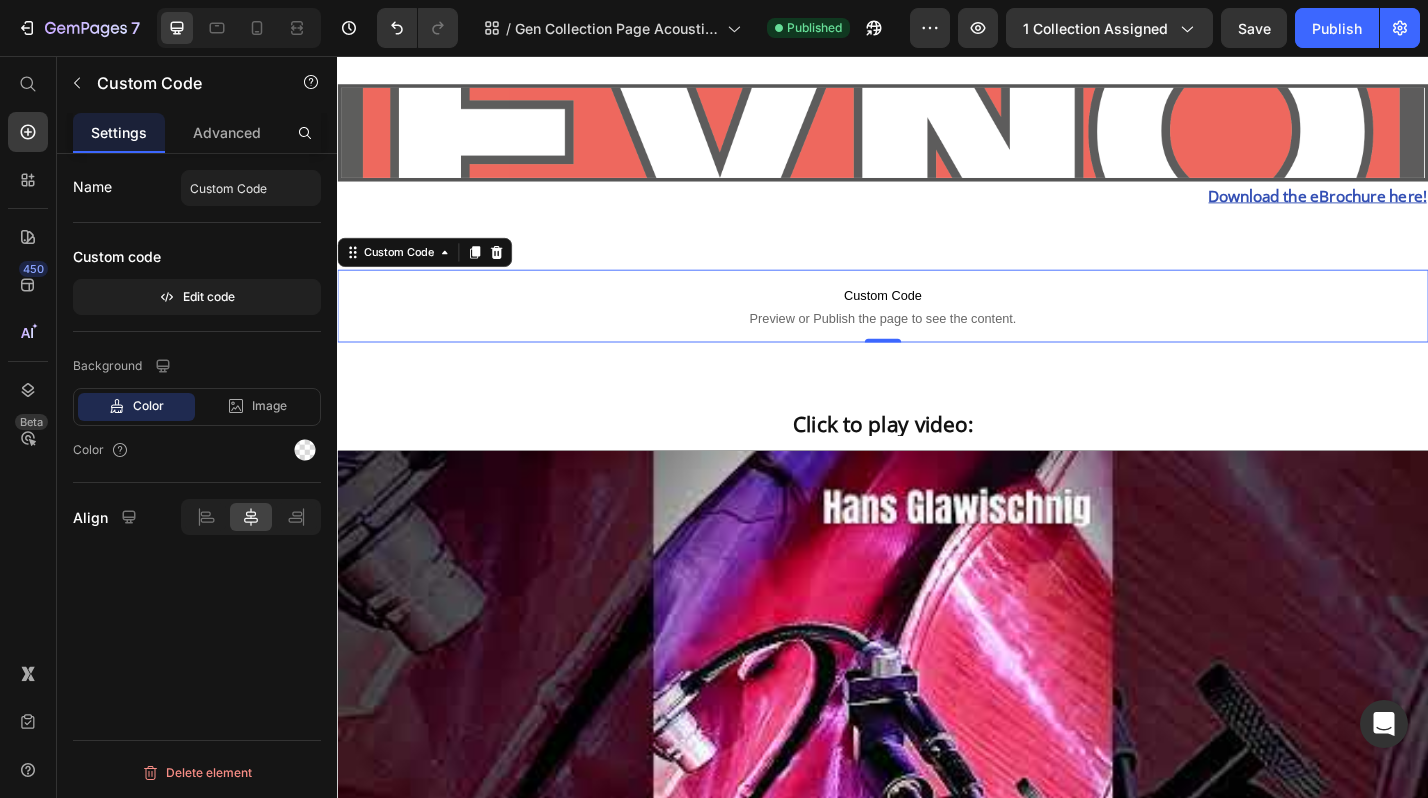 click on "Preview or Publish the page to see the content." at bounding box center [937, 345] 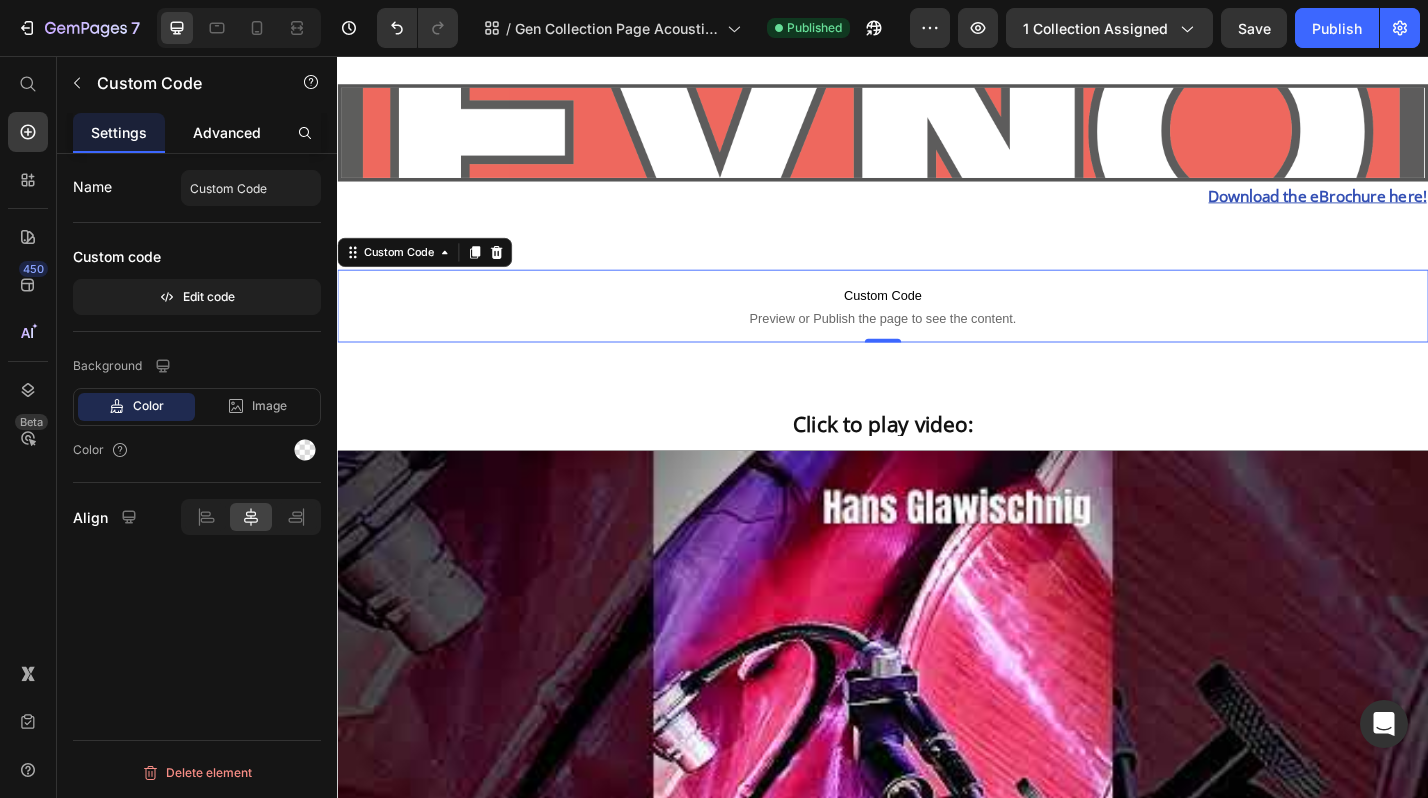 click on "Advanced" at bounding box center [227, 132] 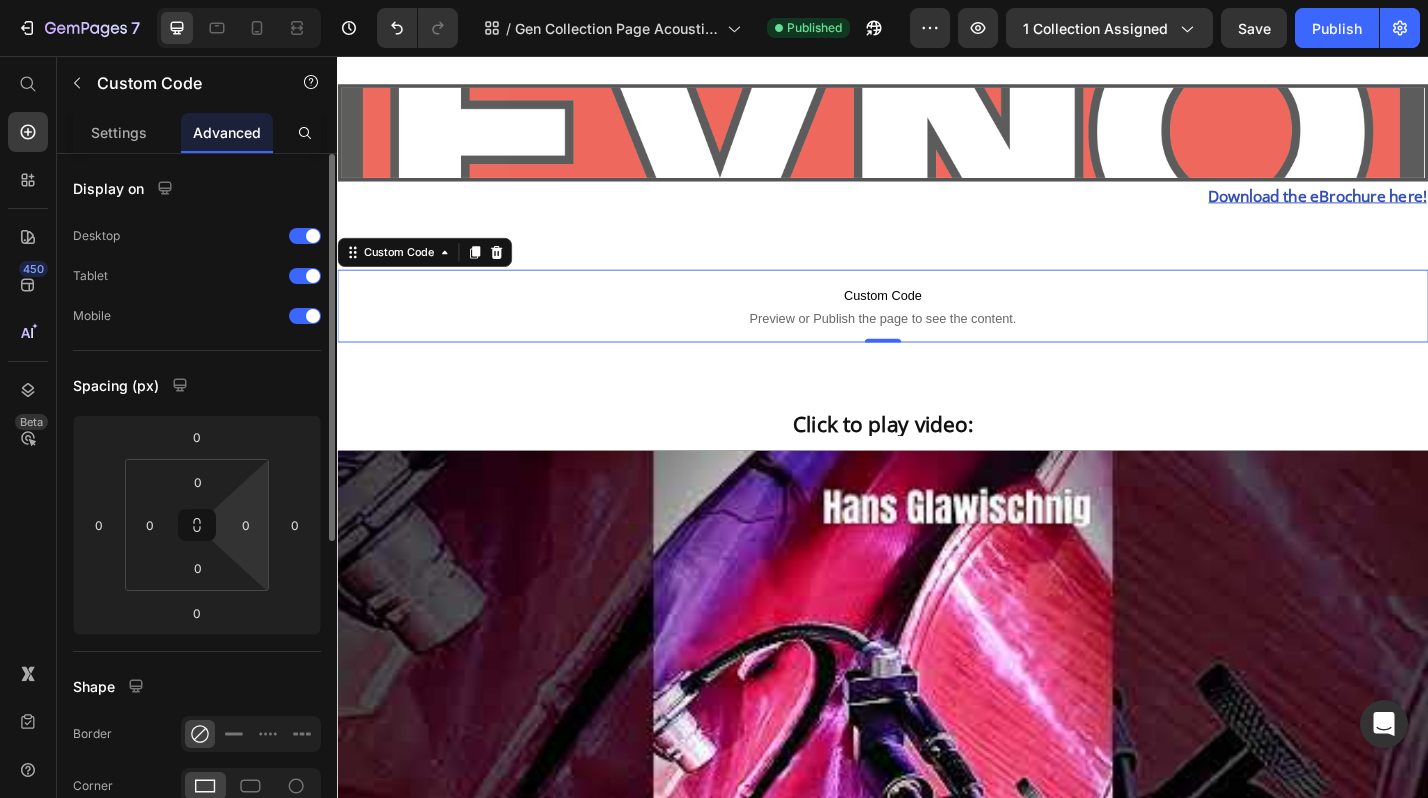scroll, scrollTop: 313, scrollLeft: 0, axis: vertical 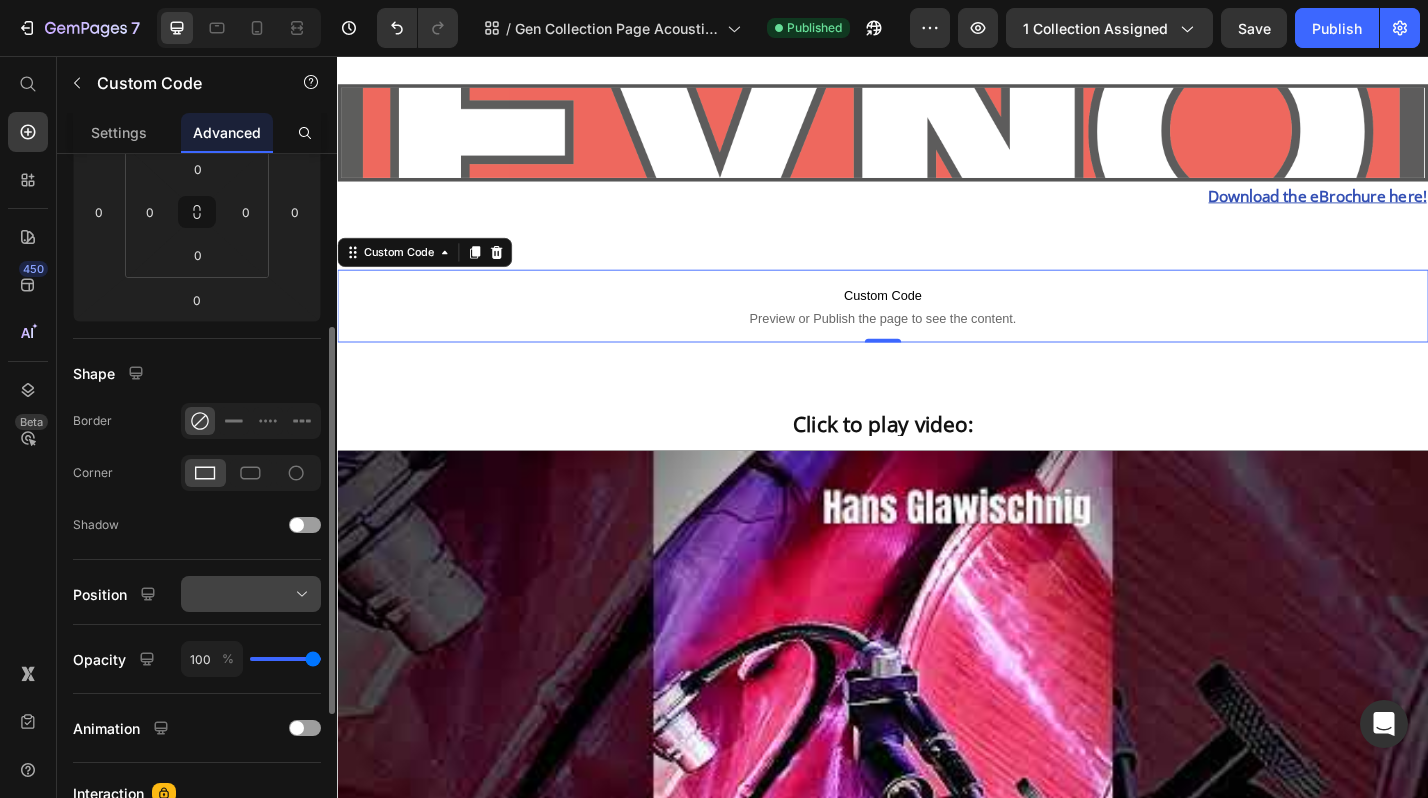 click 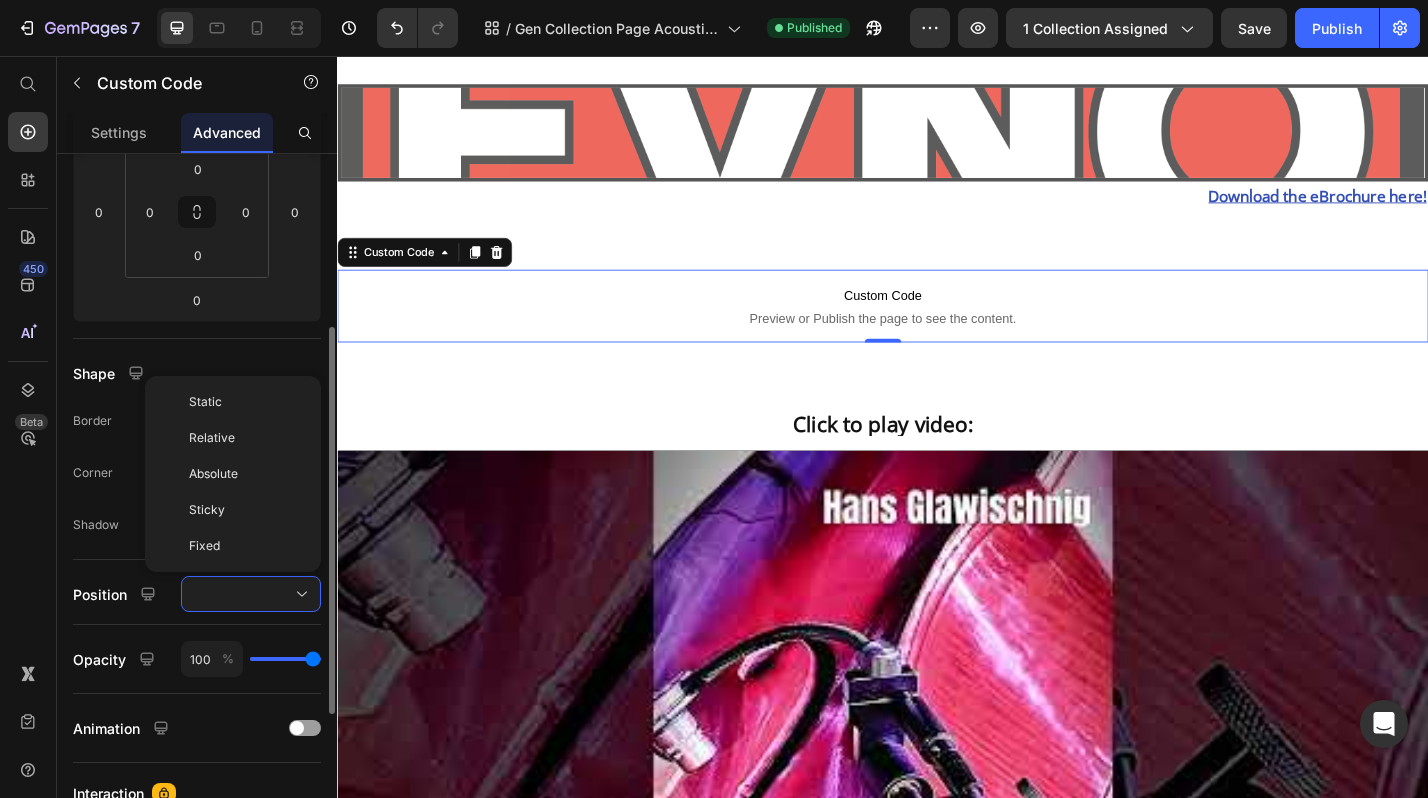 click on "Display on Desktop Tablet Mobile Spacing (px) 0 0 0 0 0 0 0 0 Shape Border Corner Shadow Position Static Relative Absolute Sticky Fixed Opacity 100 % Animation Interaction Upgrade to Optimize plan  to unlock Interaction & other premium features. CSS class" at bounding box center (197, 426) 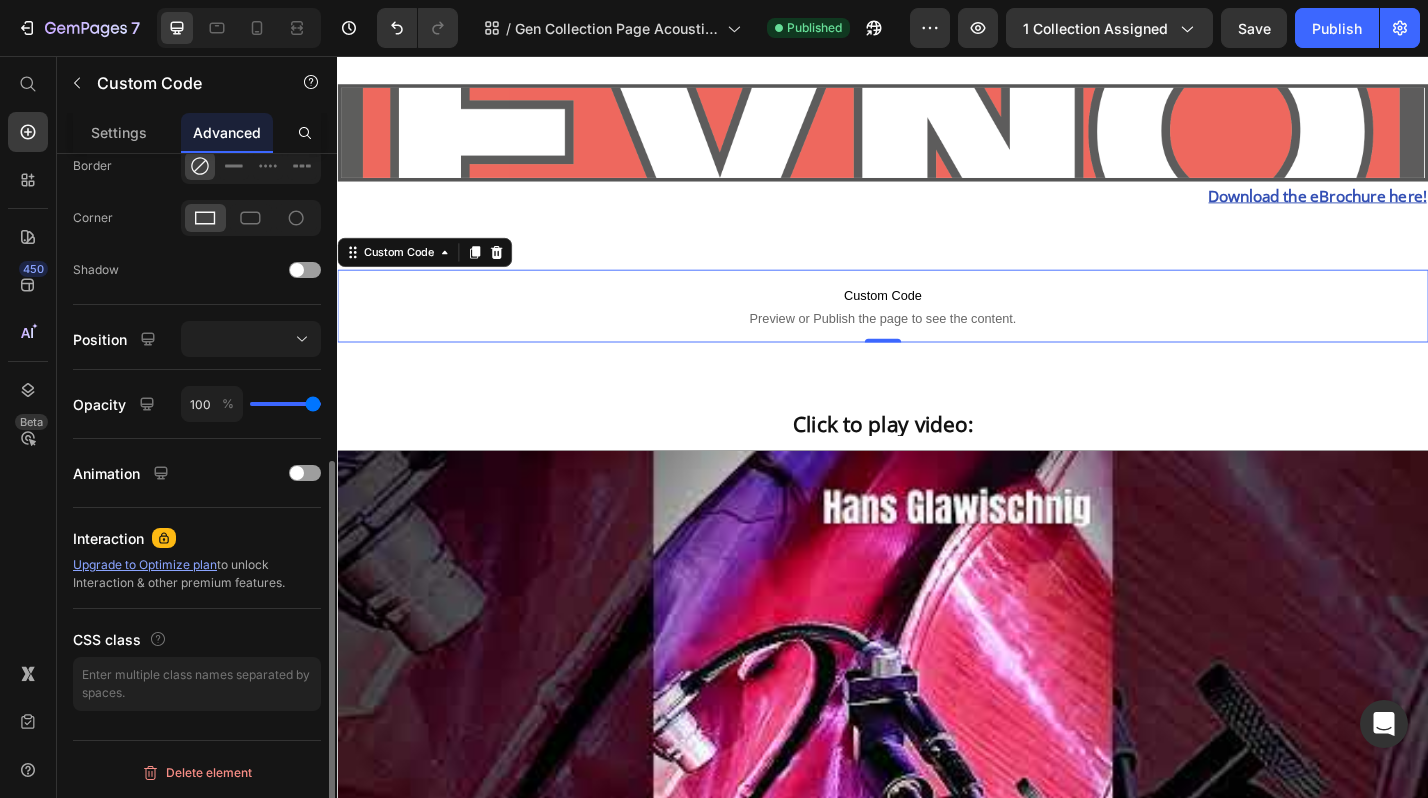 scroll, scrollTop: 0, scrollLeft: 0, axis: both 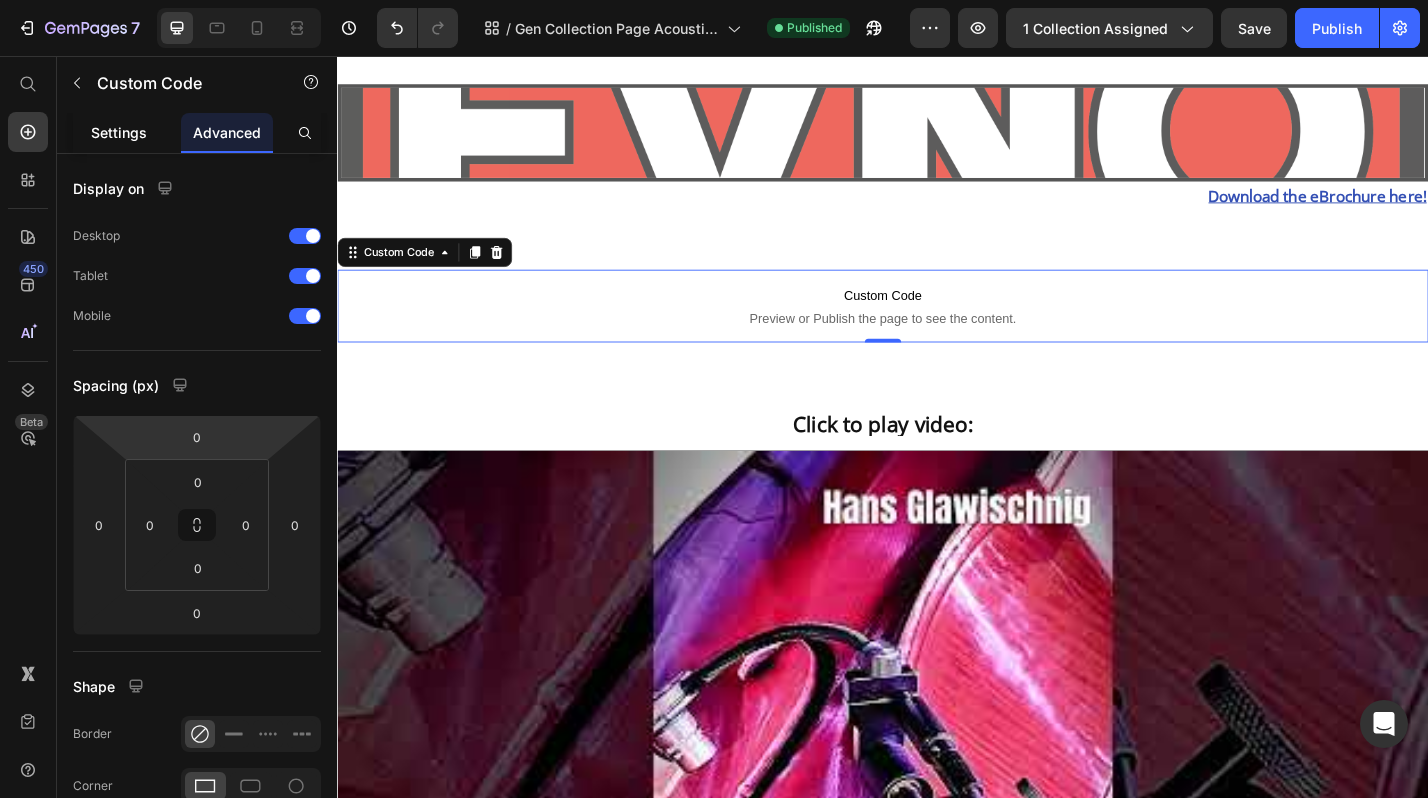 click on "Settings" at bounding box center [119, 132] 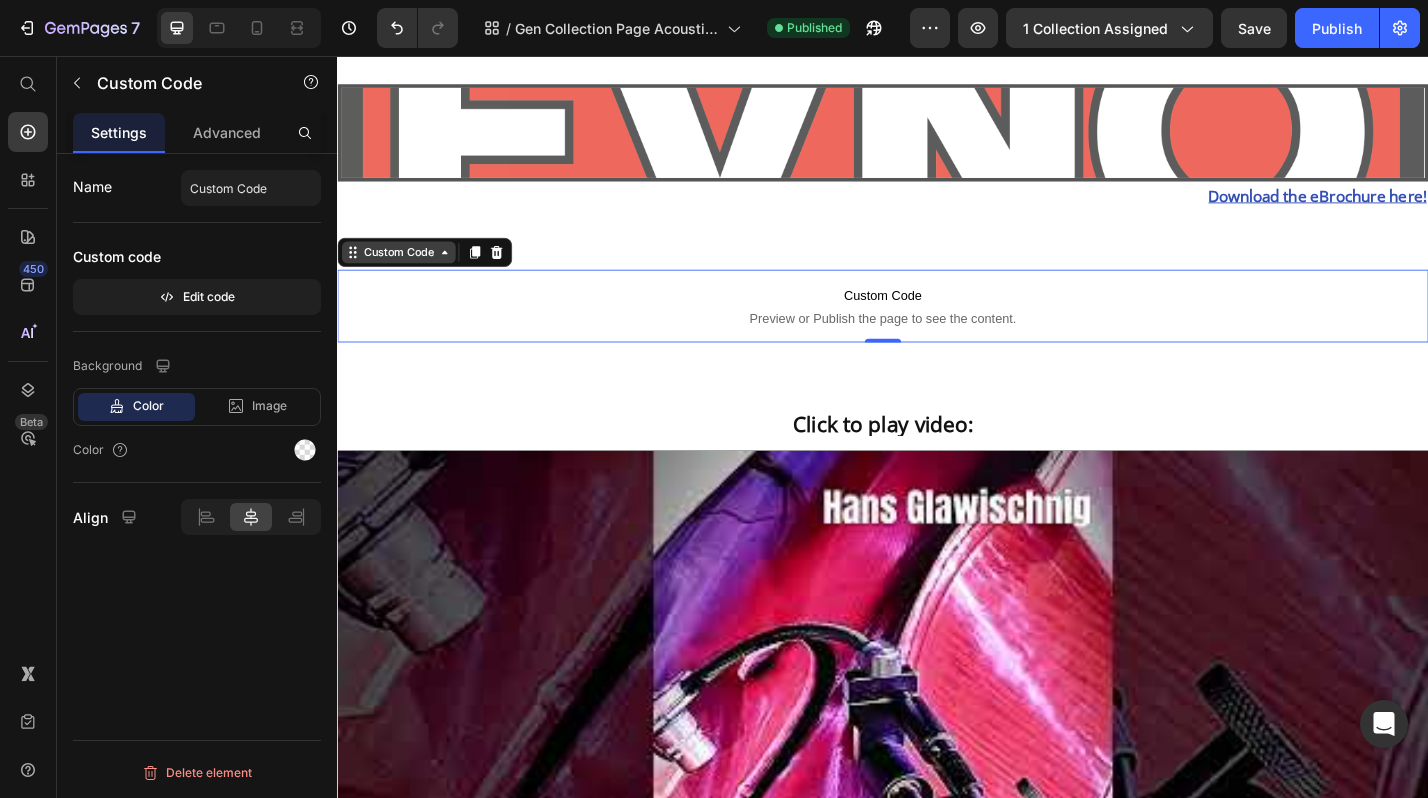 click on "Custom Code" at bounding box center (404, 272) 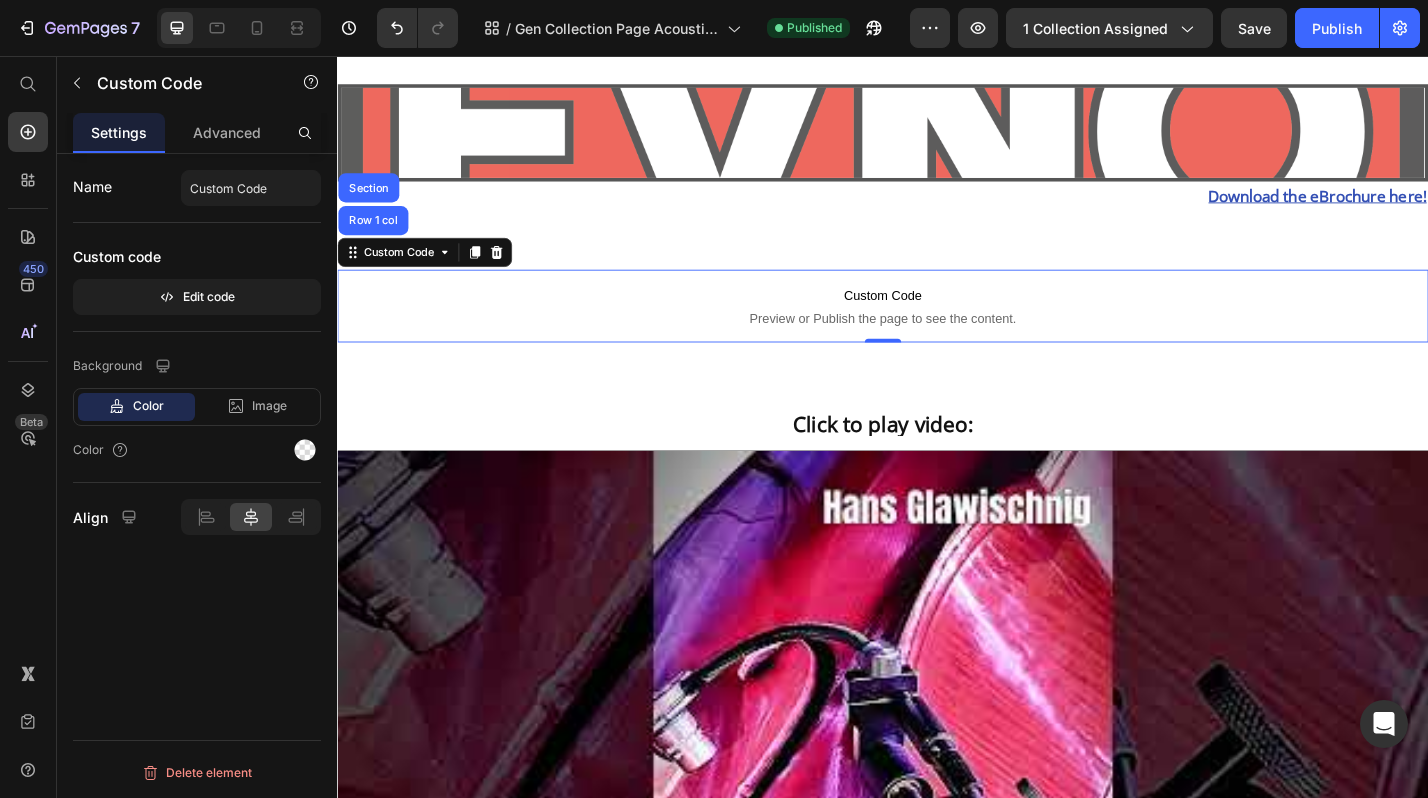 click on "Custom Code" at bounding box center (937, 319) 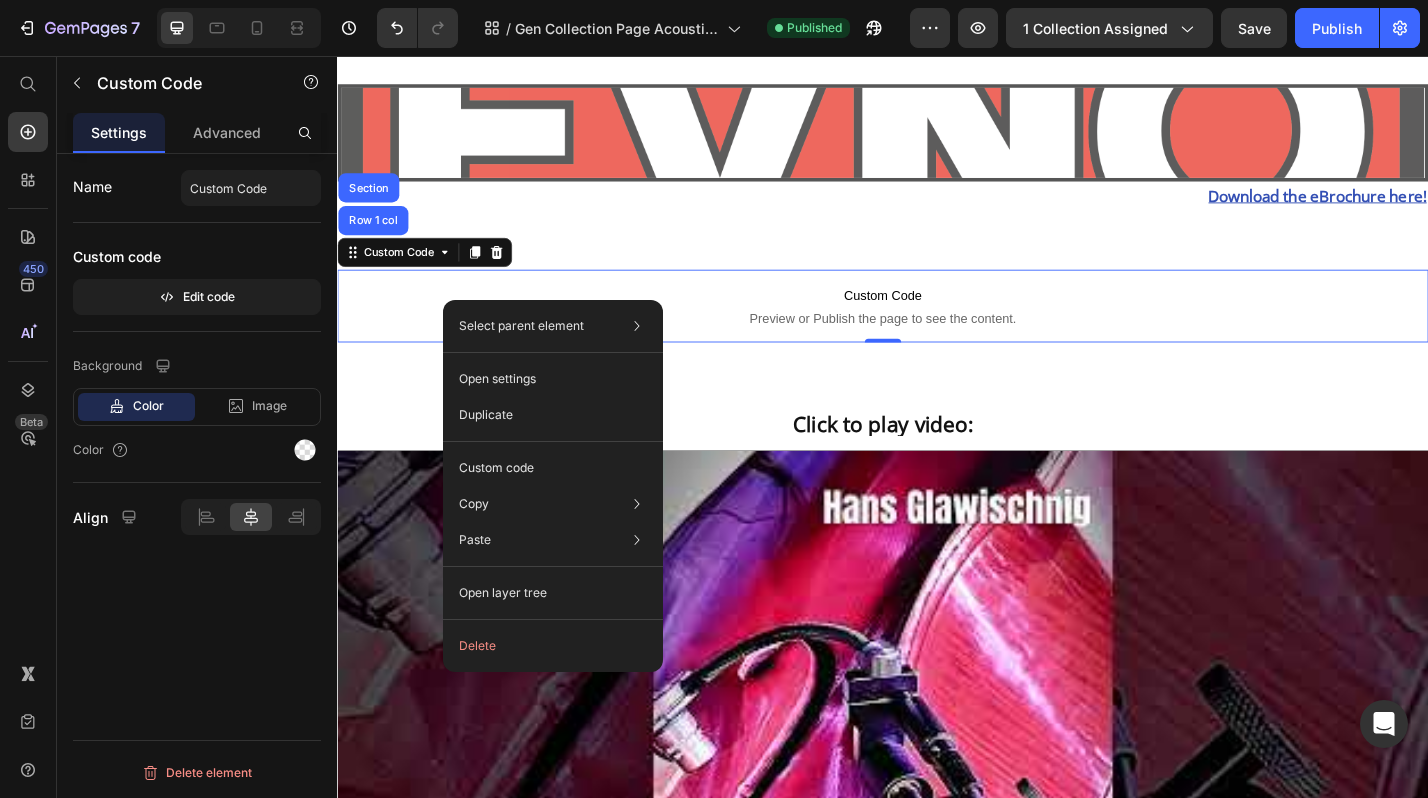 click on "Custom Code" at bounding box center (937, 319) 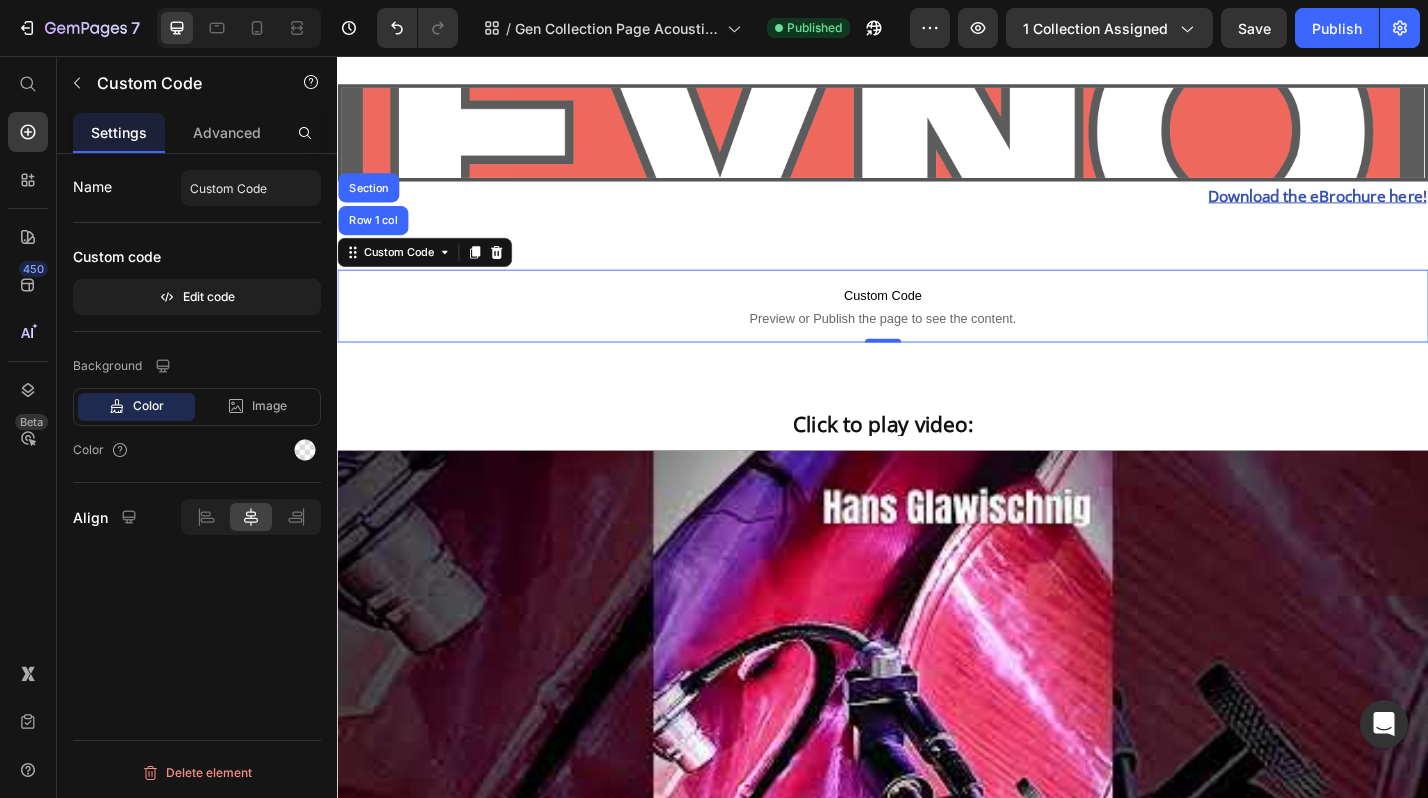 click 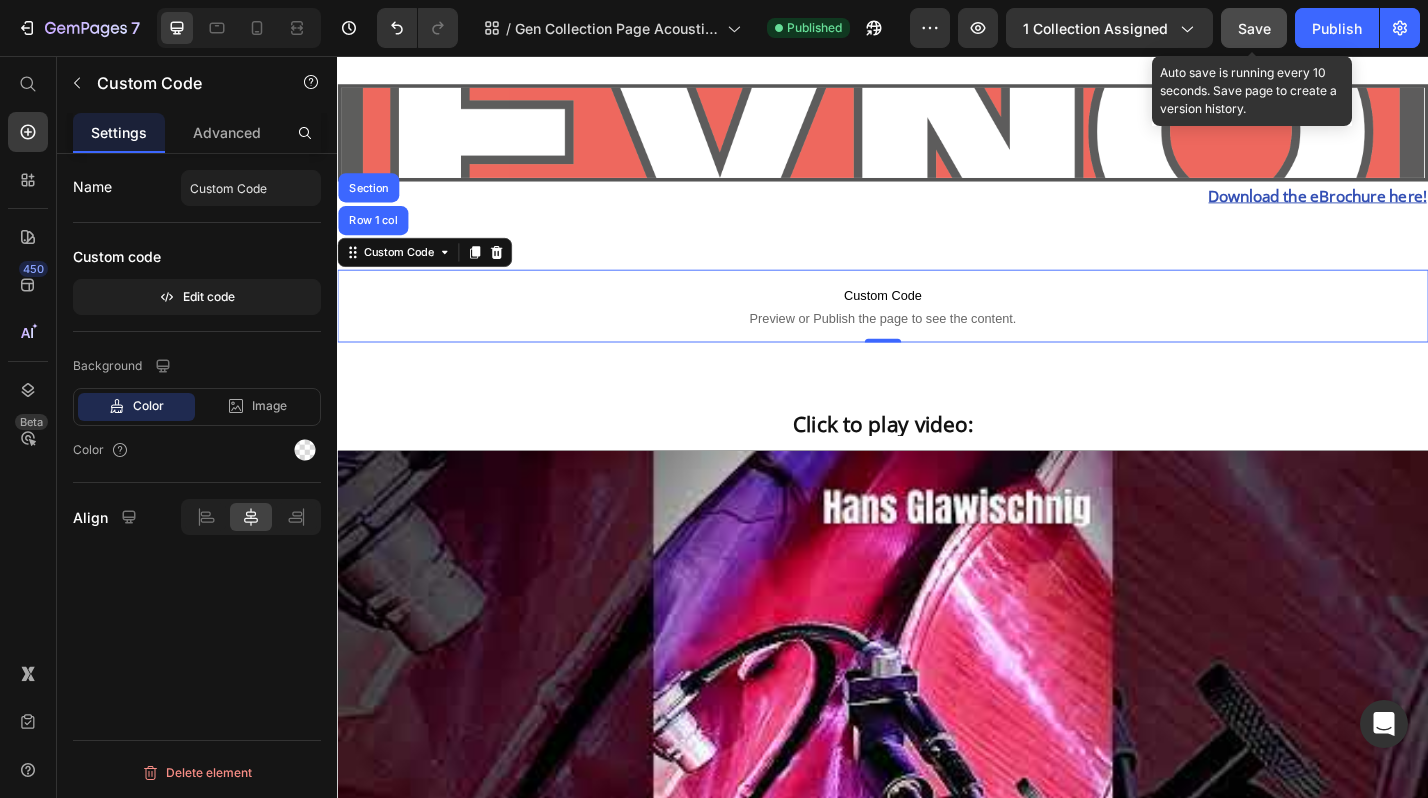 click on "Save" 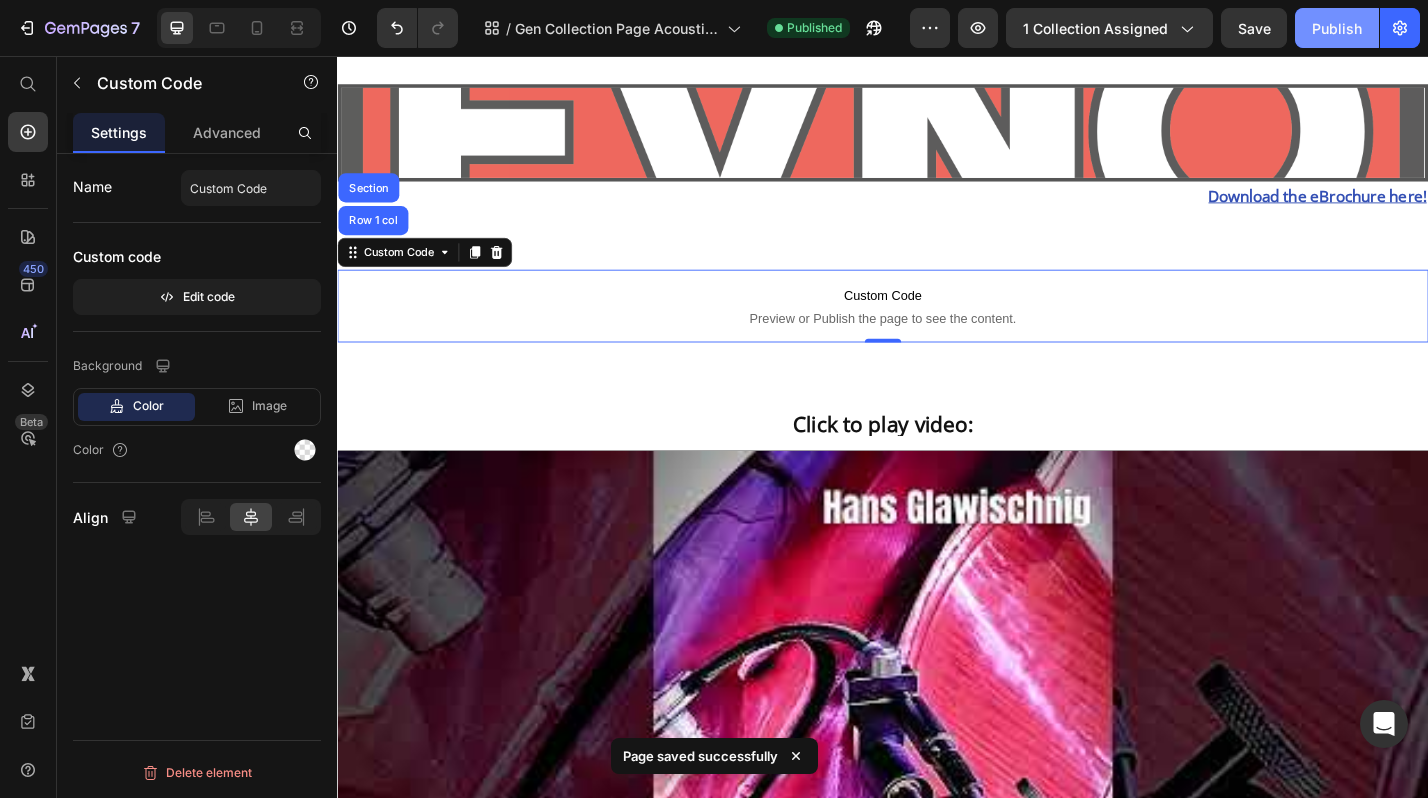 click on "Publish" at bounding box center (1337, 28) 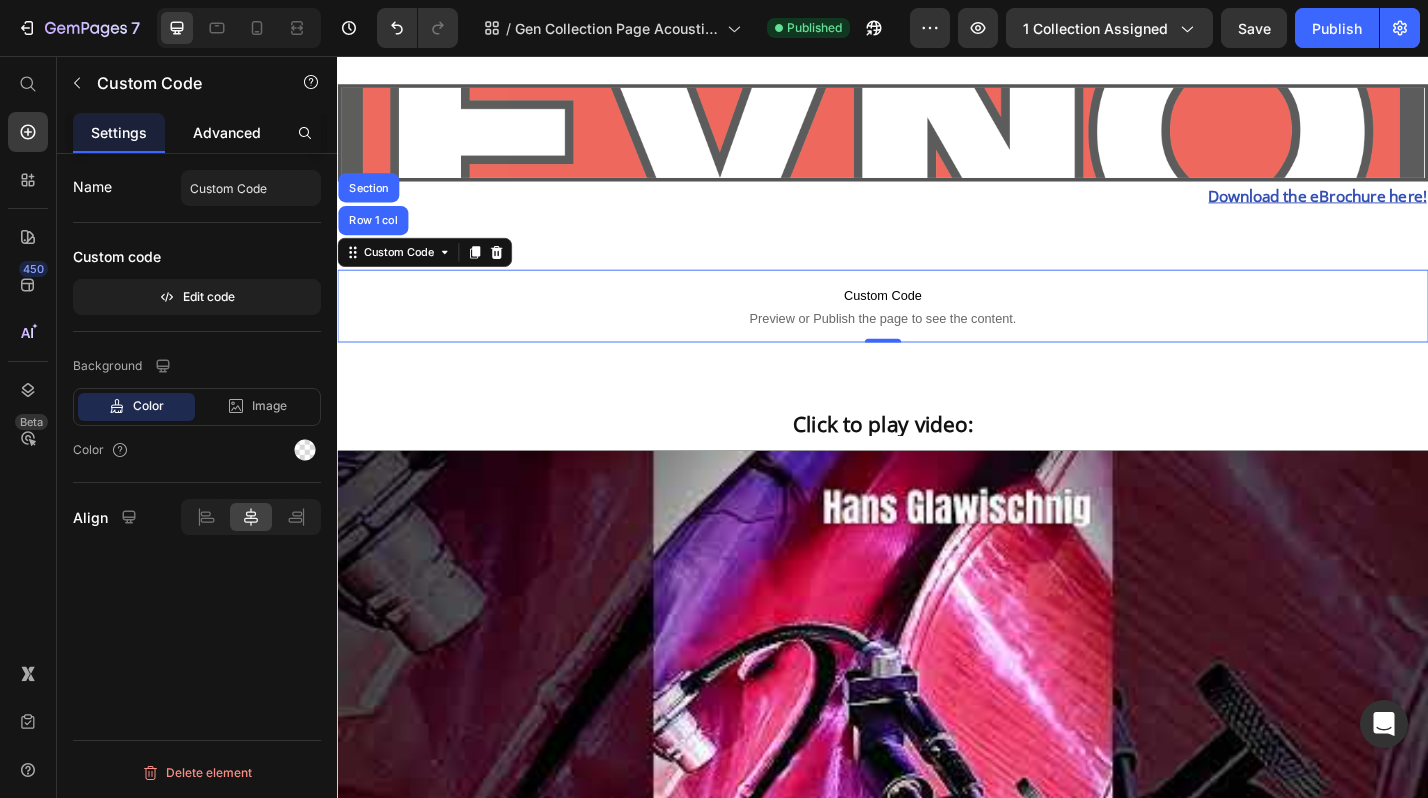 click on "Advanced" at bounding box center [227, 132] 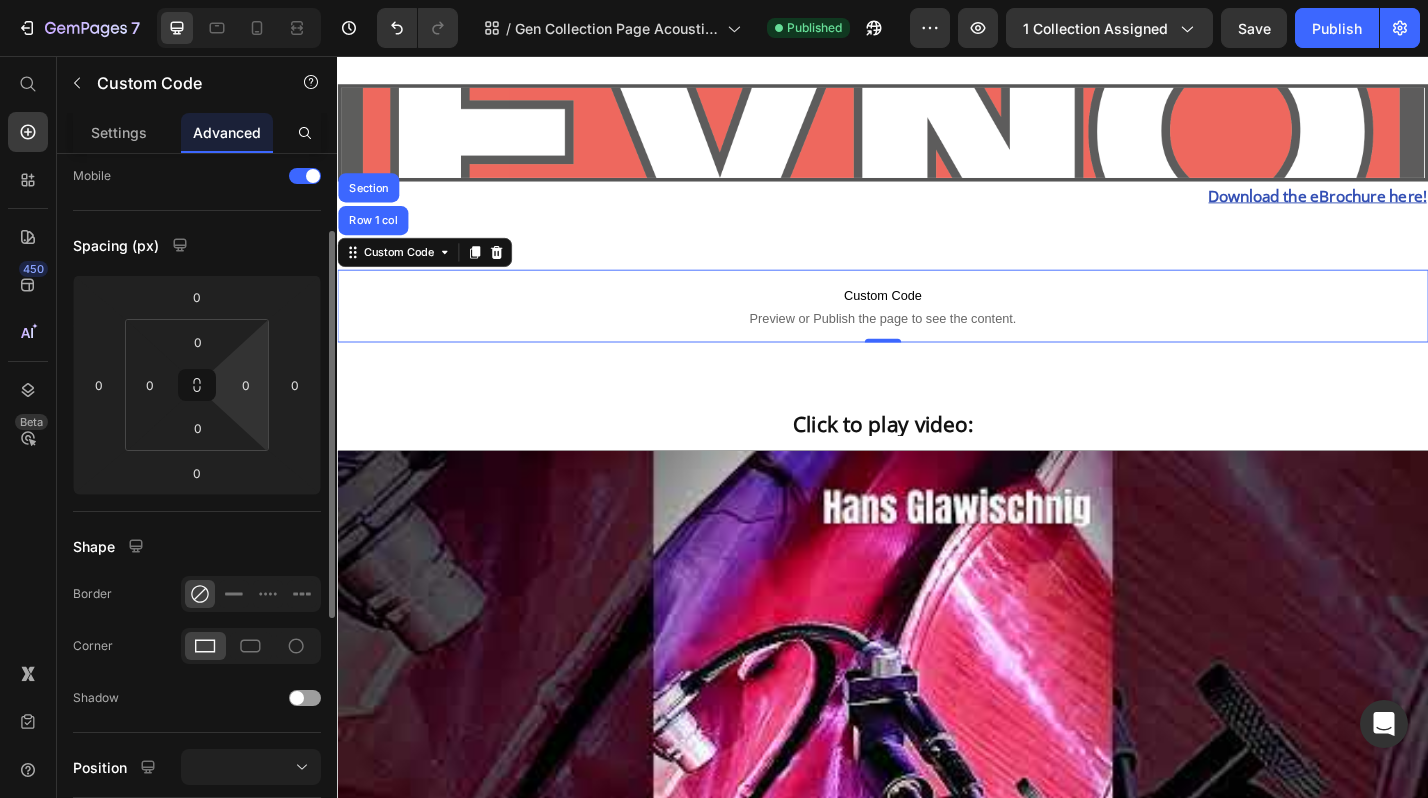 scroll, scrollTop: 0, scrollLeft: 0, axis: both 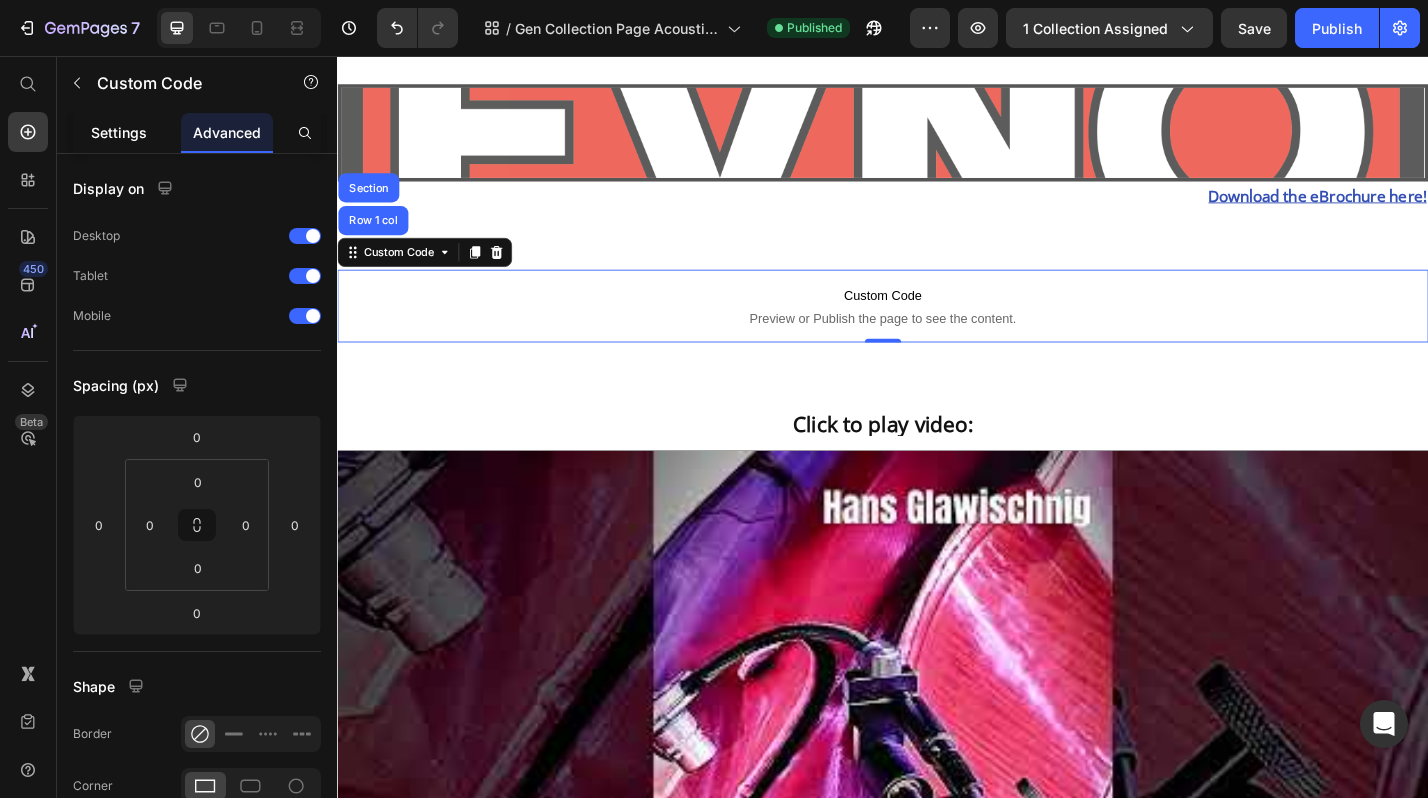 click on "Settings" at bounding box center (119, 132) 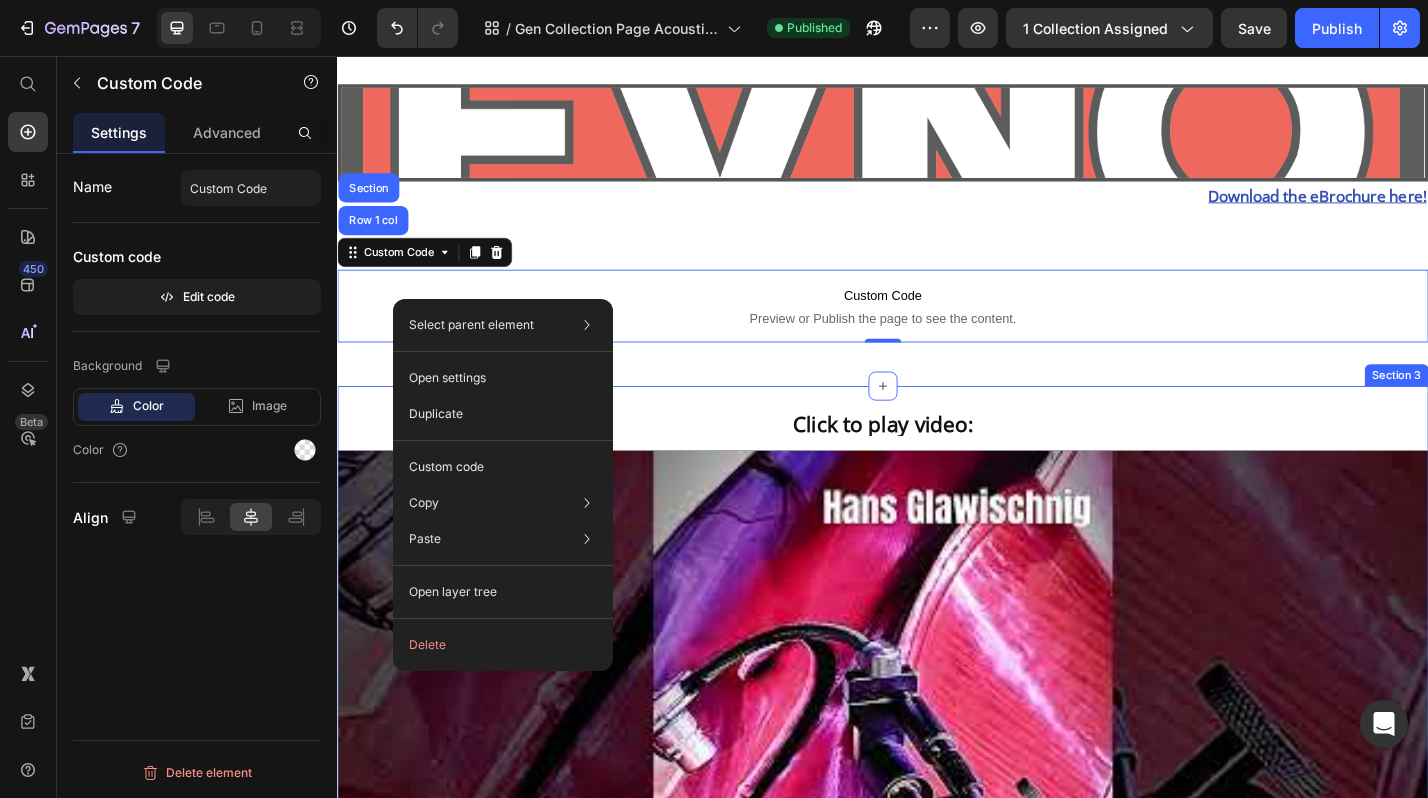 click on "⁠⁠⁠⁠⁠⁠⁠ Click to play video: Heading Row Video Row Section 3" at bounding box center [937, 928] 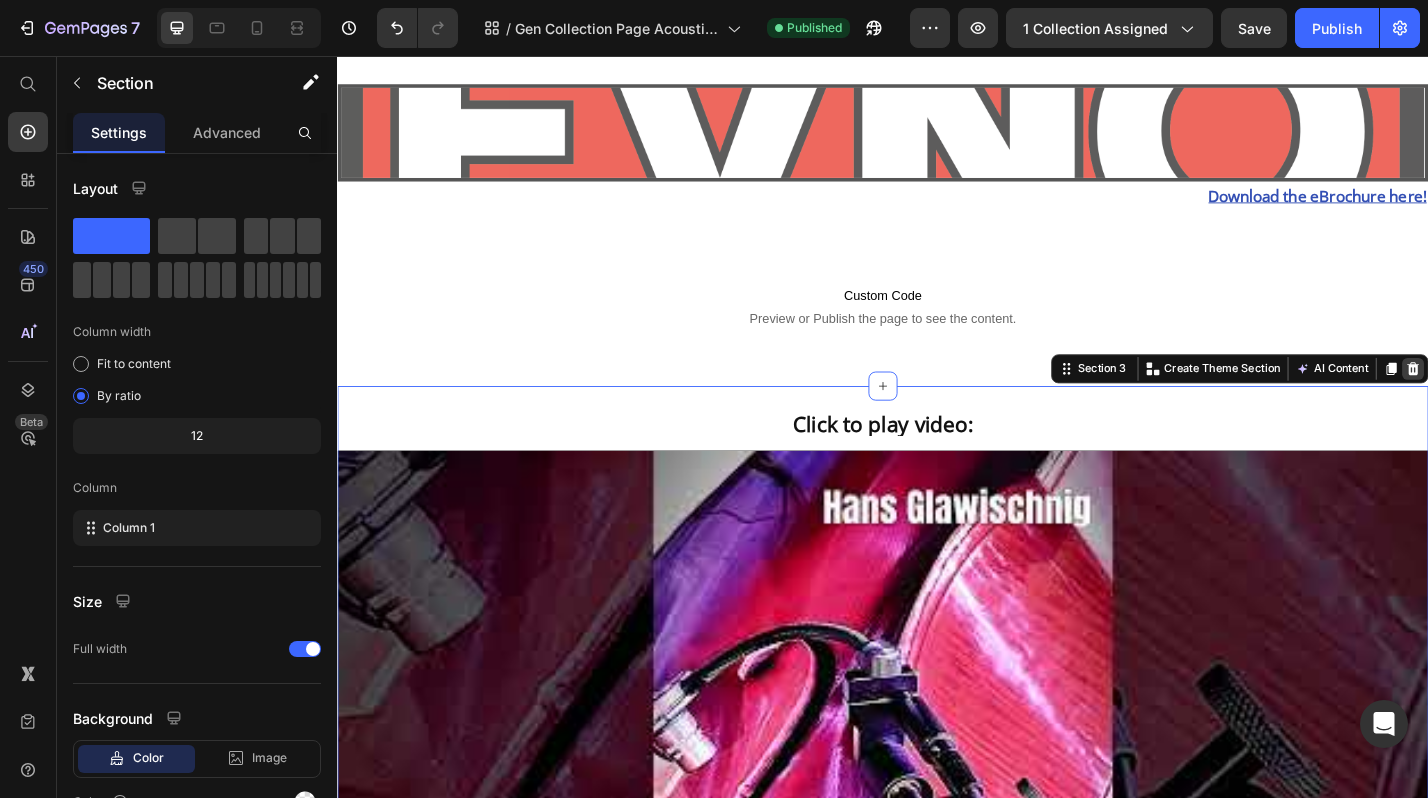 click 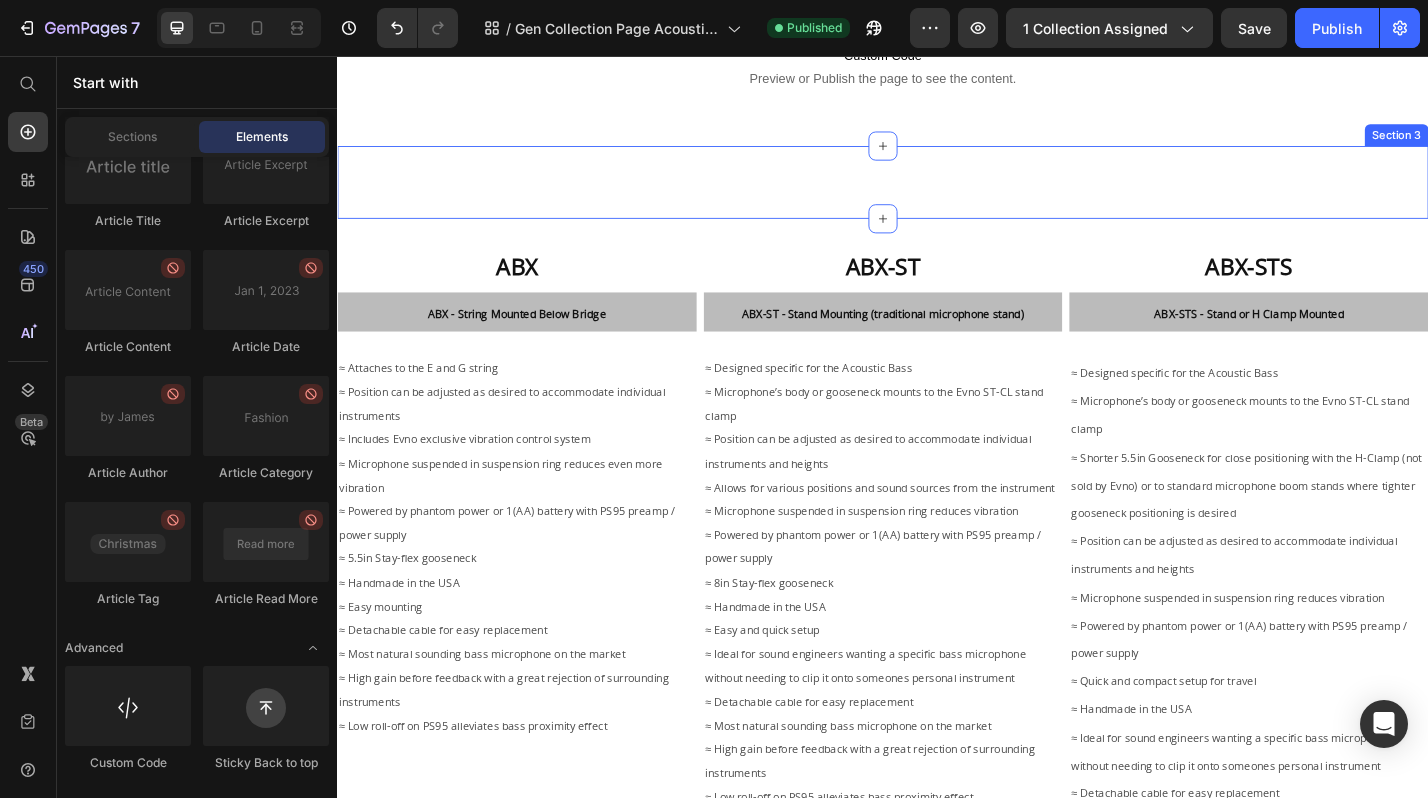 scroll, scrollTop: 0, scrollLeft: 0, axis: both 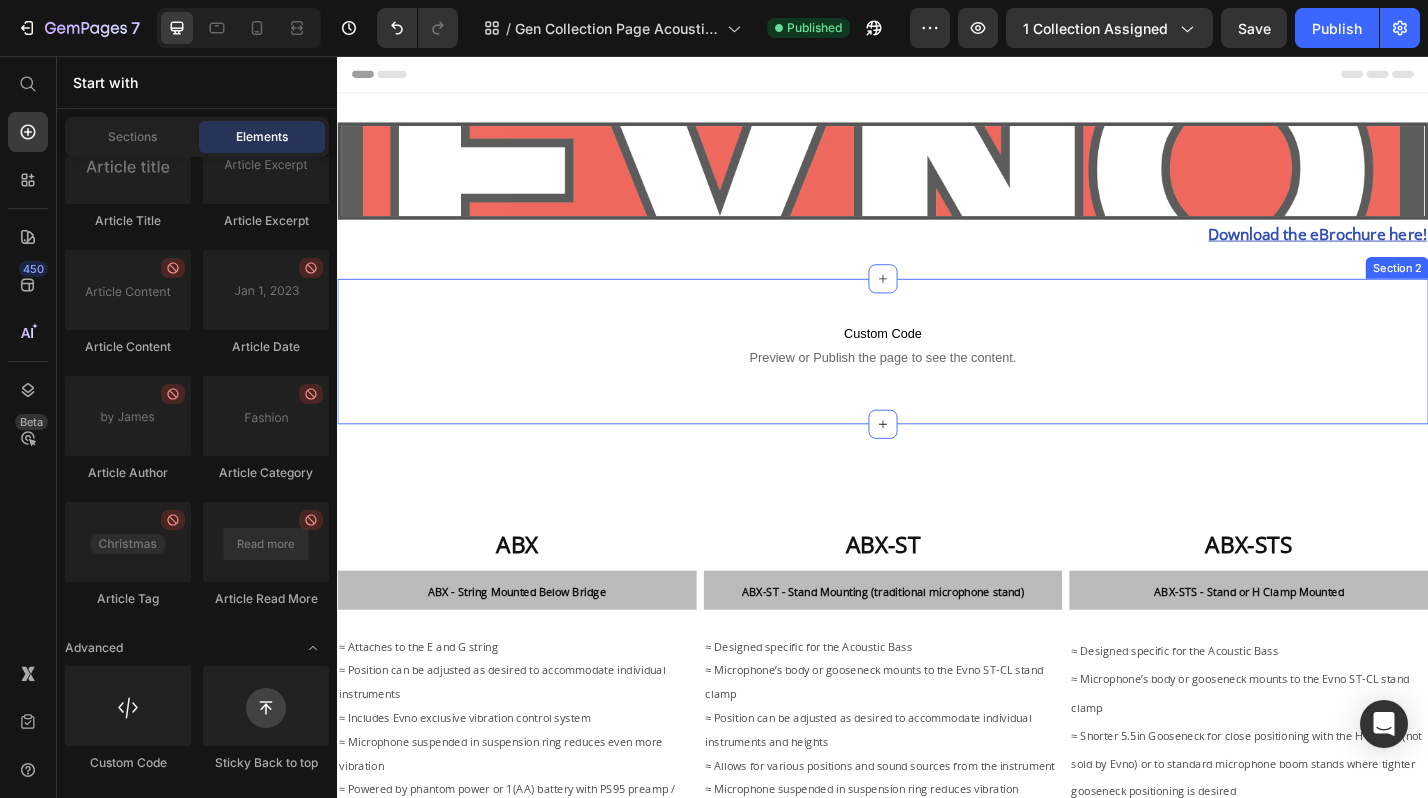 click on "Custom Code
Preview or Publish the page to see the content. Custom Code Row Section 2" at bounding box center [937, 381] 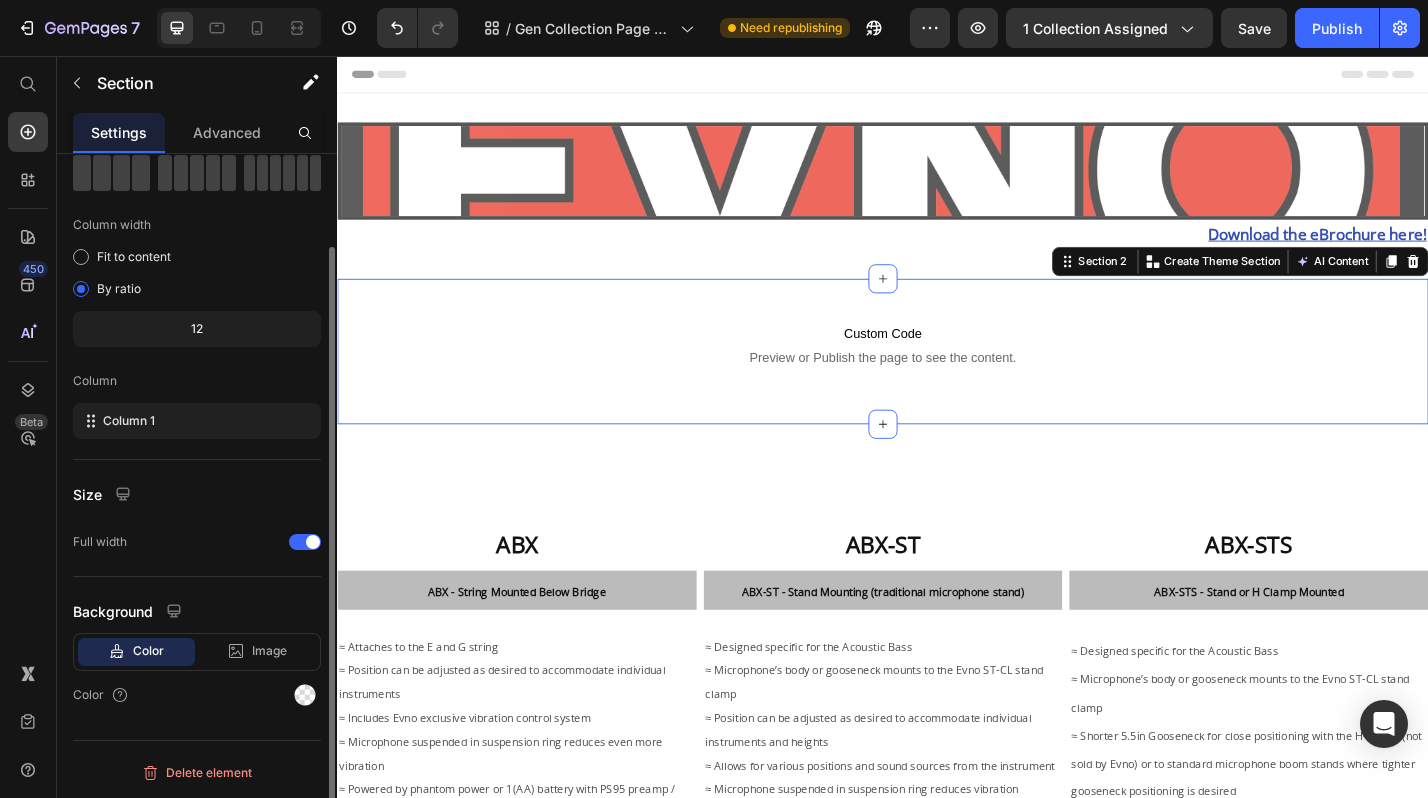 scroll, scrollTop: 0, scrollLeft: 0, axis: both 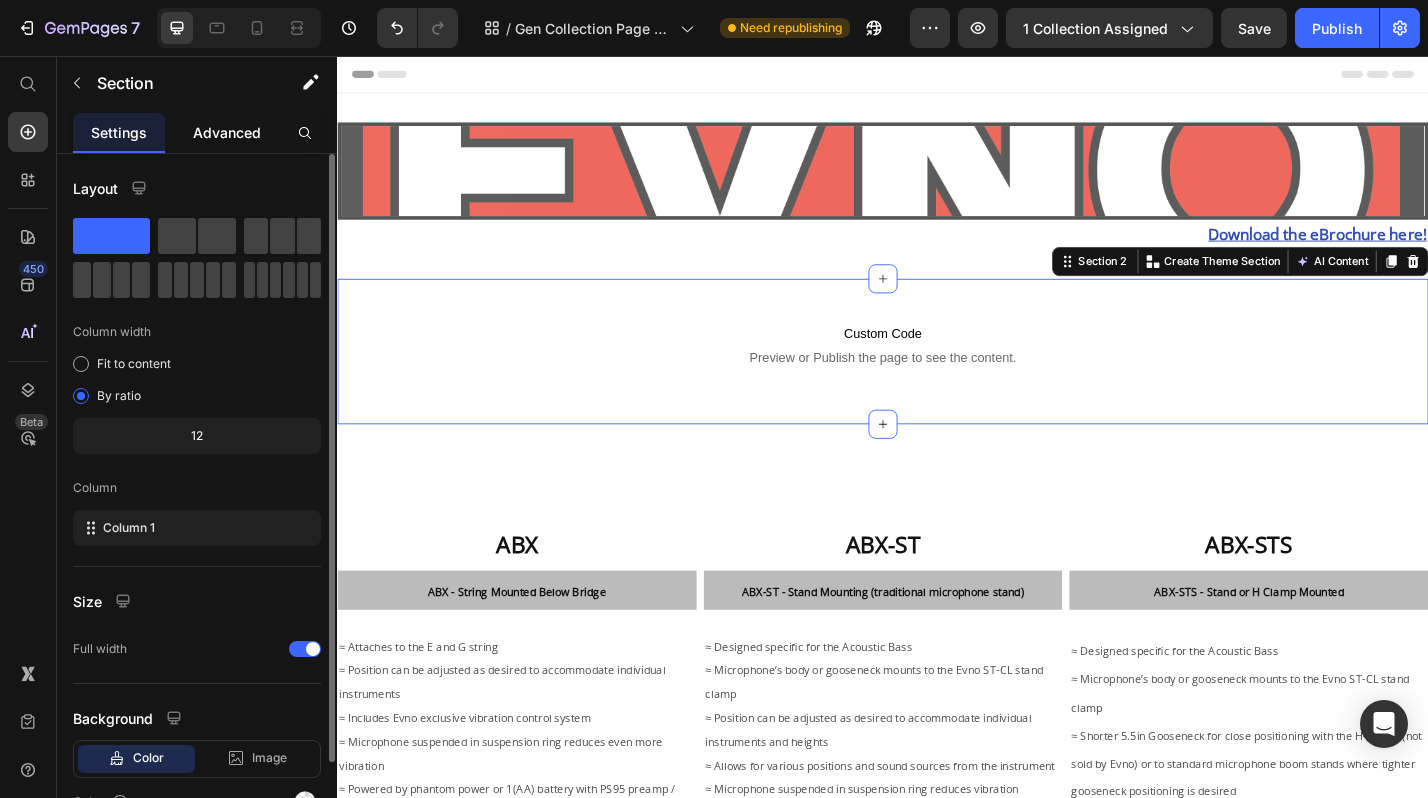 click on "Advanced" at bounding box center (227, 132) 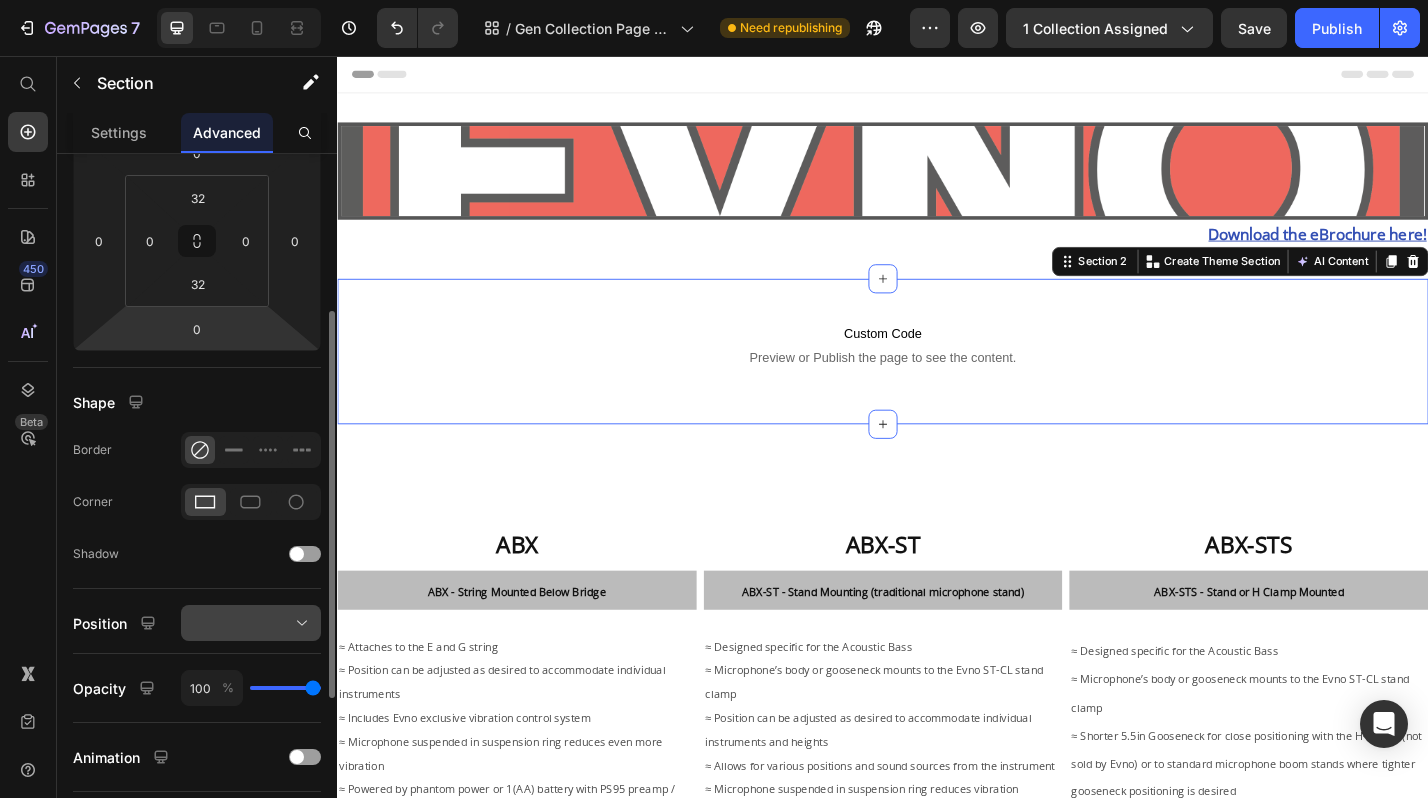 scroll, scrollTop: 120, scrollLeft: 0, axis: vertical 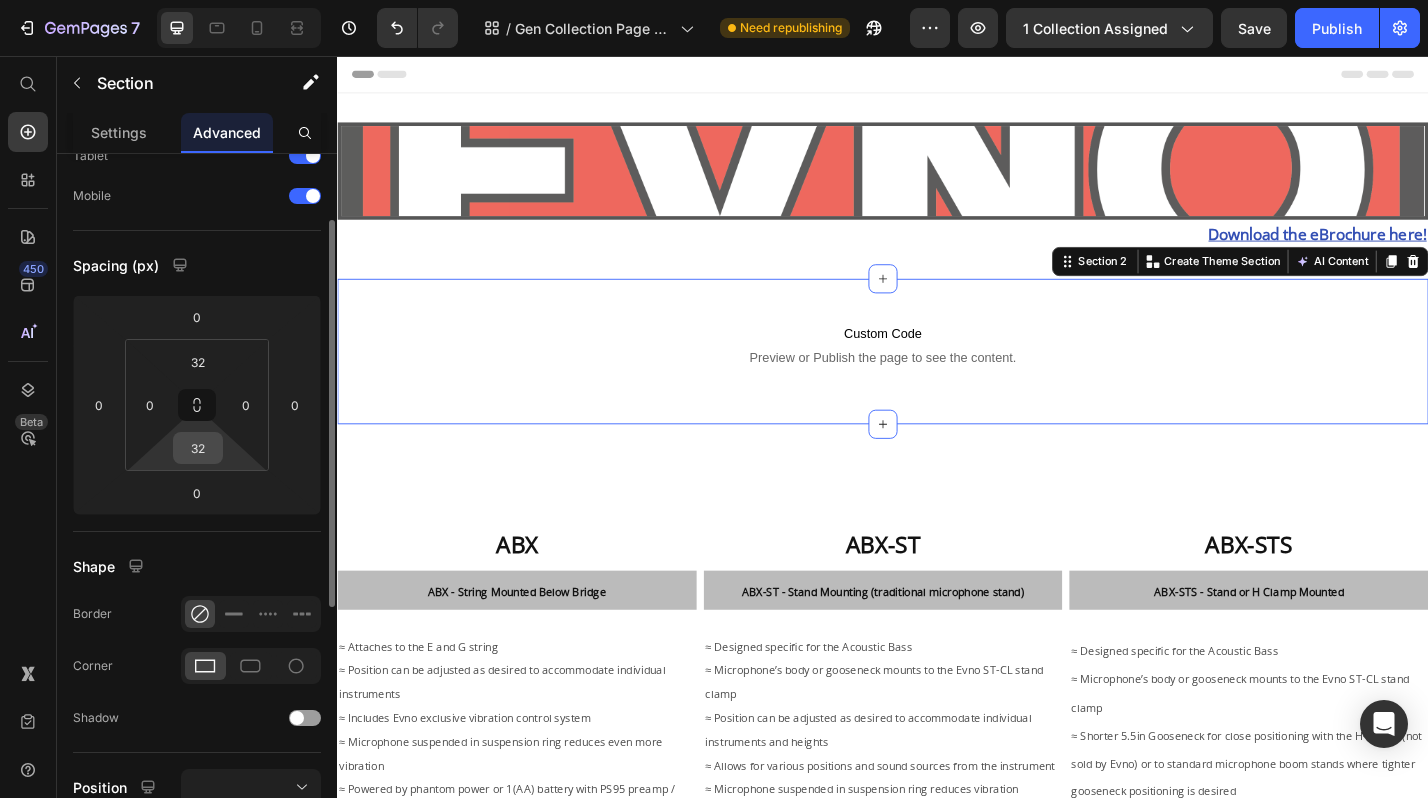 click on "32" at bounding box center [198, 448] 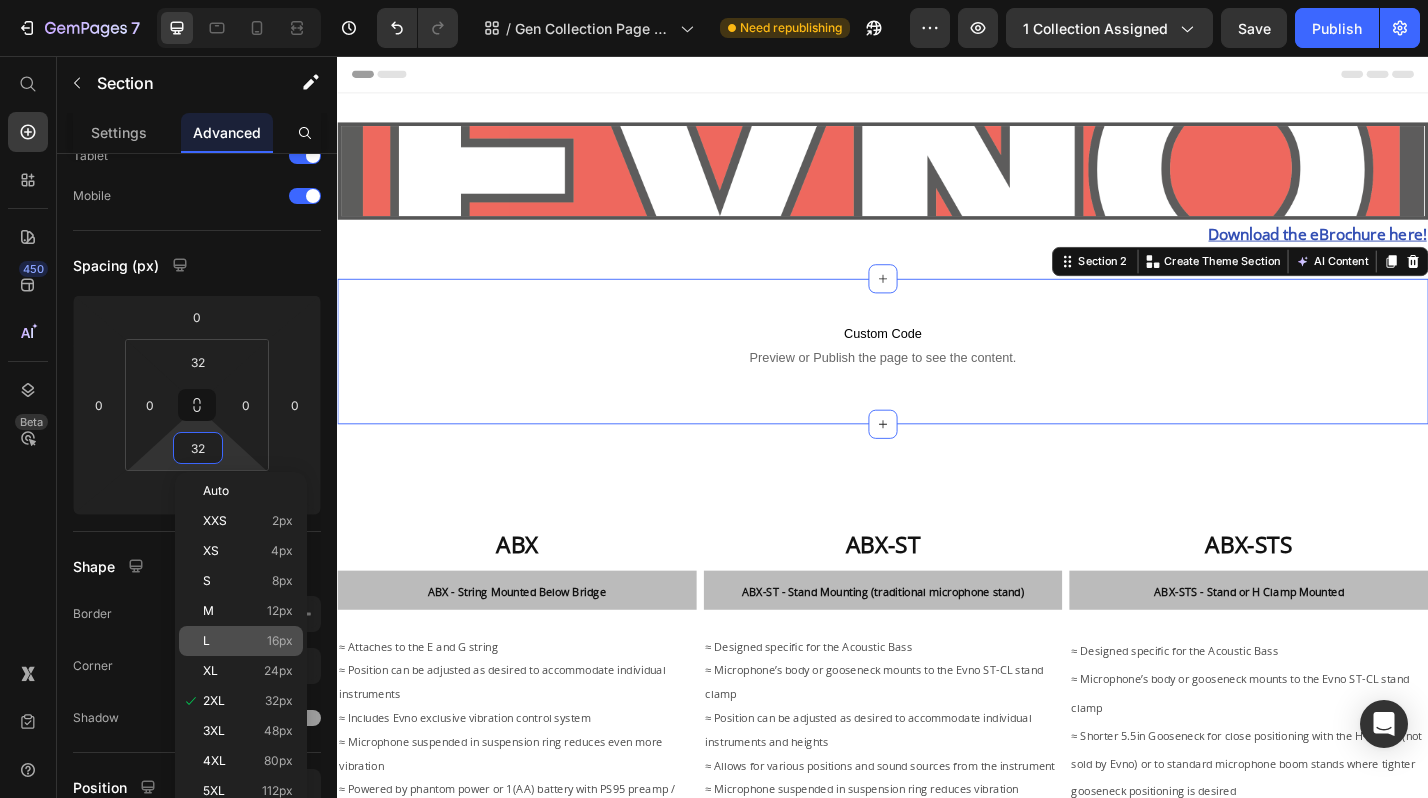 click on "L 16px" at bounding box center [248, 641] 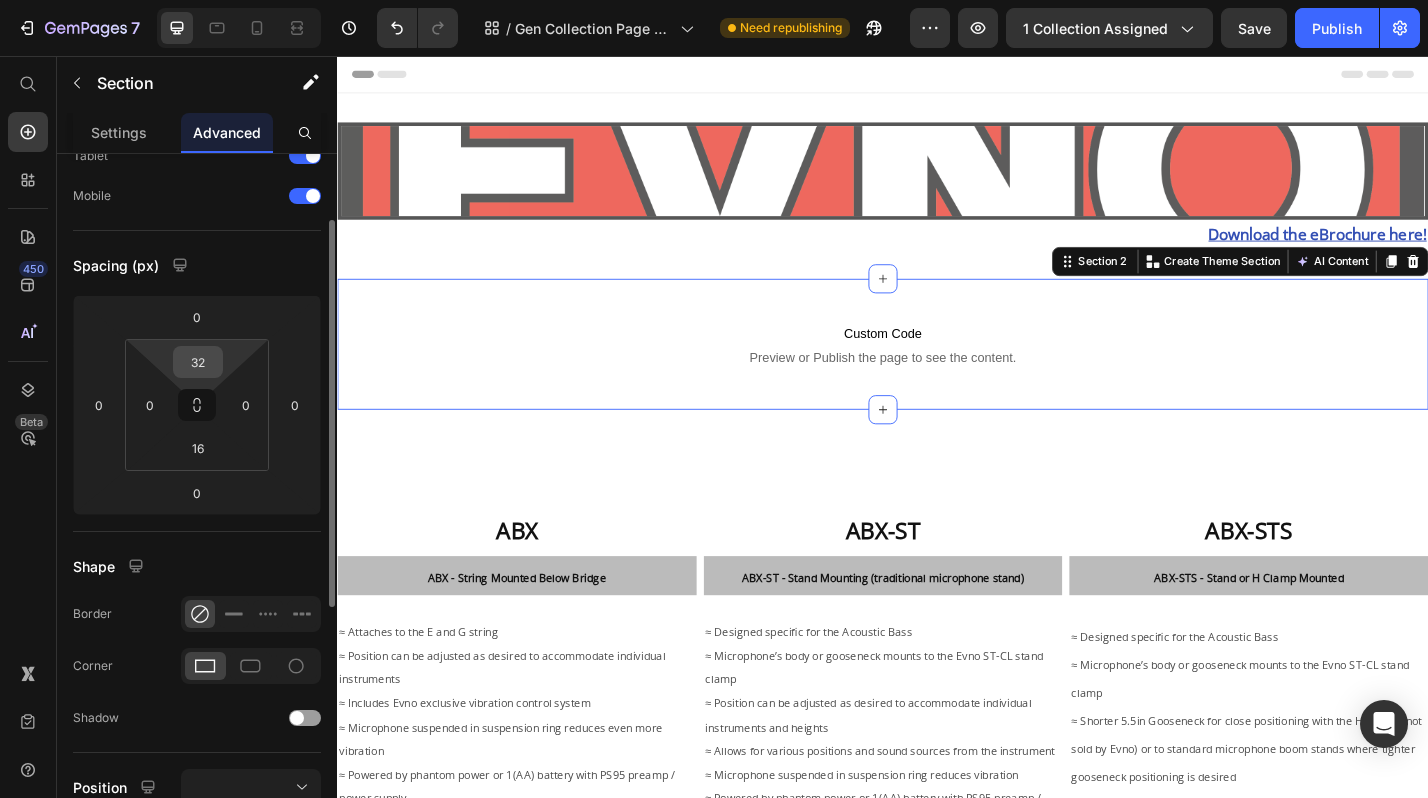click on "32" at bounding box center (198, 362) 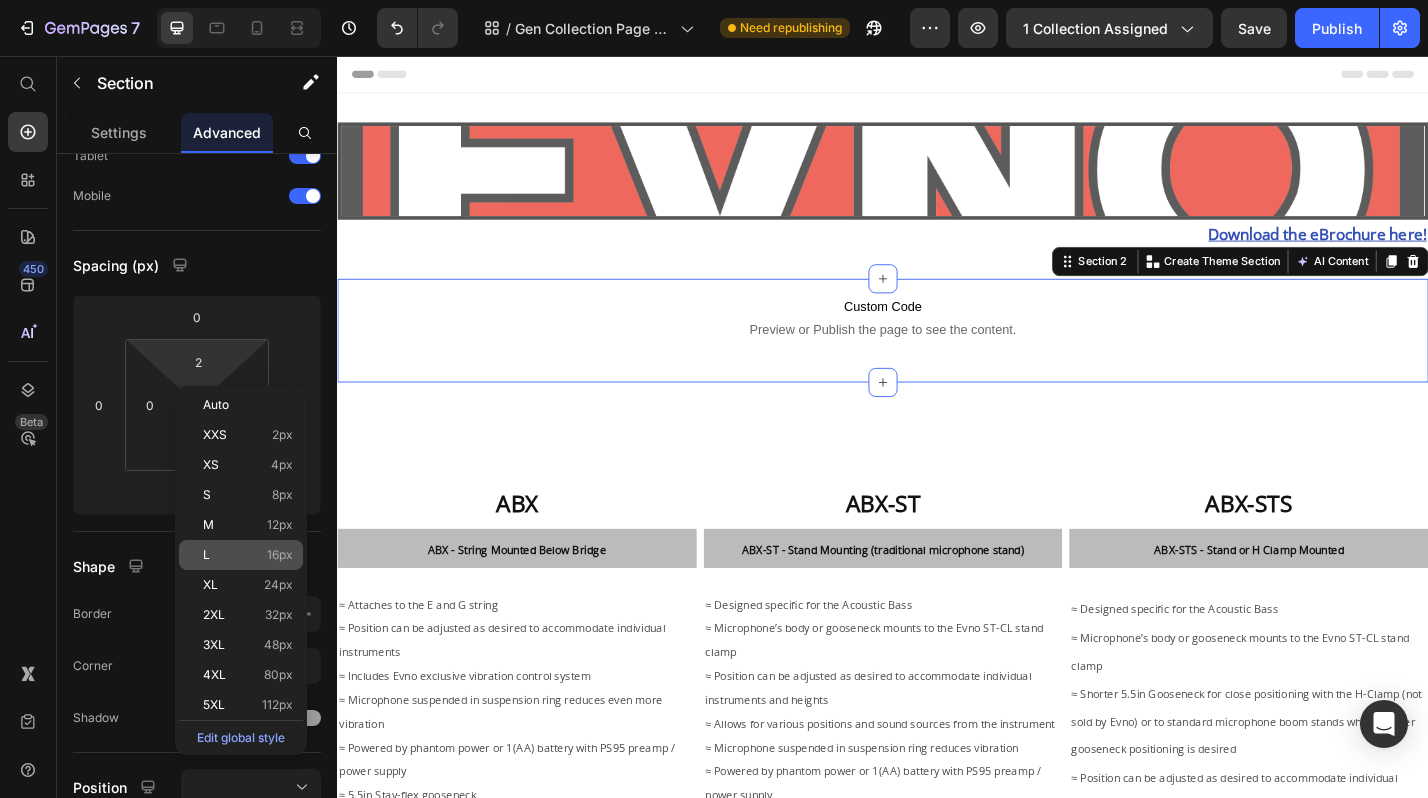 click on "L 16px" at bounding box center [248, 555] 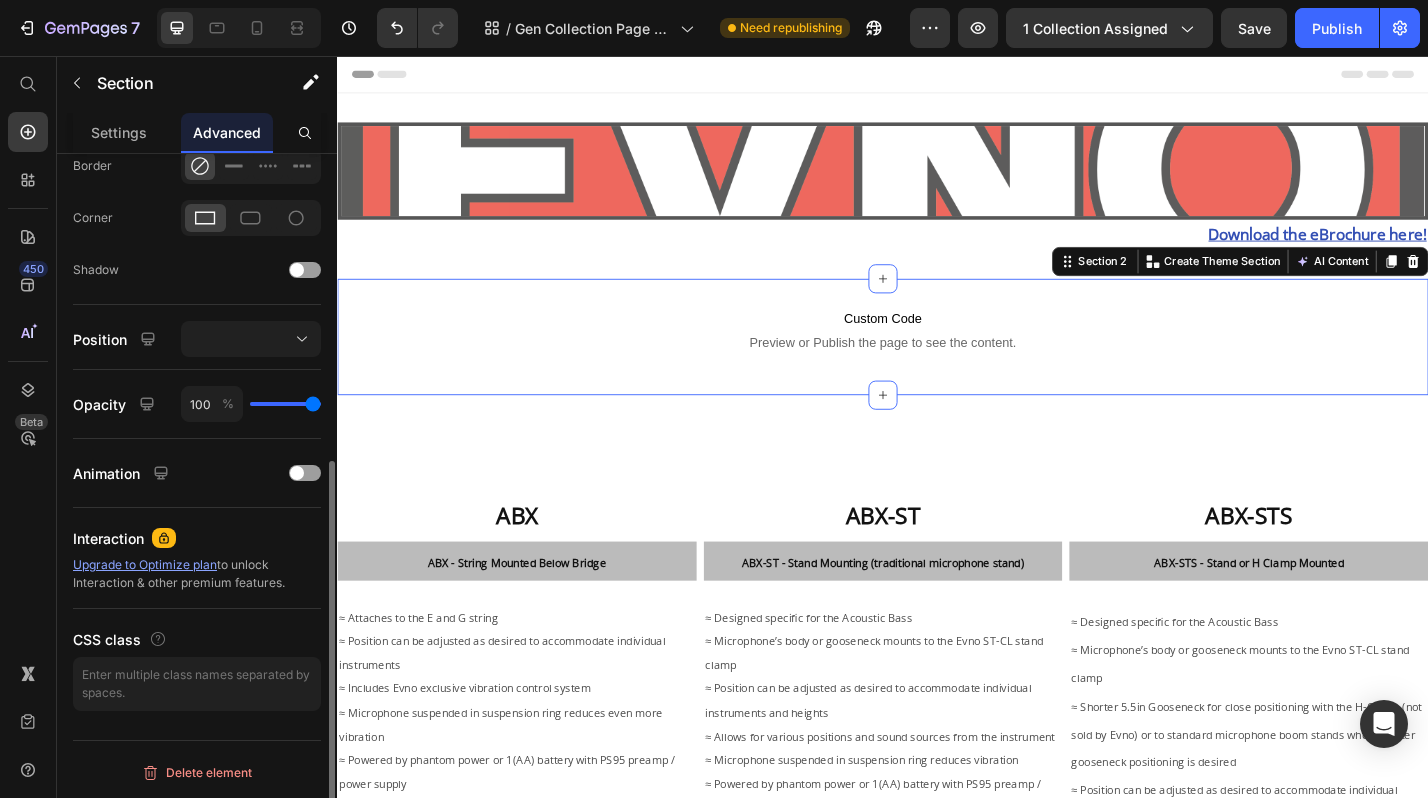 scroll, scrollTop: 0, scrollLeft: 0, axis: both 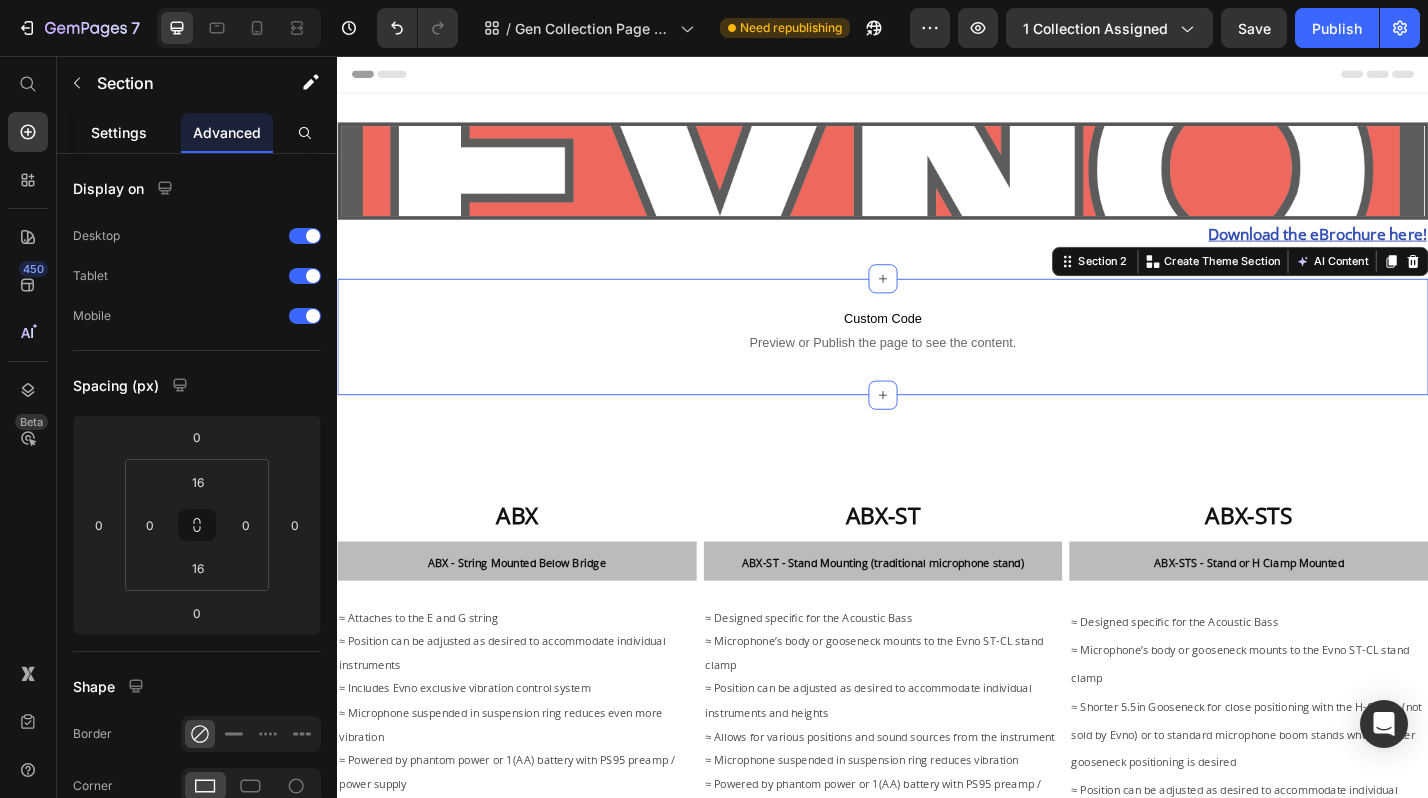 click on "Settings" 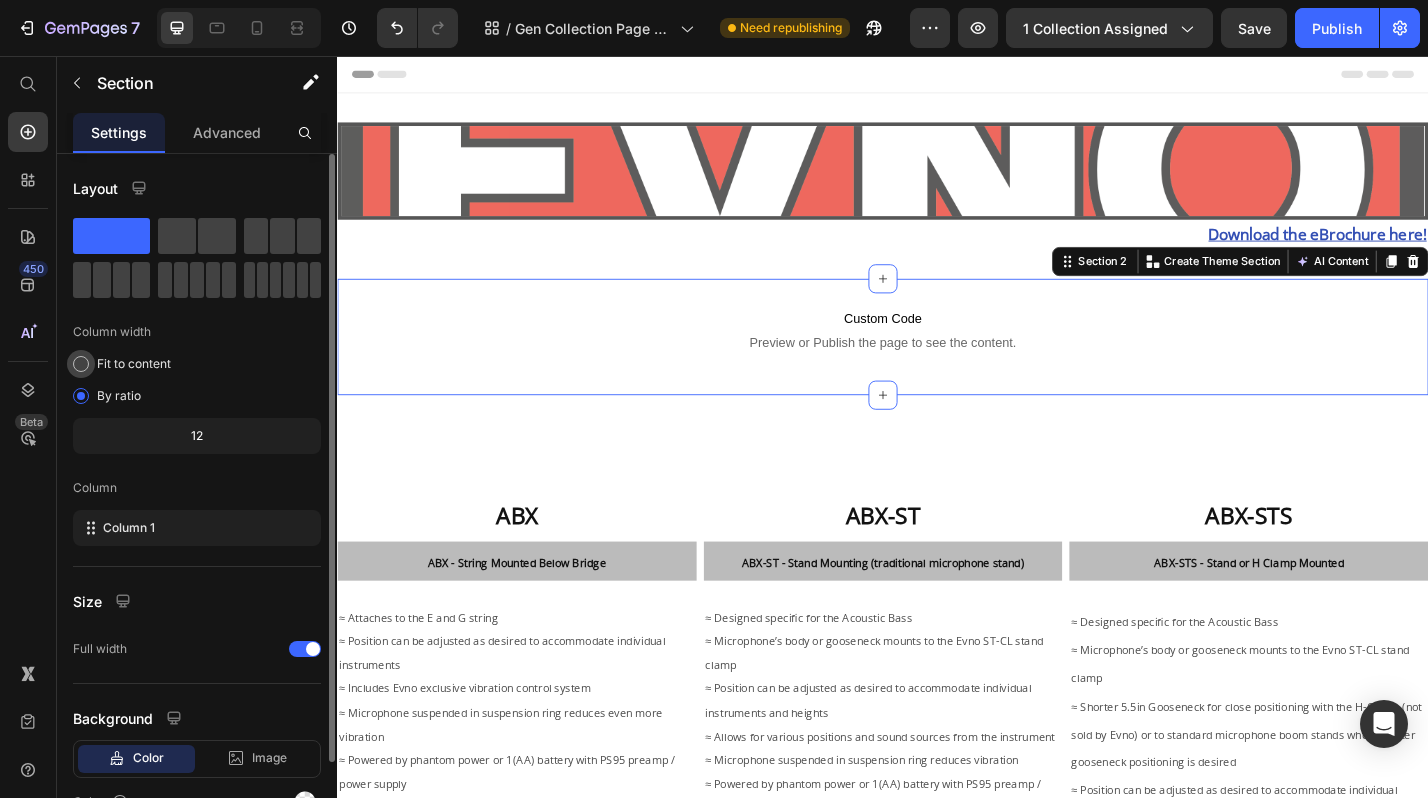click on "Fit to content" at bounding box center (134, 364) 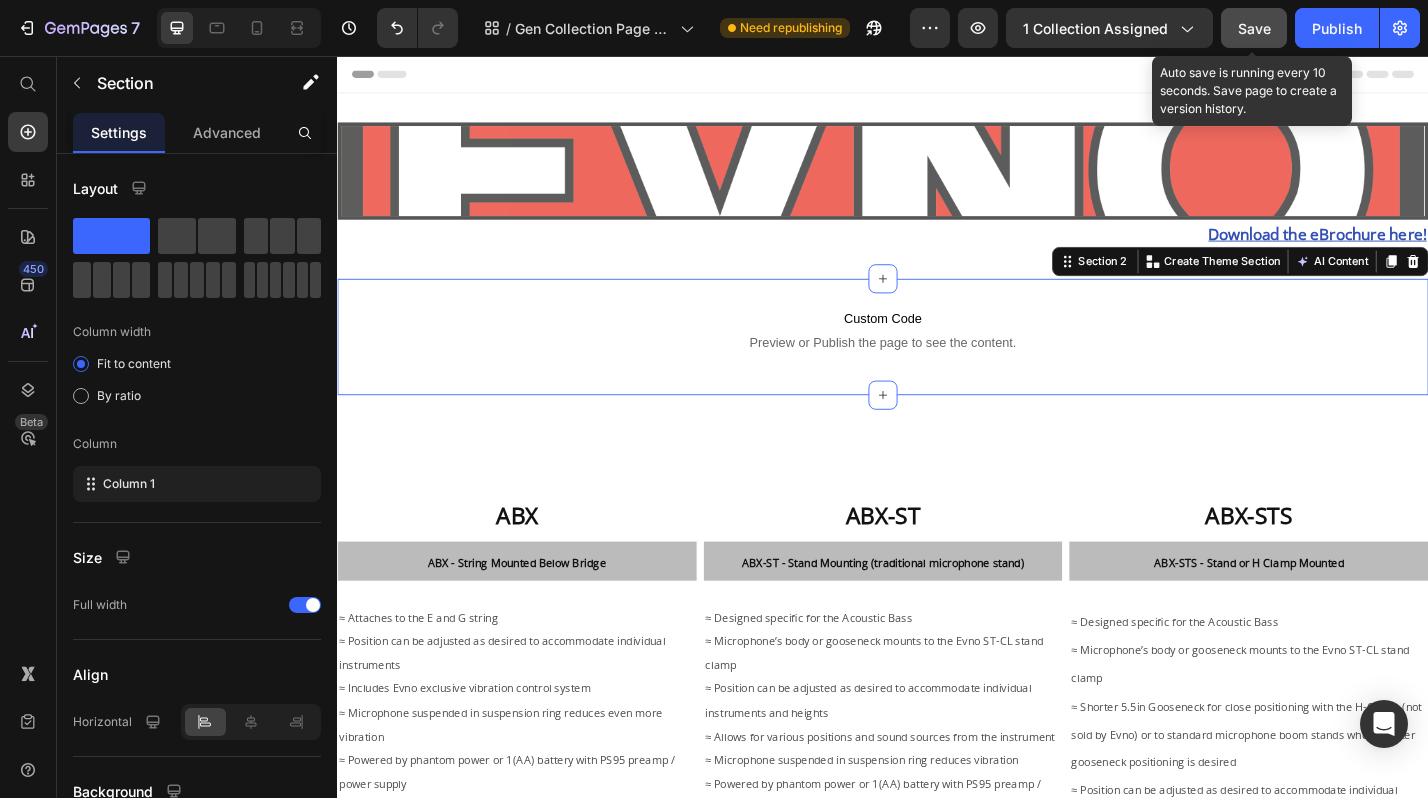 click on "Save" at bounding box center [1254, 28] 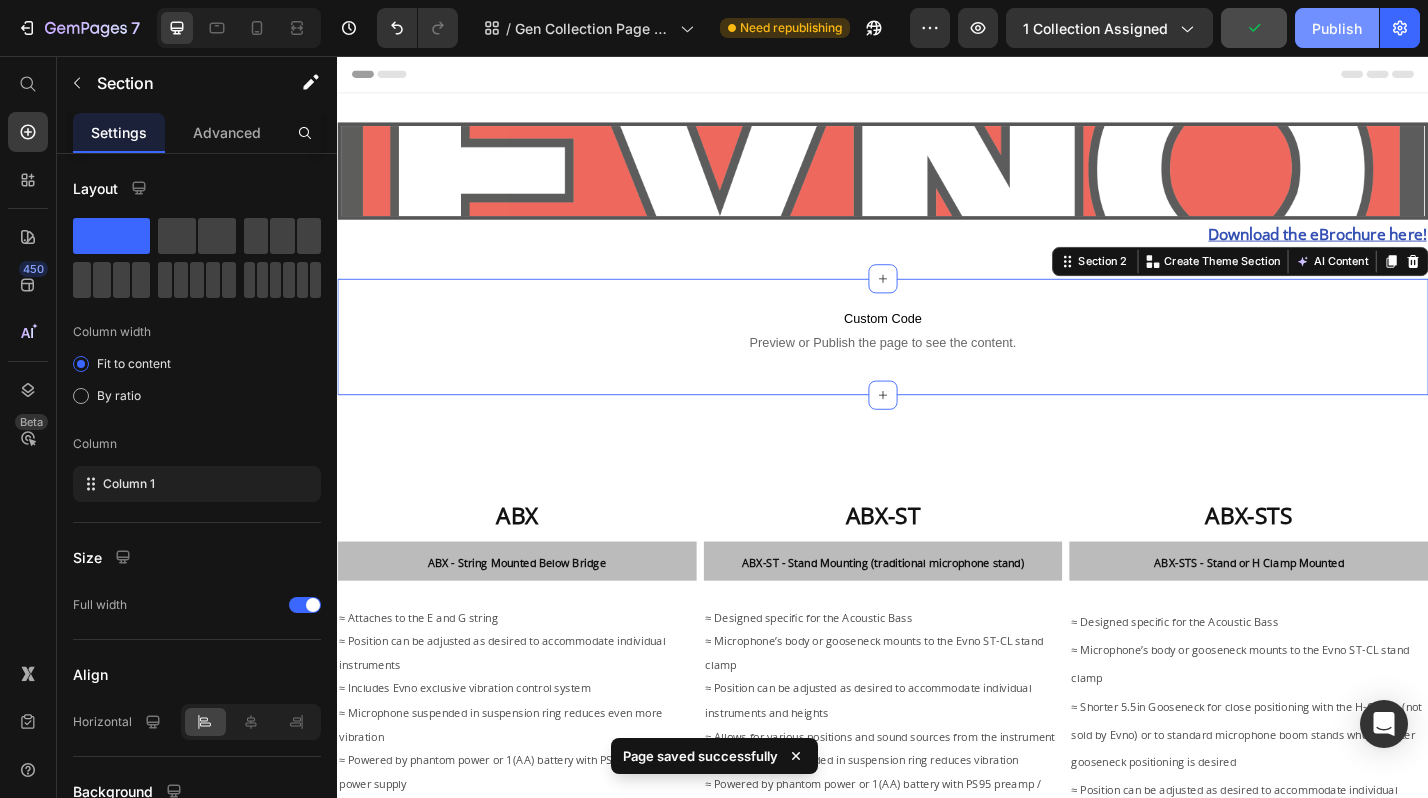 click on "Publish" at bounding box center [1337, 28] 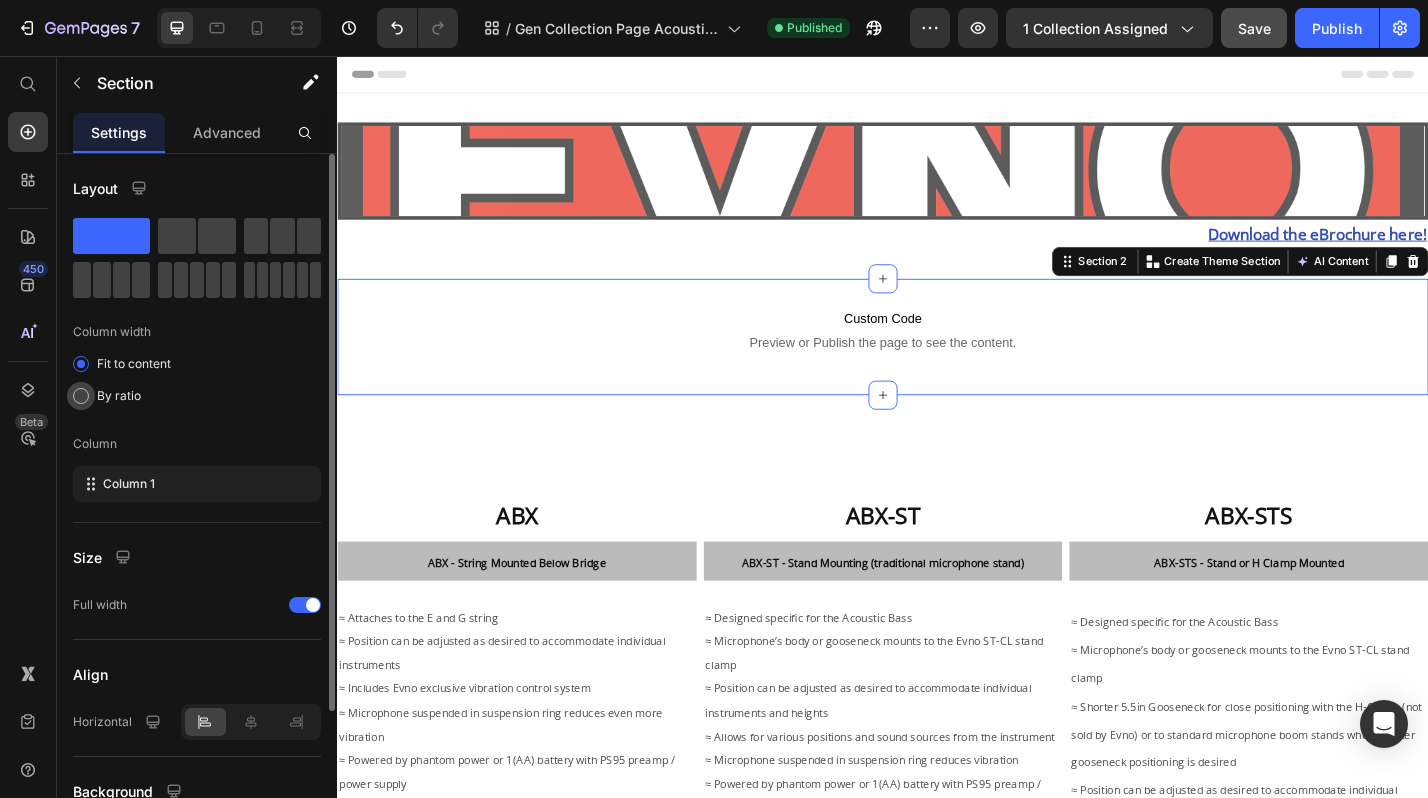 click on "By ratio" at bounding box center [119, 396] 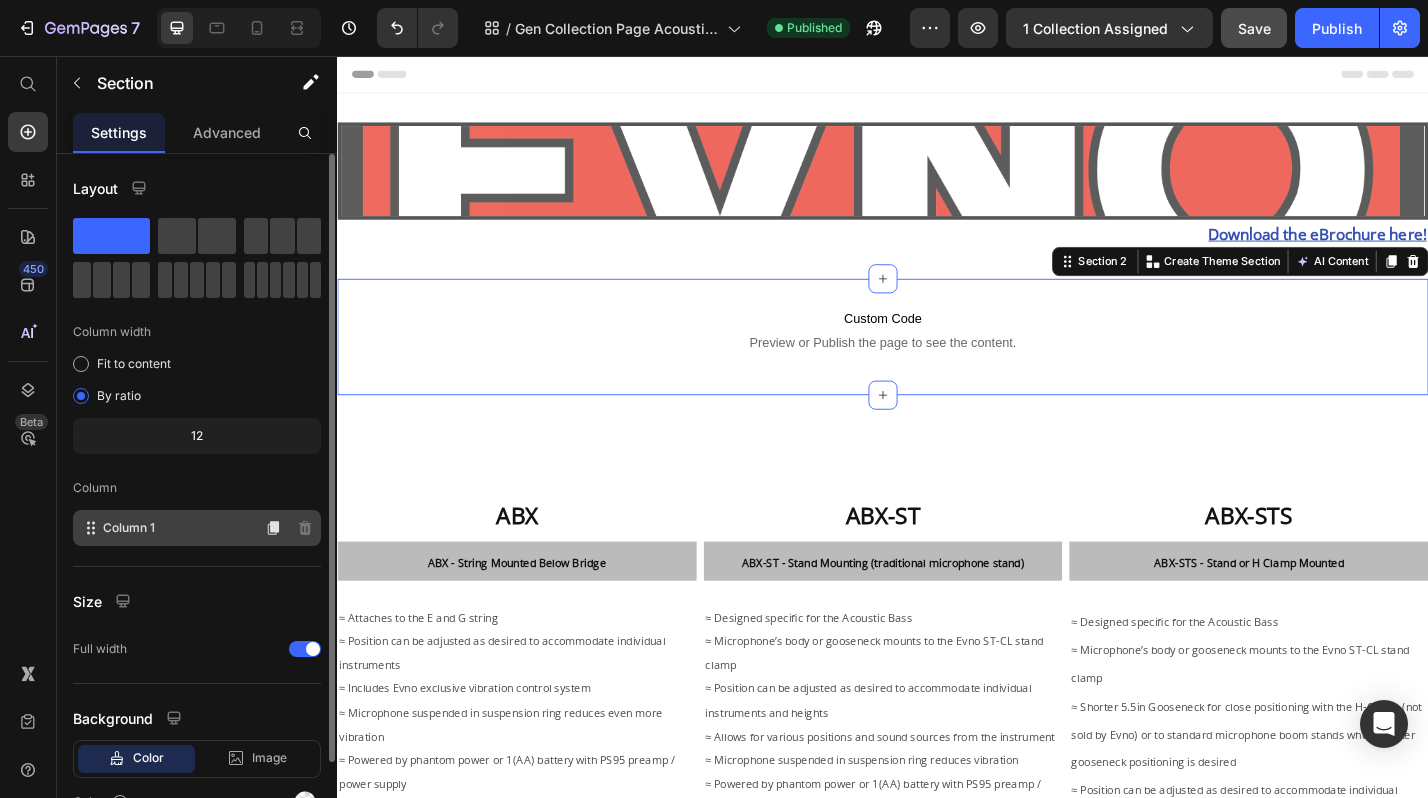 click on "Column 1" 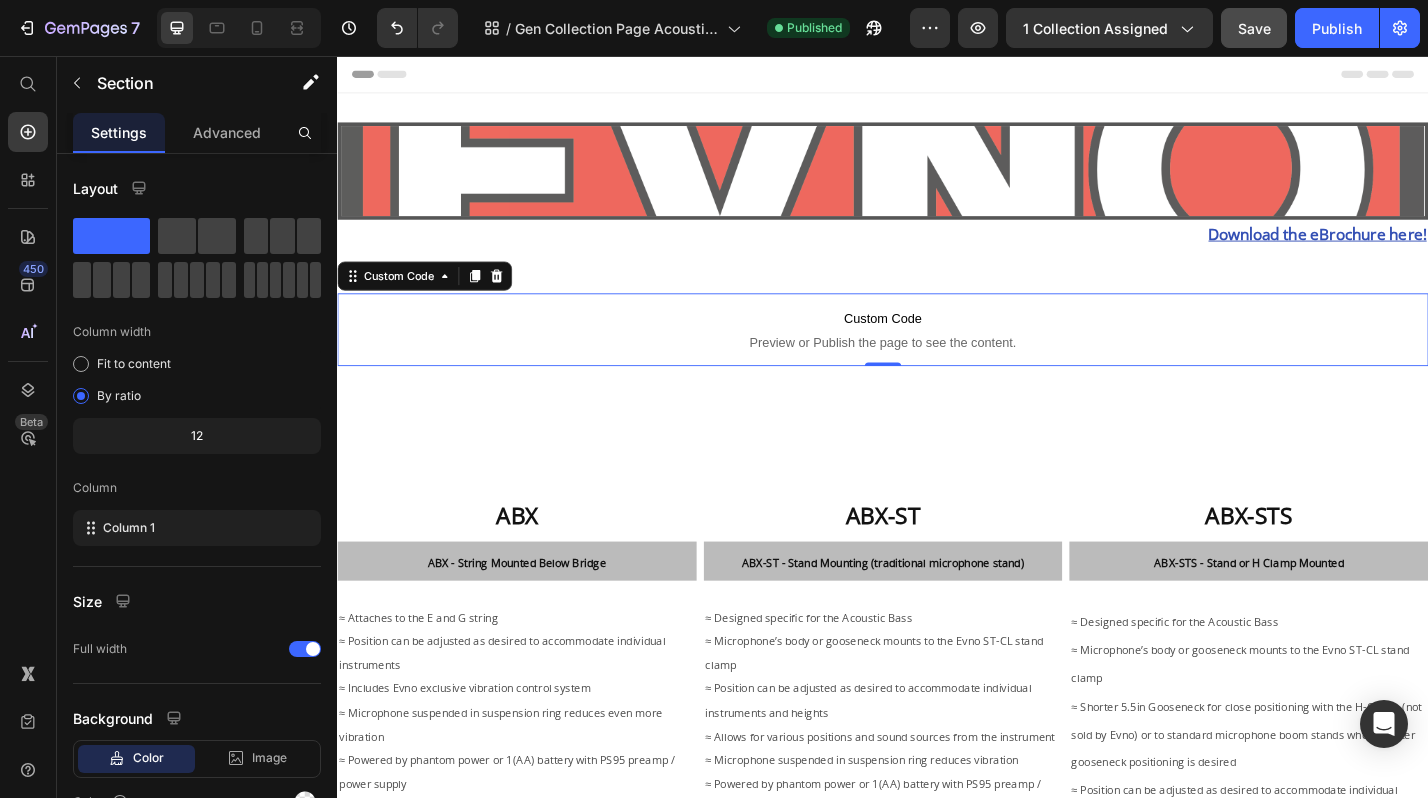 click on "Custom Code
Preview or Publish the page to see the content." at bounding box center (937, 357) 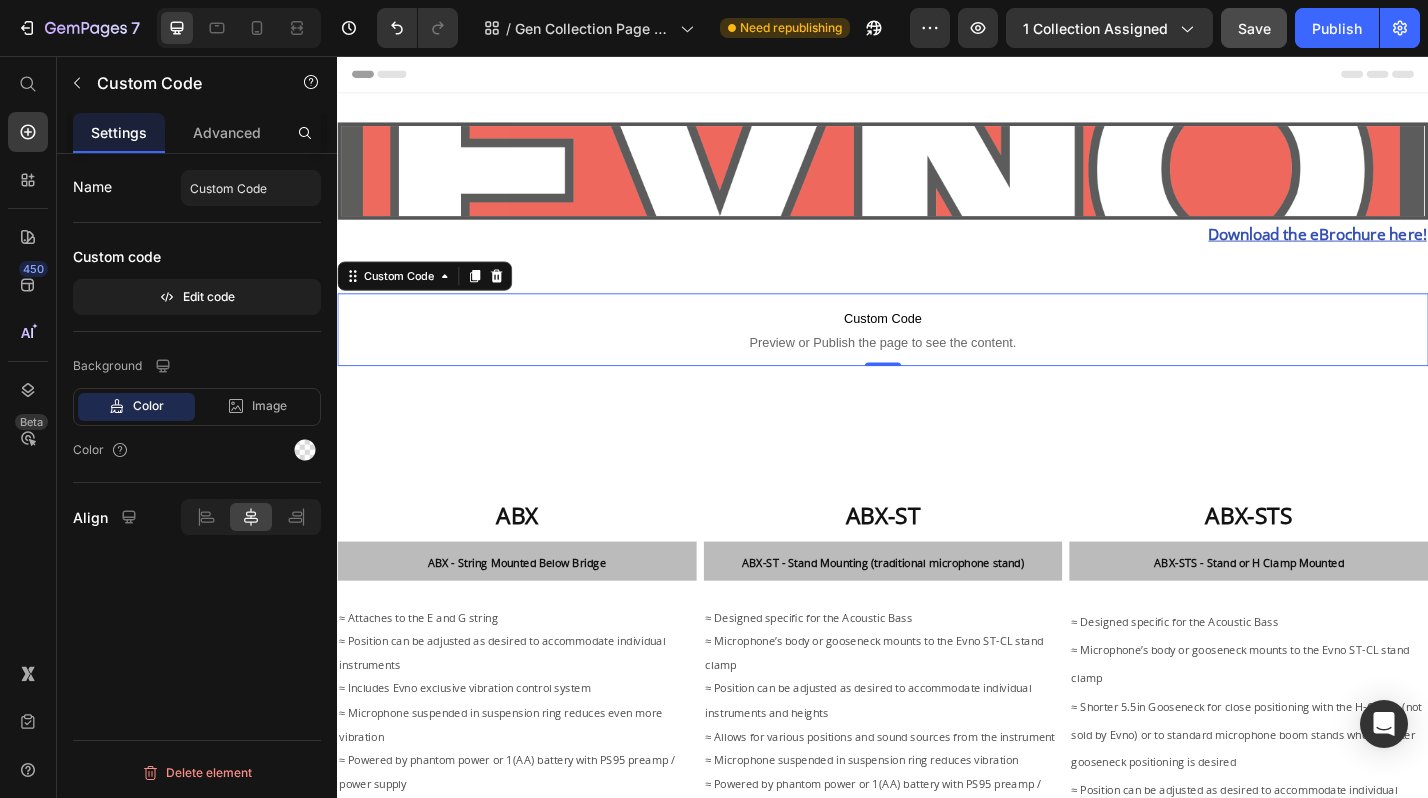 click on "Custom Code" at bounding box center (937, 345) 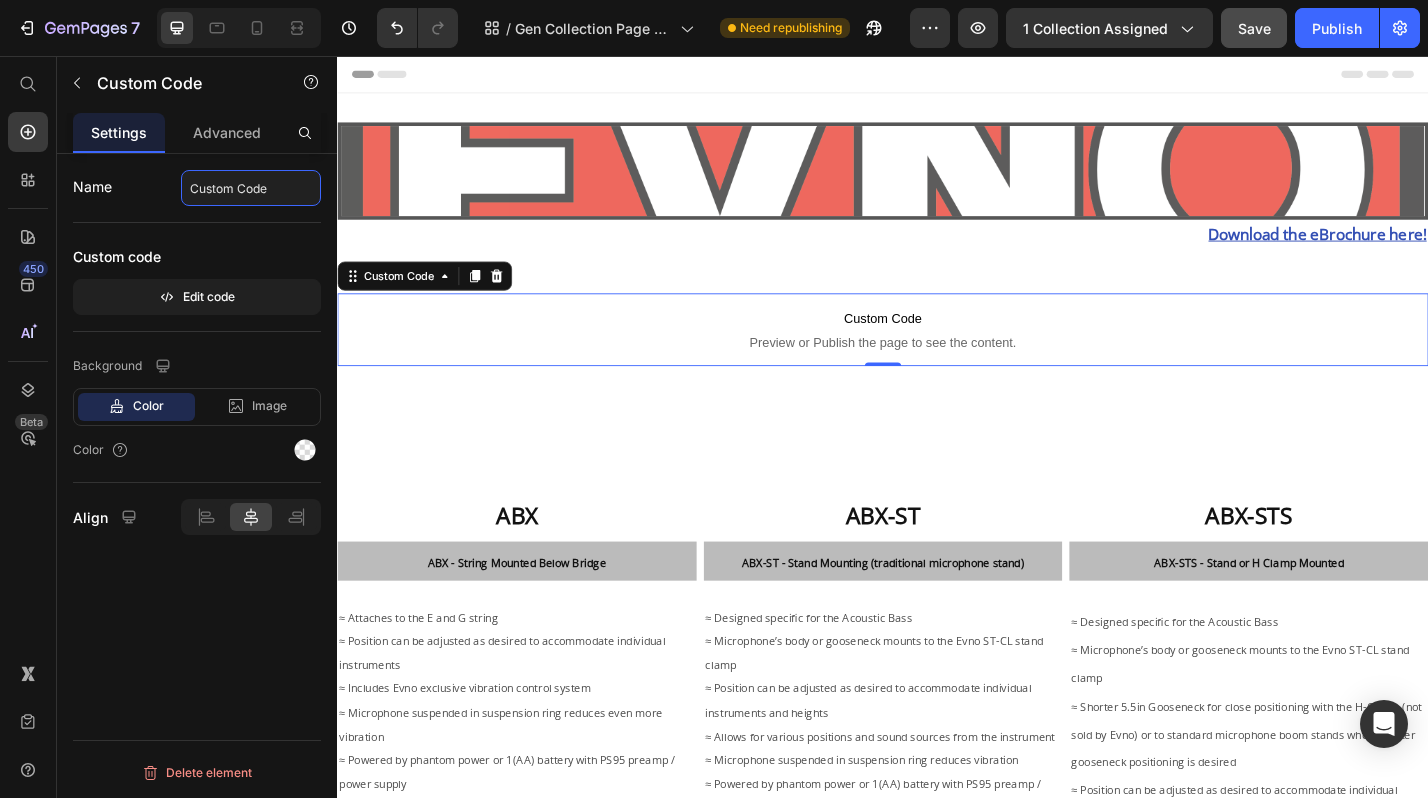 click on "Custom Code" 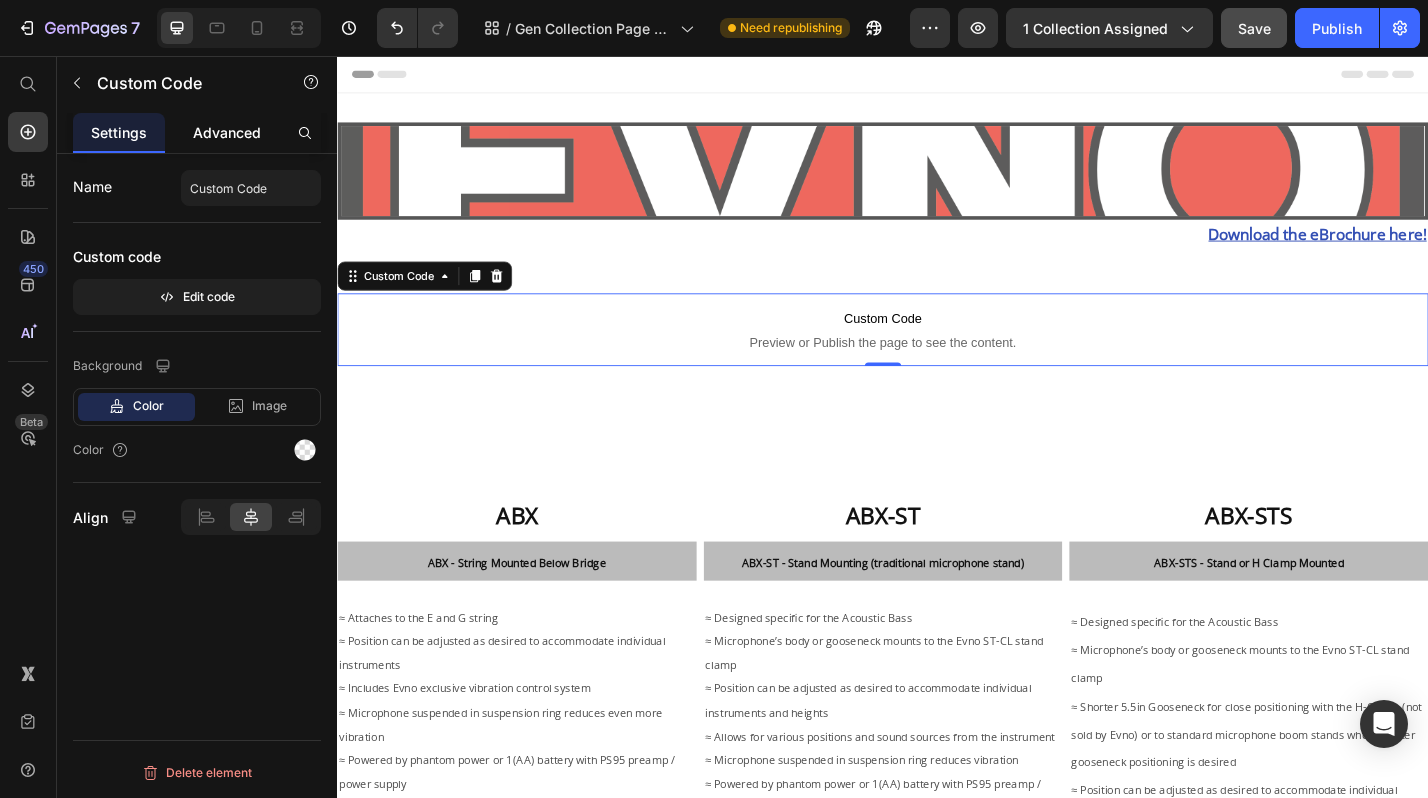 click on "Advanced" at bounding box center [227, 132] 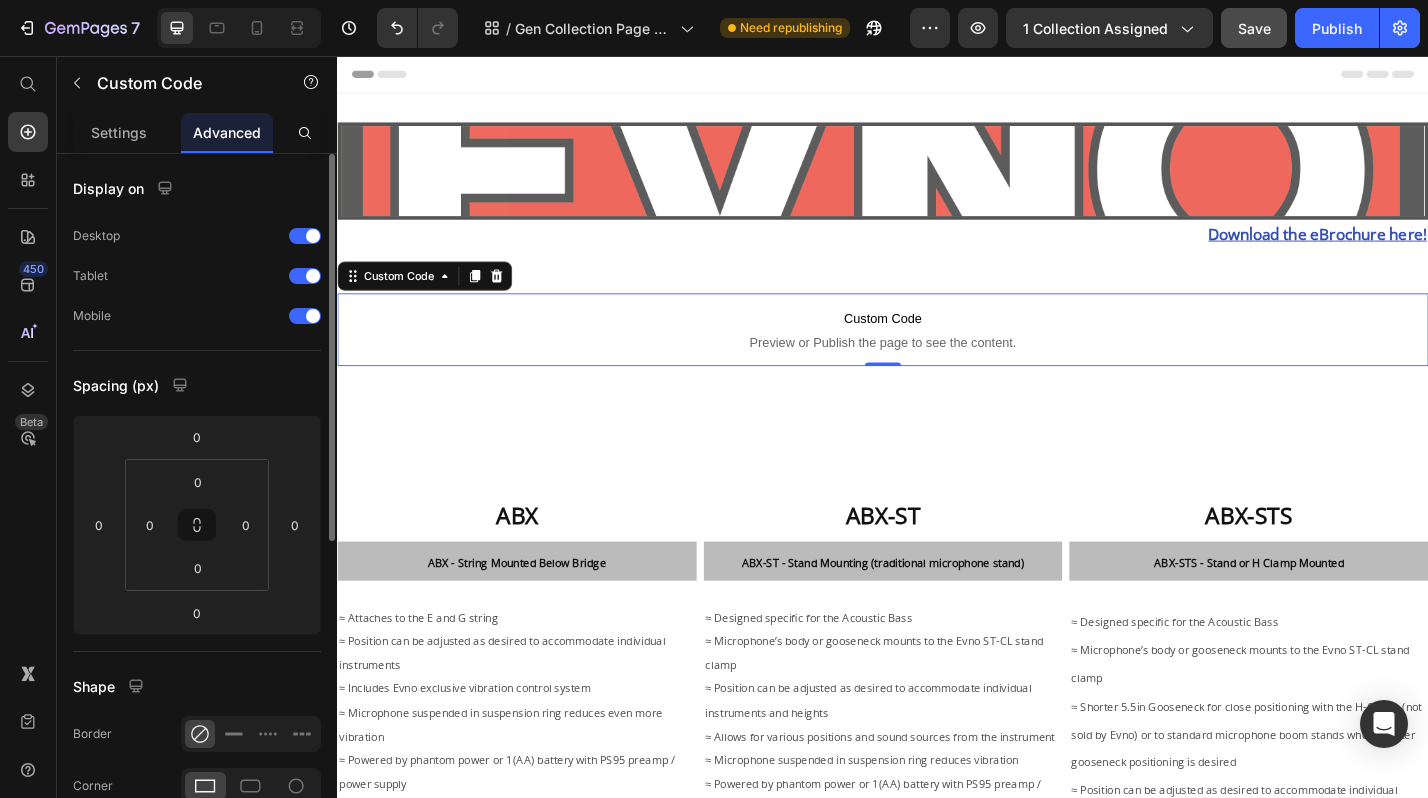 scroll, scrollTop: 427, scrollLeft: 0, axis: vertical 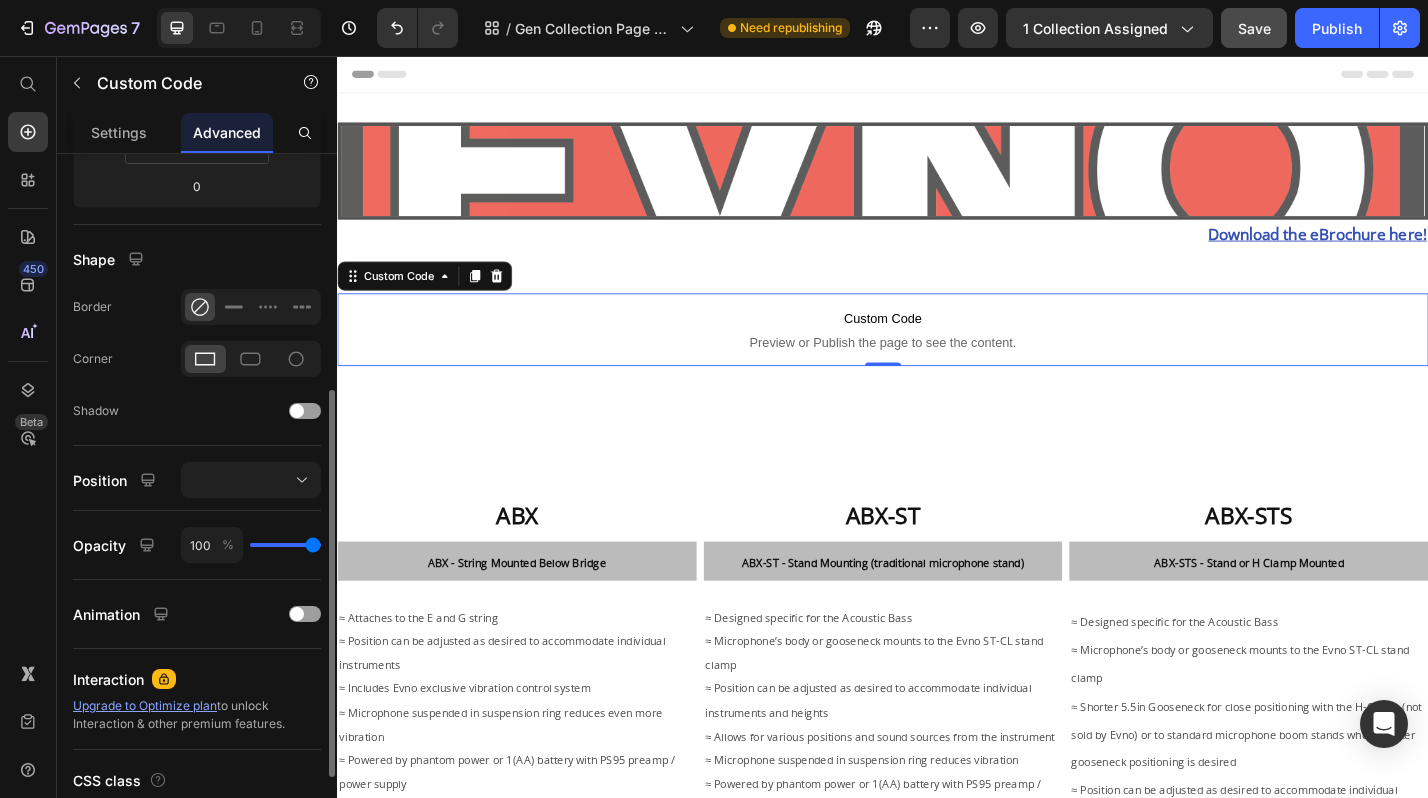 click on "Shape Border Corner Shadow" 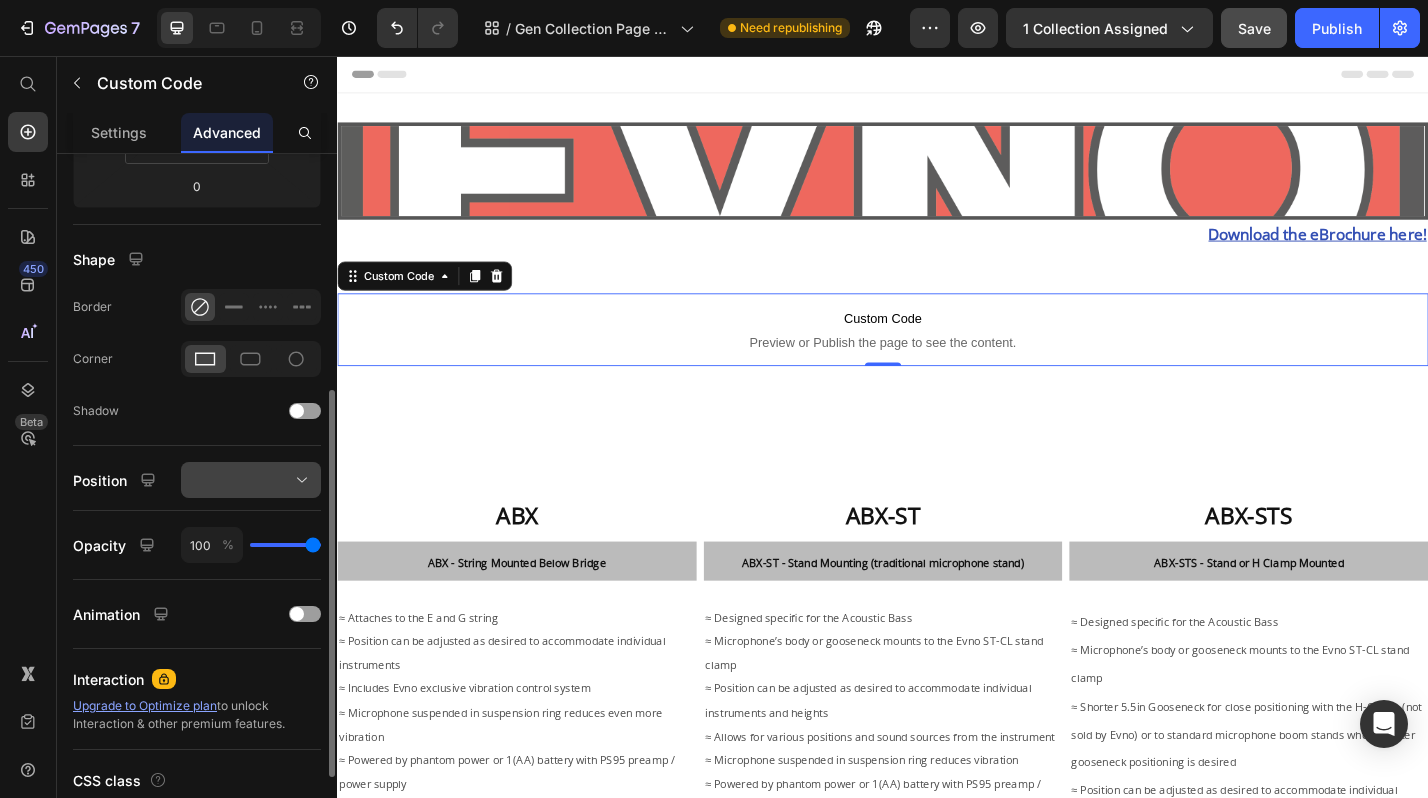 click 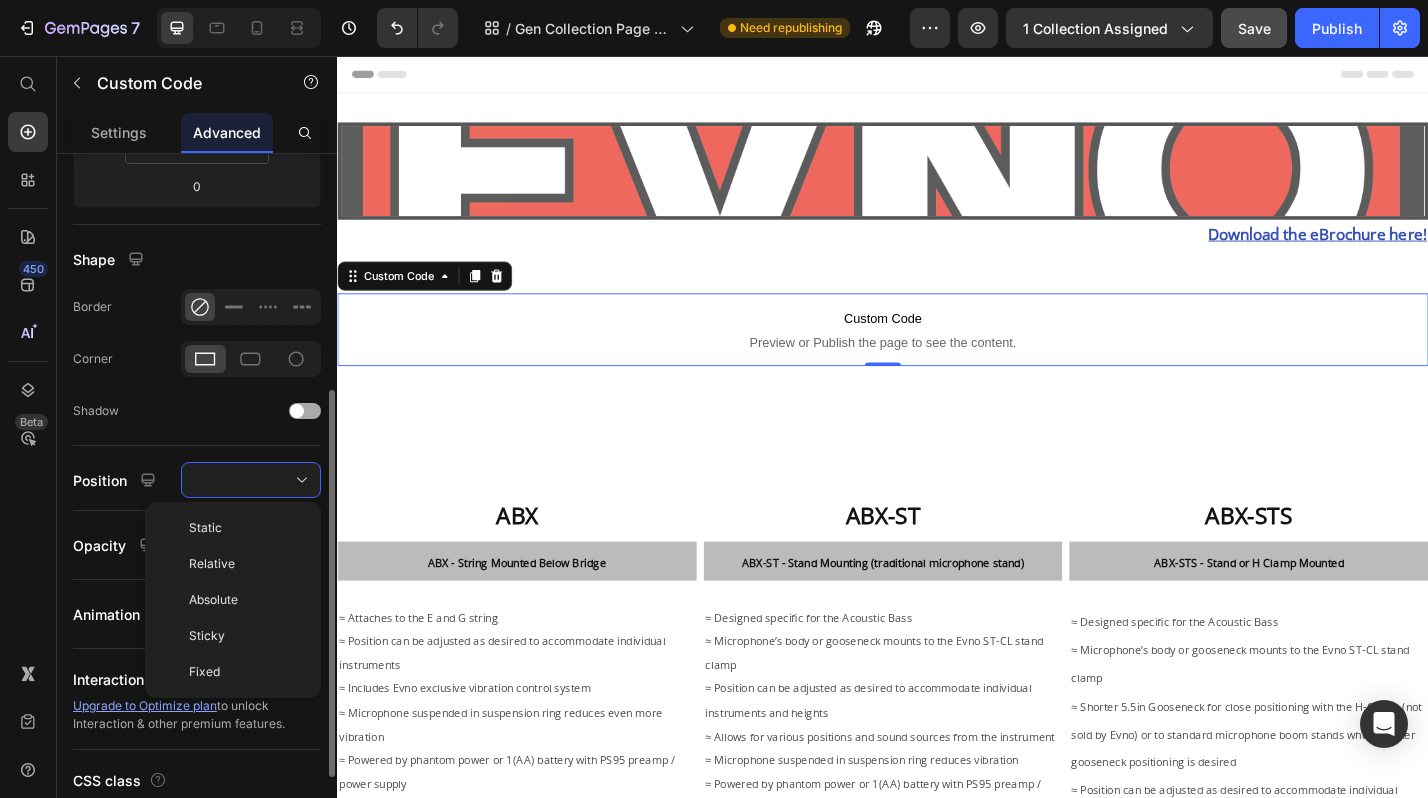 click on "Shadow" 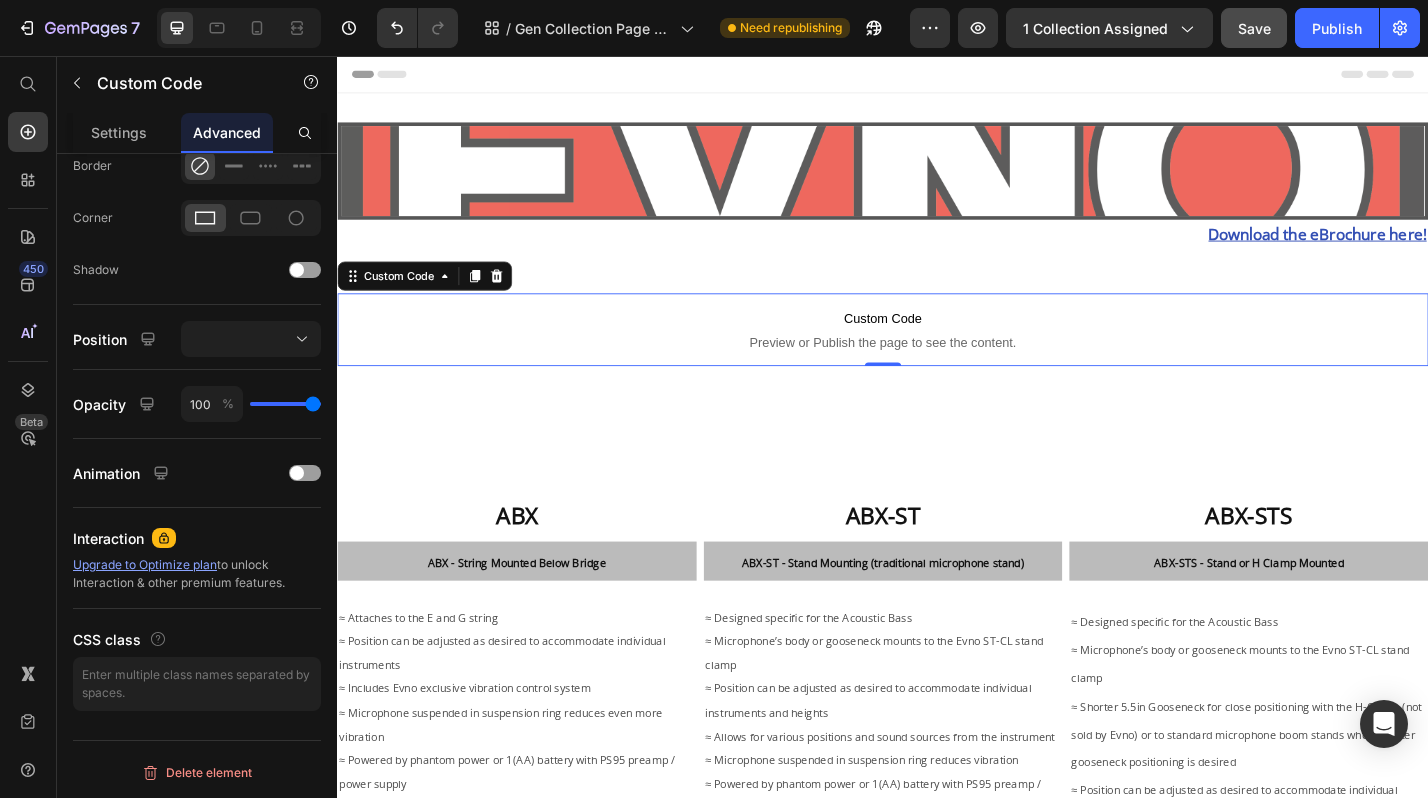 scroll, scrollTop: 0, scrollLeft: 0, axis: both 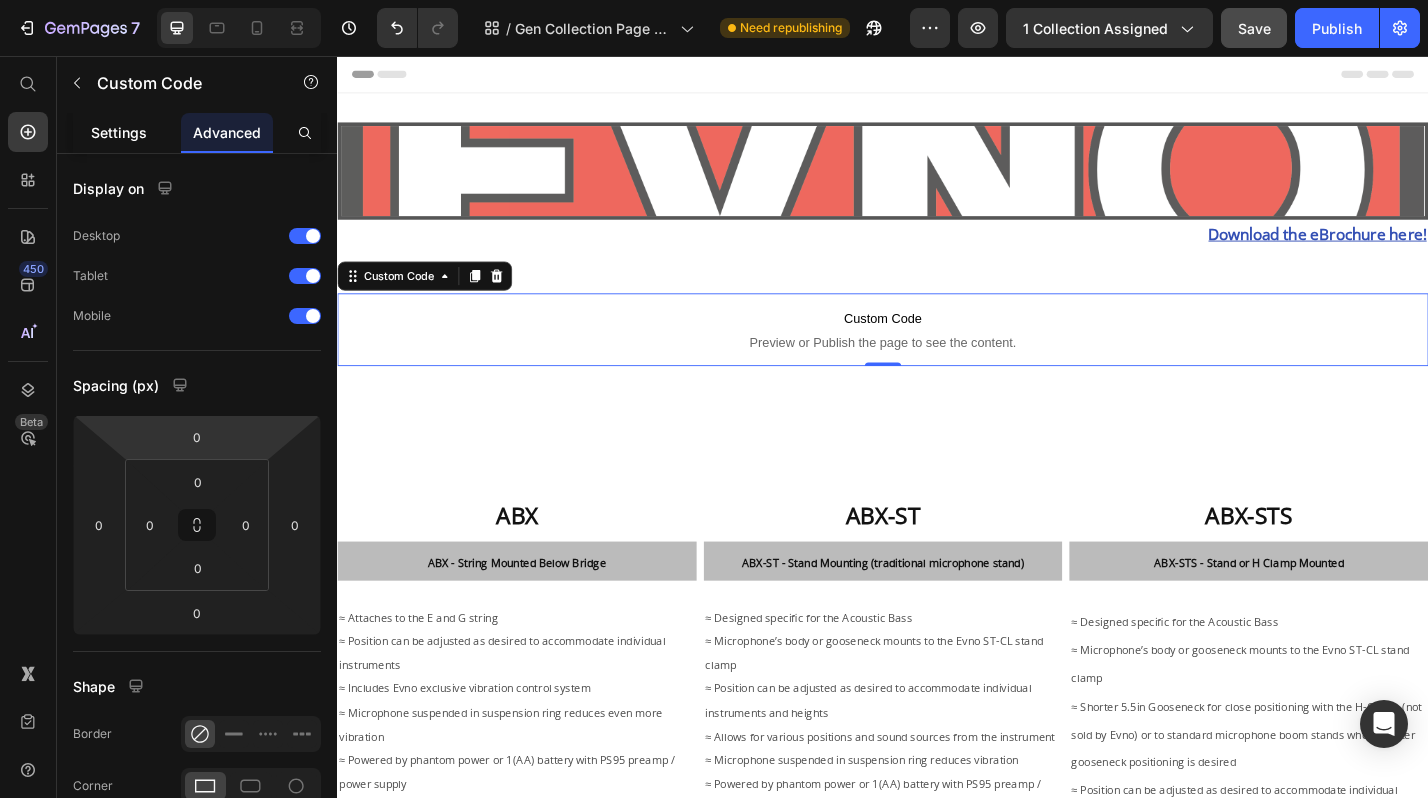 click on "Settings" at bounding box center [119, 132] 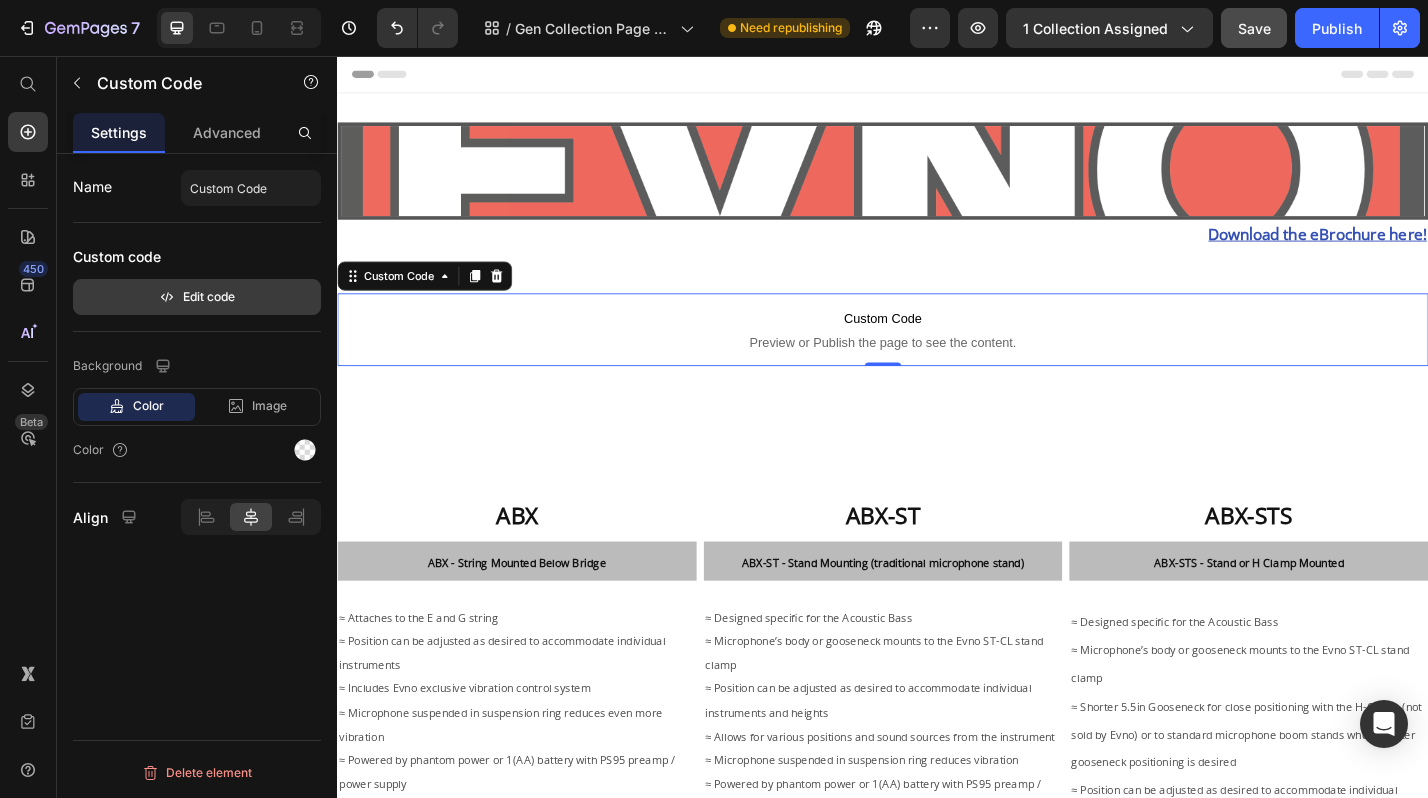 click on "Edit code" at bounding box center (197, 297) 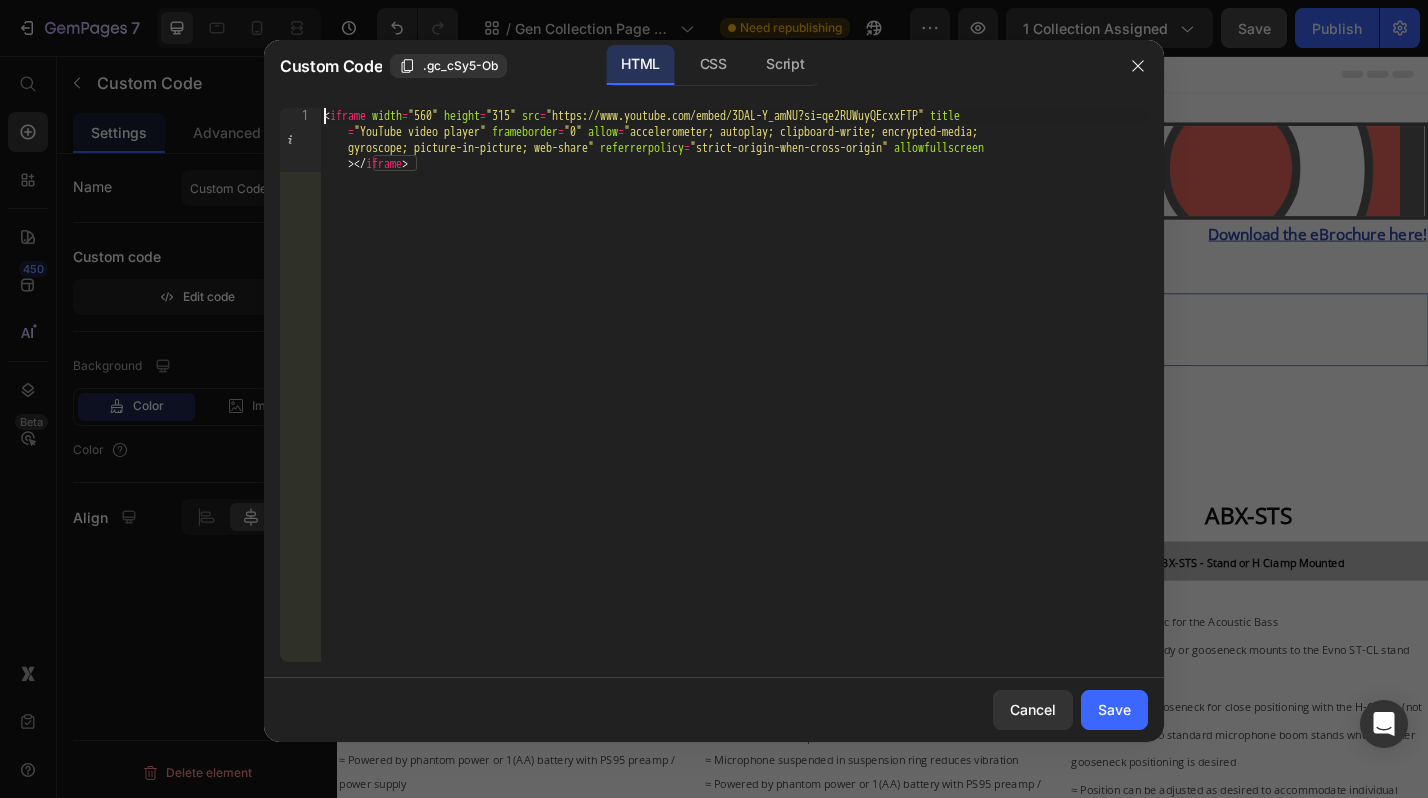 click on "< iframe   width = "560"   height = "315"   src = "[URL]"   title = "YouTube video player"   frameborder = "0"   allow = "[ALLOW]"   referrerpolicy = "strict-origin-when-cross-origin"   allowfullscreen > </ iframe >" at bounding box center (734, 449) 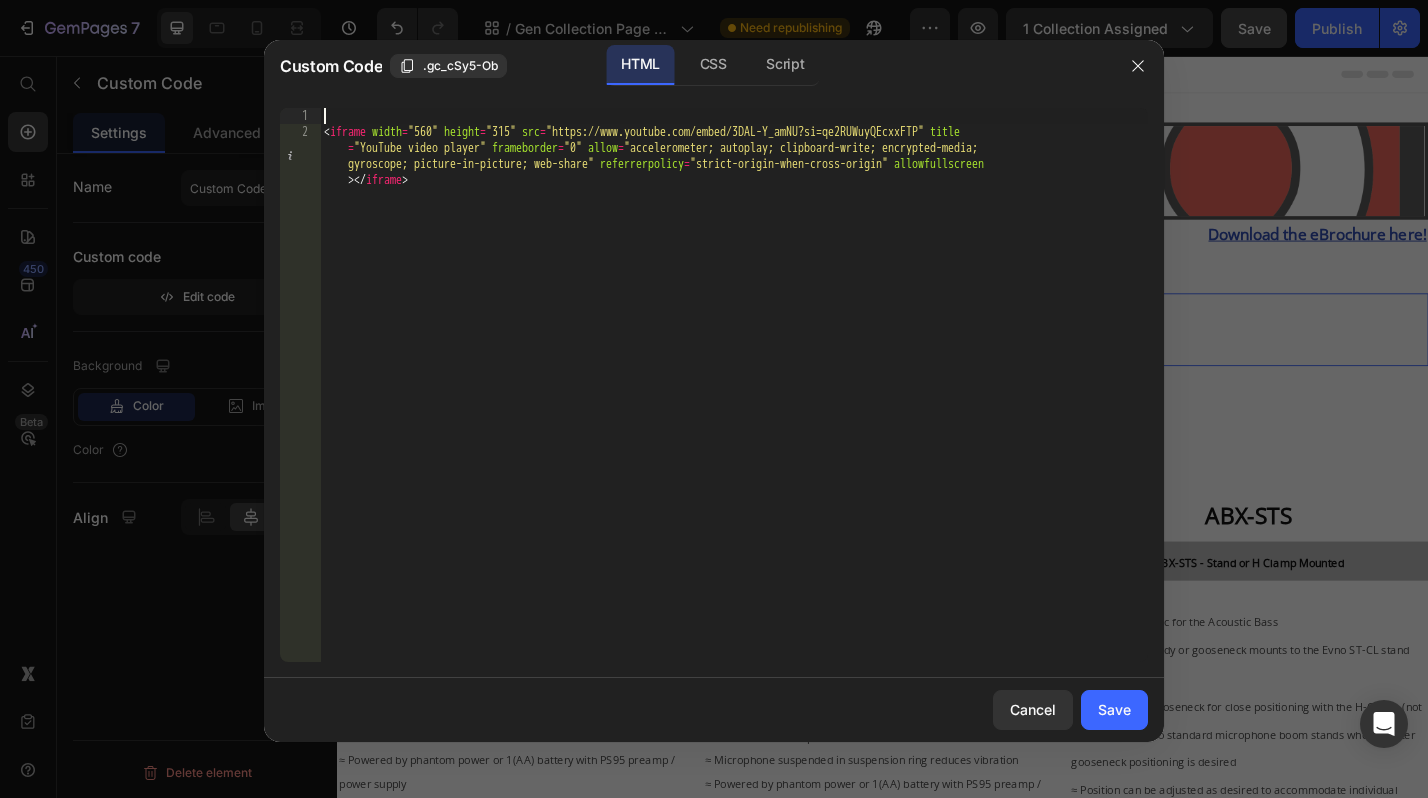 paste on "<center>" 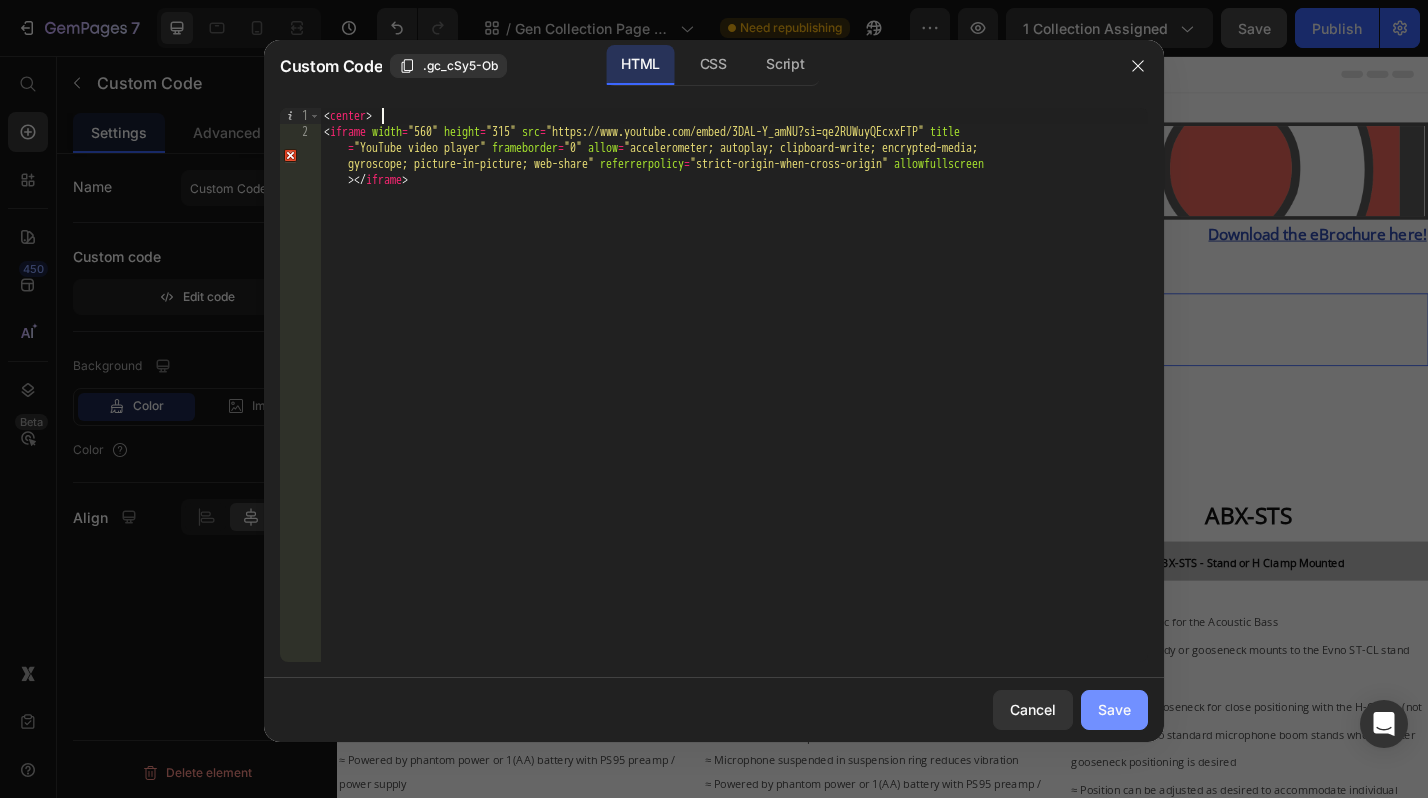 type on "<center>" 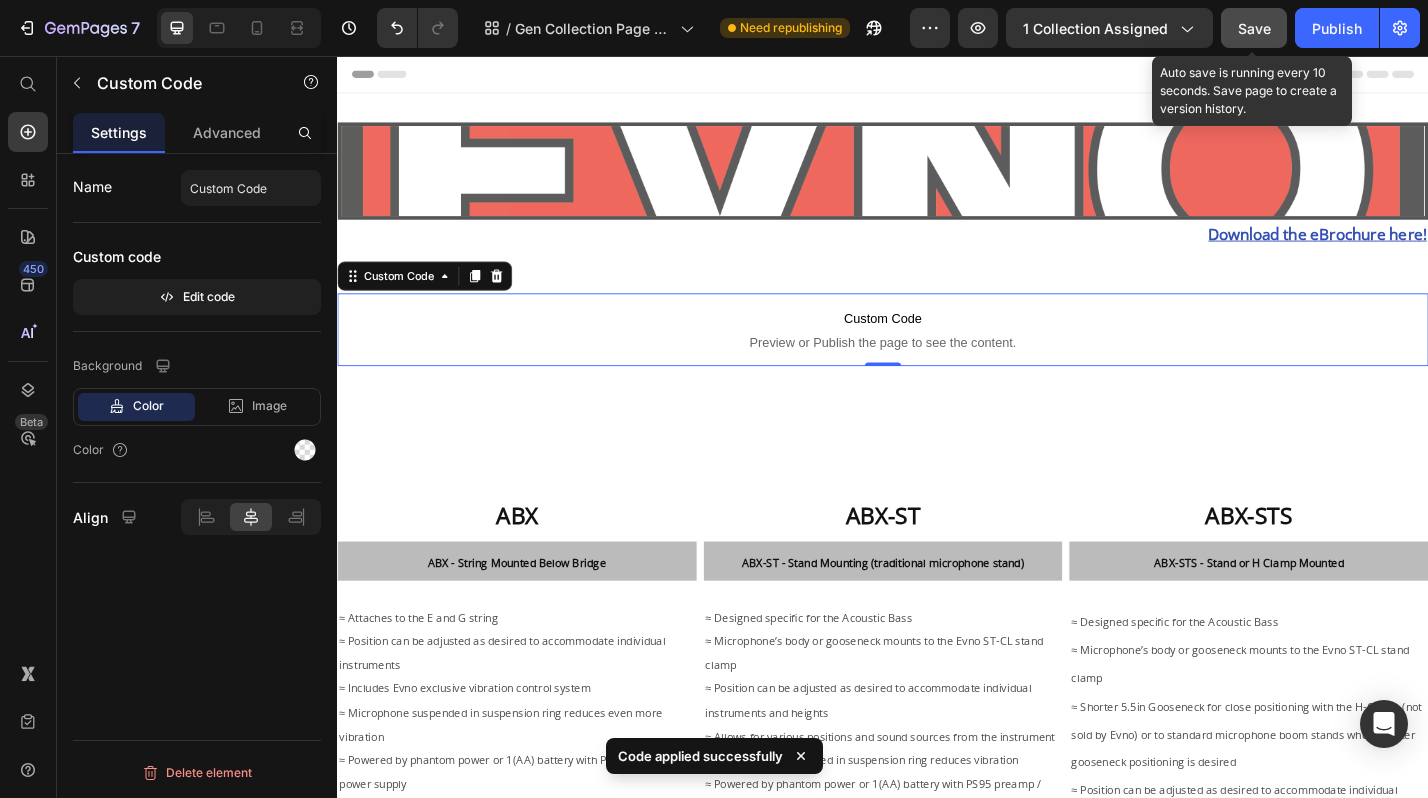 click on "Save" at bounding box center [1254, 28] 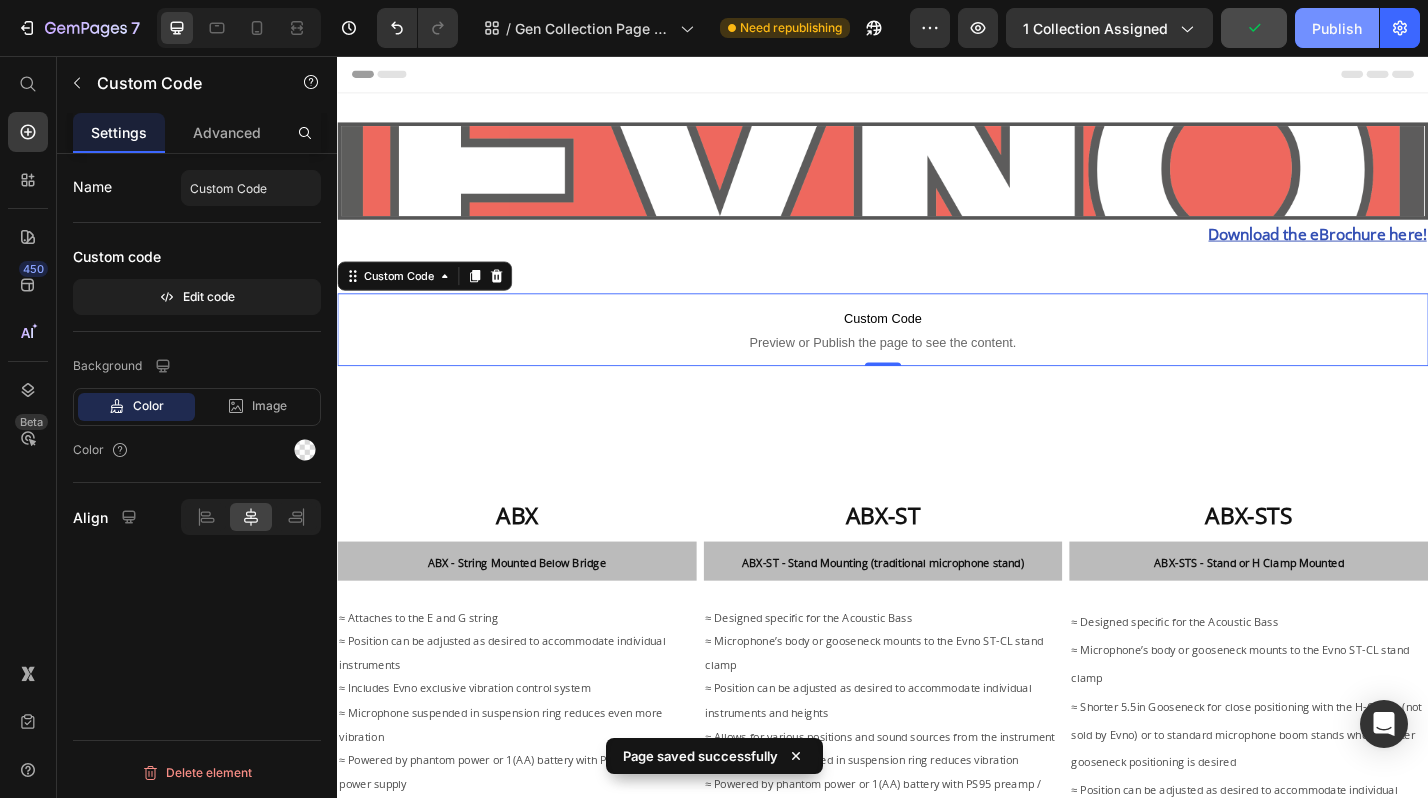 click on "Publish" at bounding box center (1337, 28) 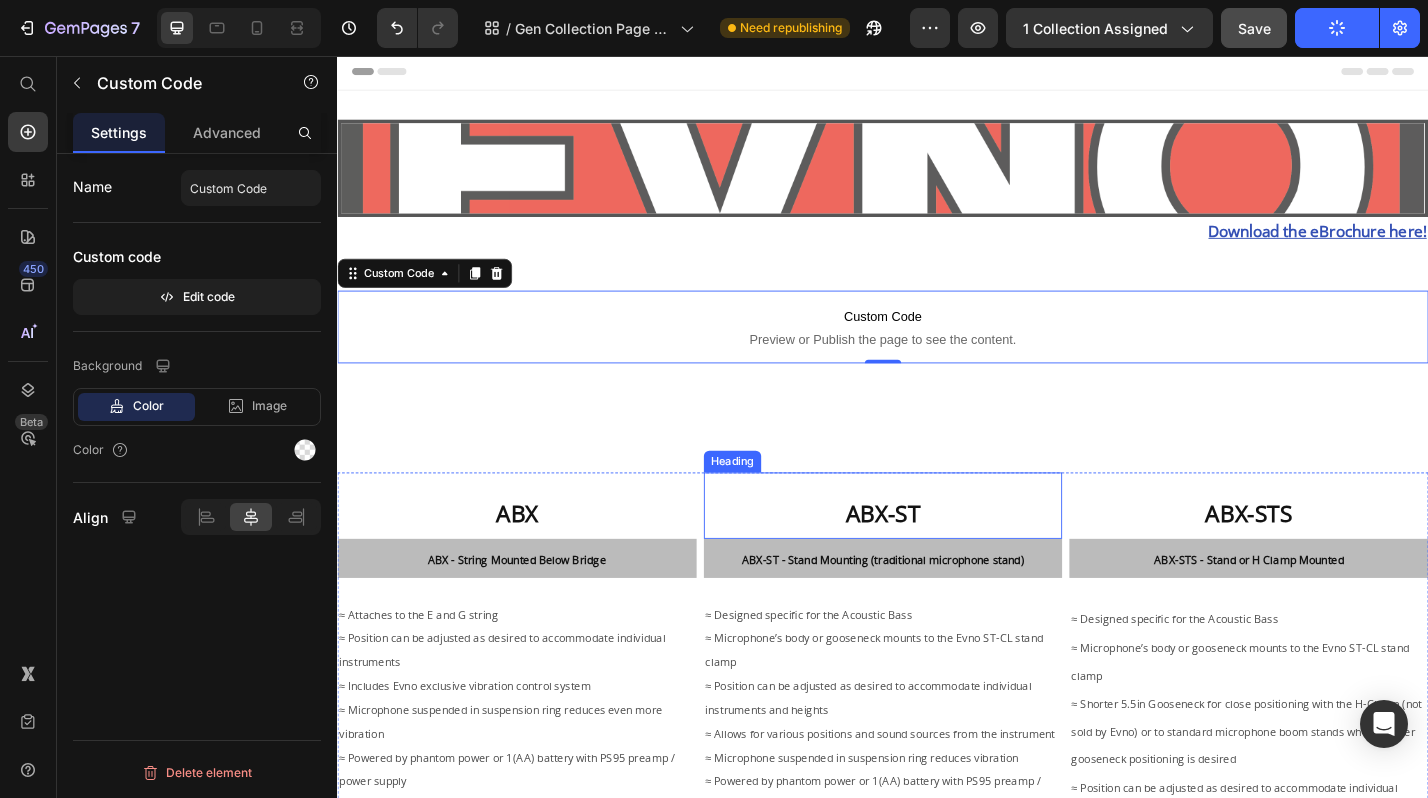 scroll, scrollTop: 4, scrollLeft: 0, axis: vertical 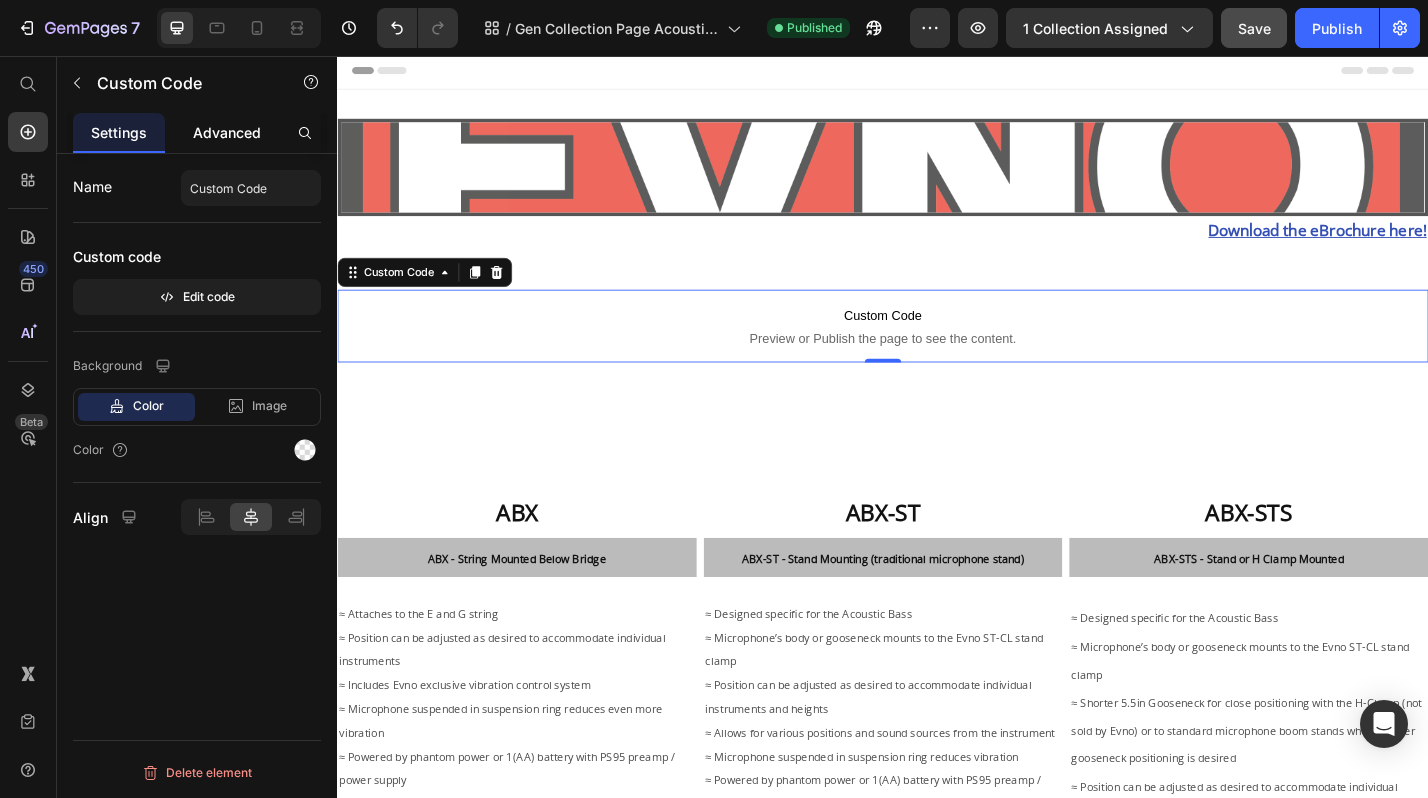click on "Advanced" at bounding box center [227, 132] 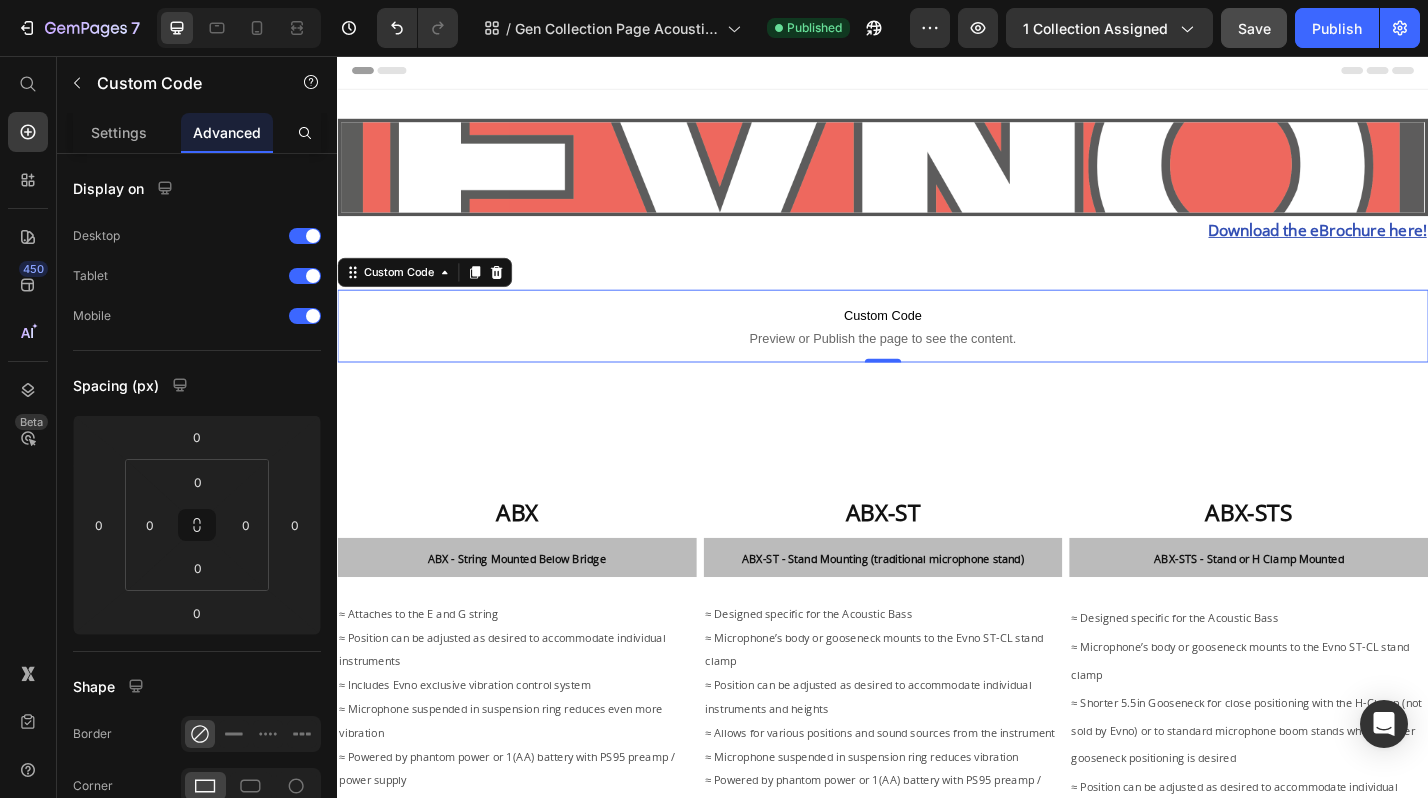 click on "Custom Code" at bounding box center [937, 341] 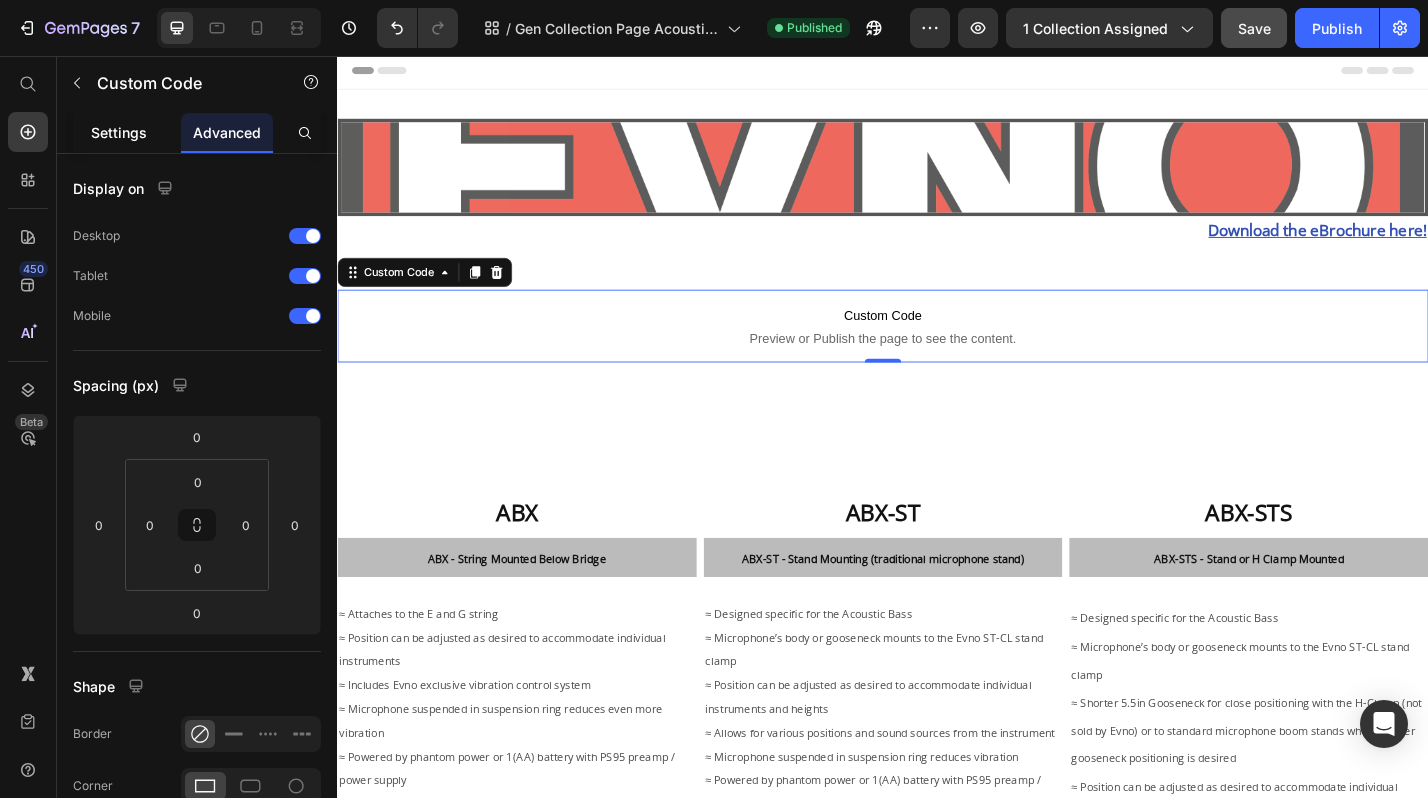 click on "Settings" at bounding box center [119, 132] 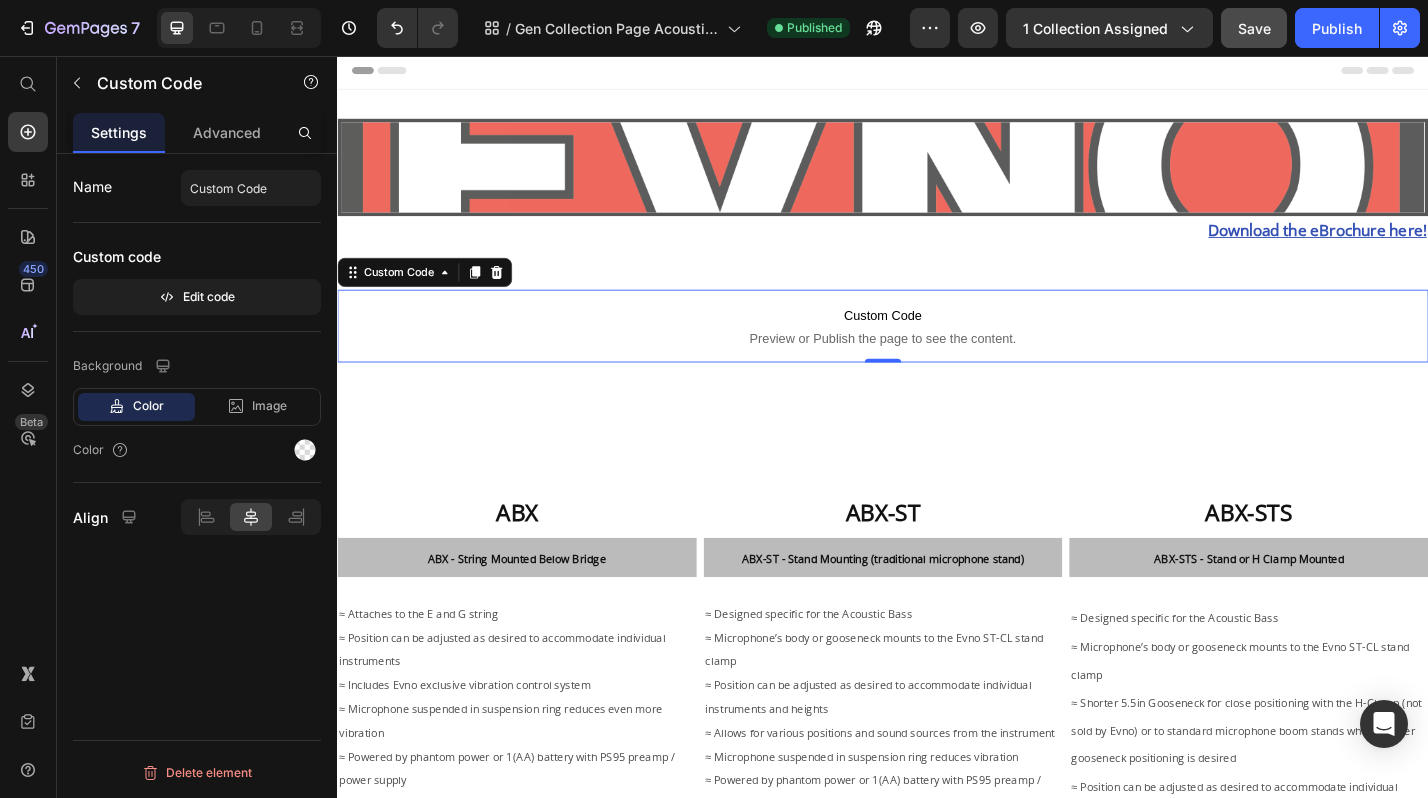 click on "Name Custom Code Custom code  Edit code  Background Color Image Video  Color  Align  Delete element" at bounding box center (197, 504) 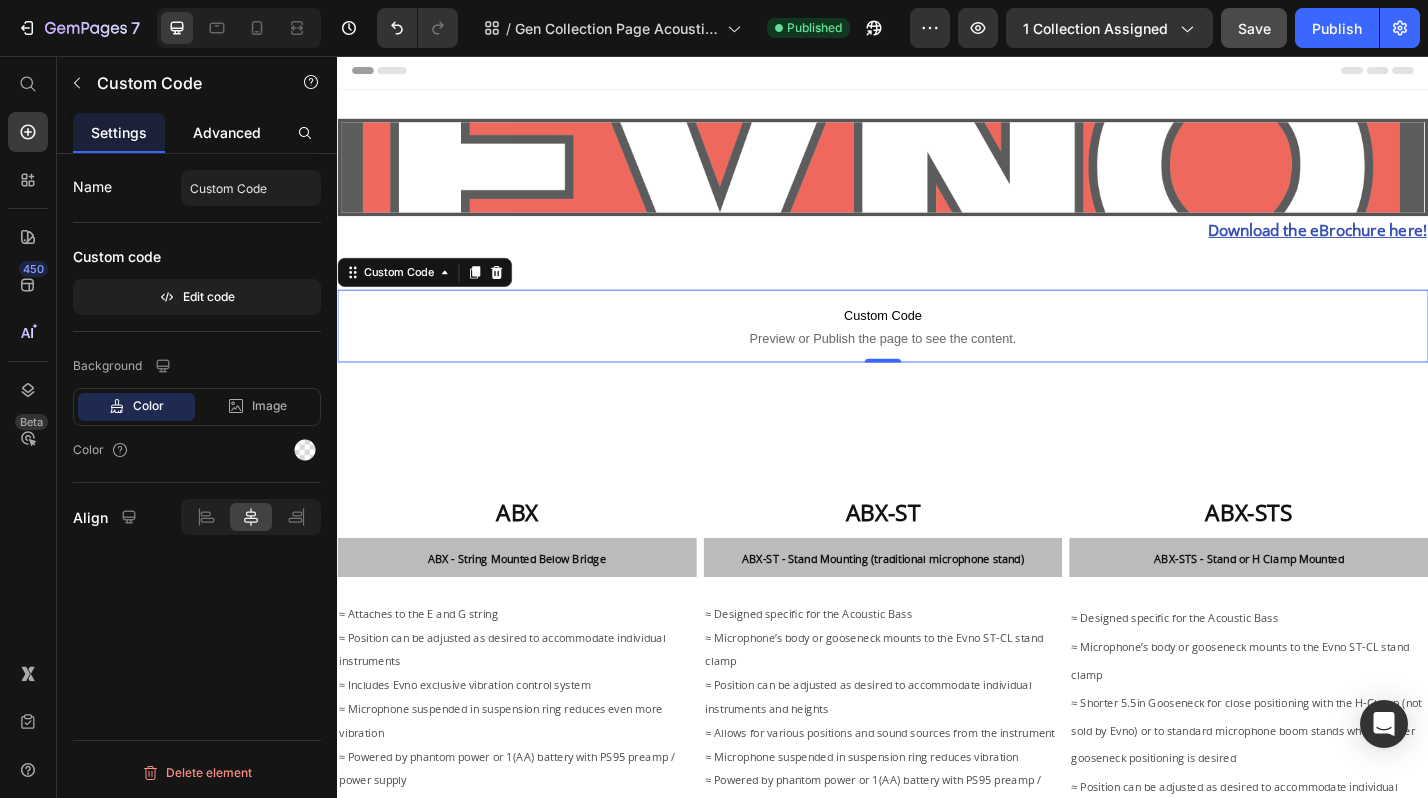 click on "Advanced" at bounding box center (227, 132) 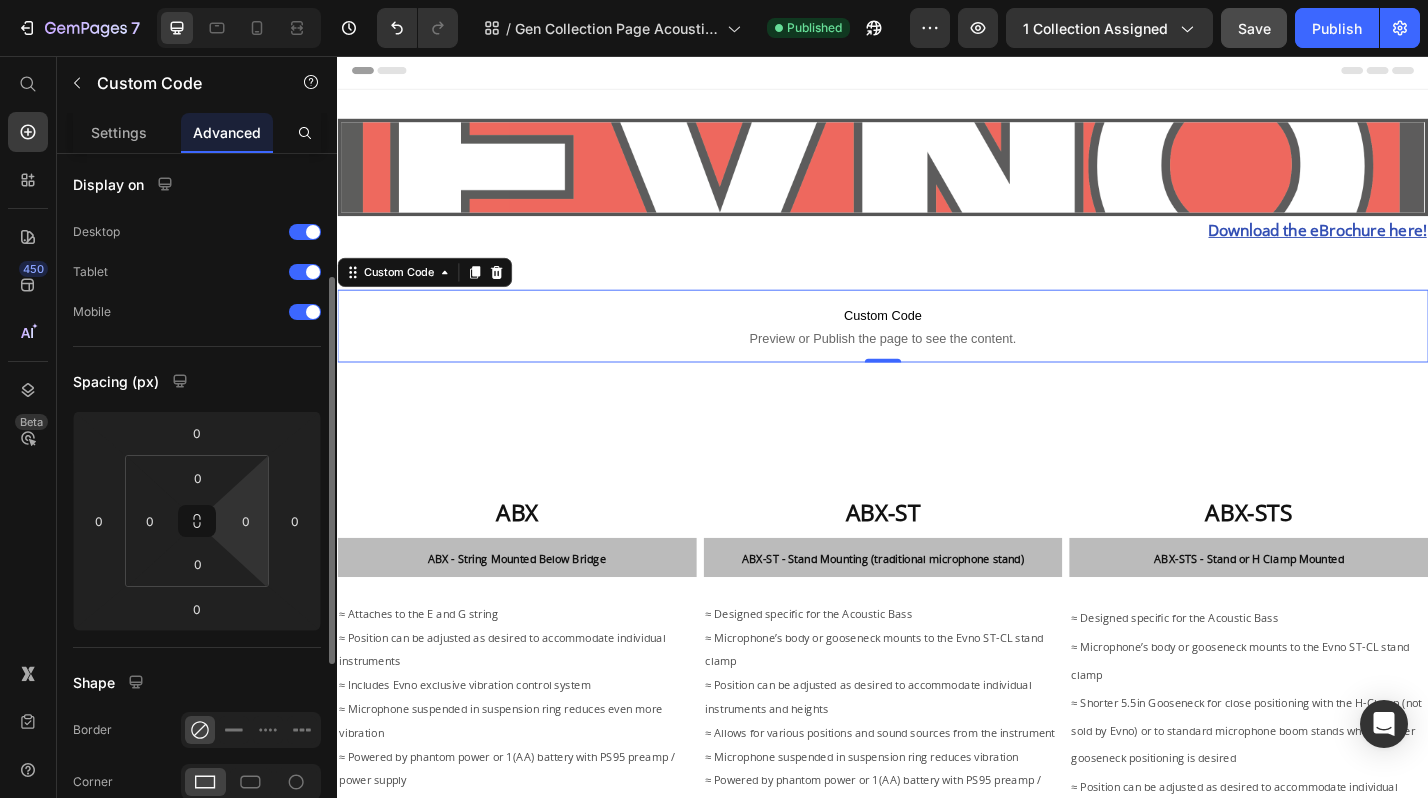 scroll, scrollTop: 431, scrollLeft: 0, axis: vertical 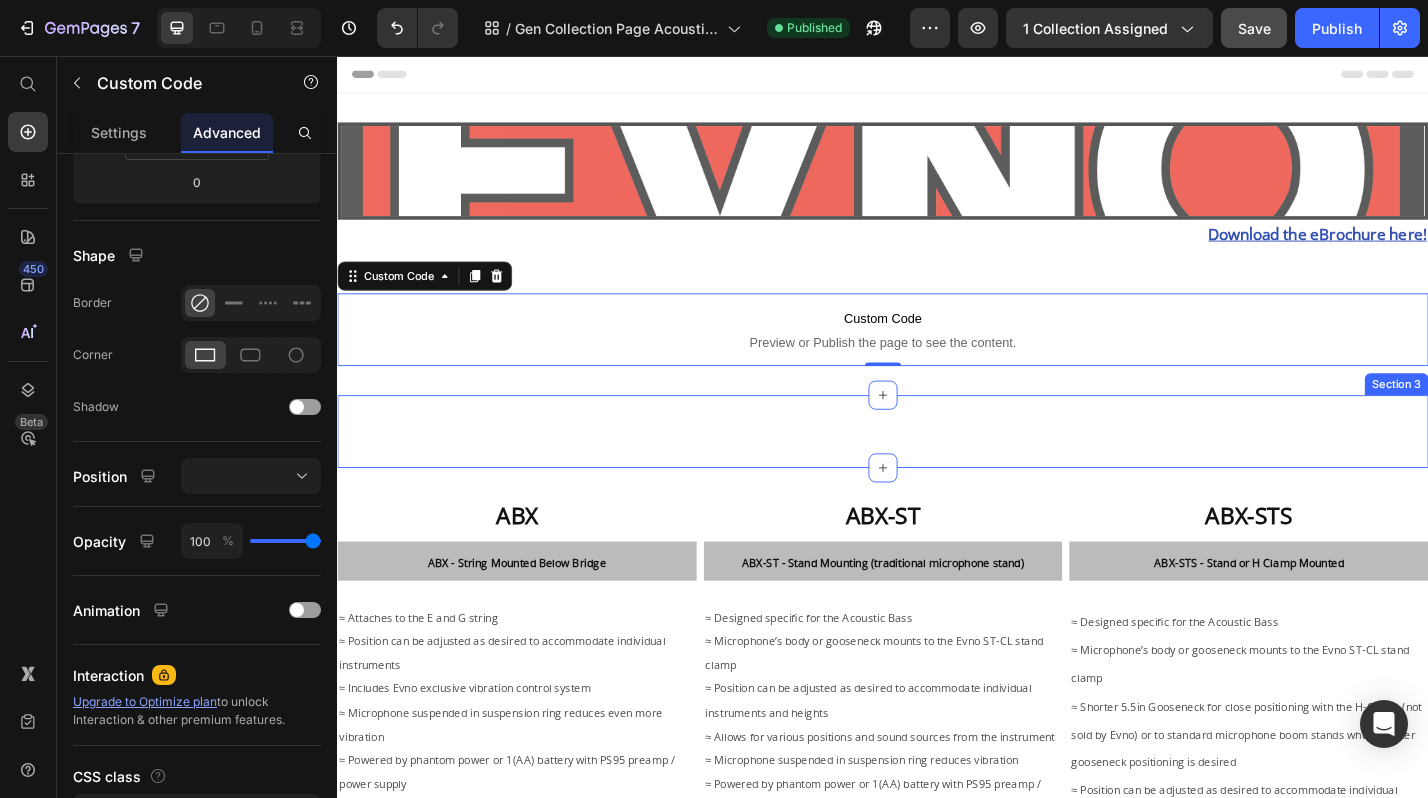 click on "Video Row" at bounding box center [937, 469] 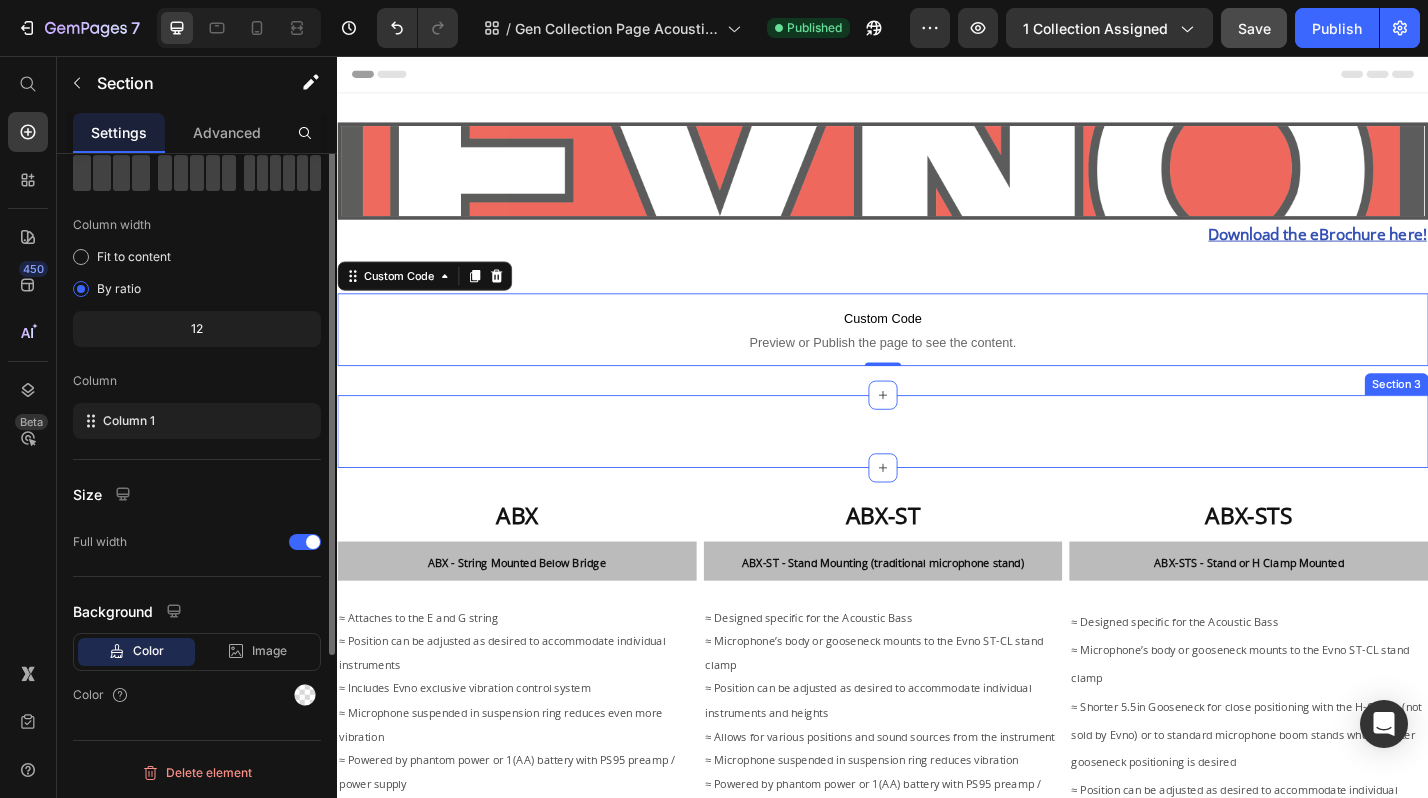 scroll, scrollTop: 0, scrollLeft: 0, axis: both 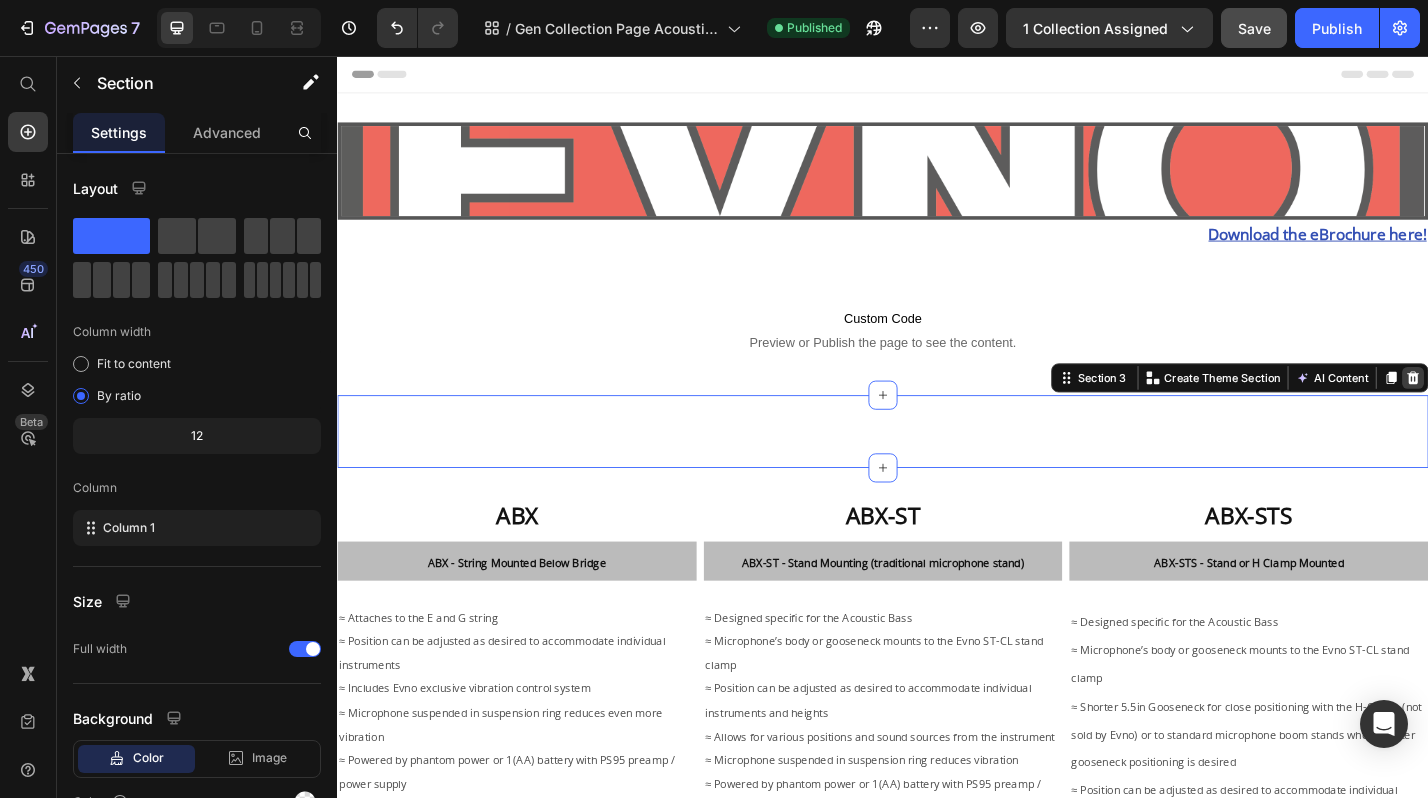 click at bounding box center (1520, 410) 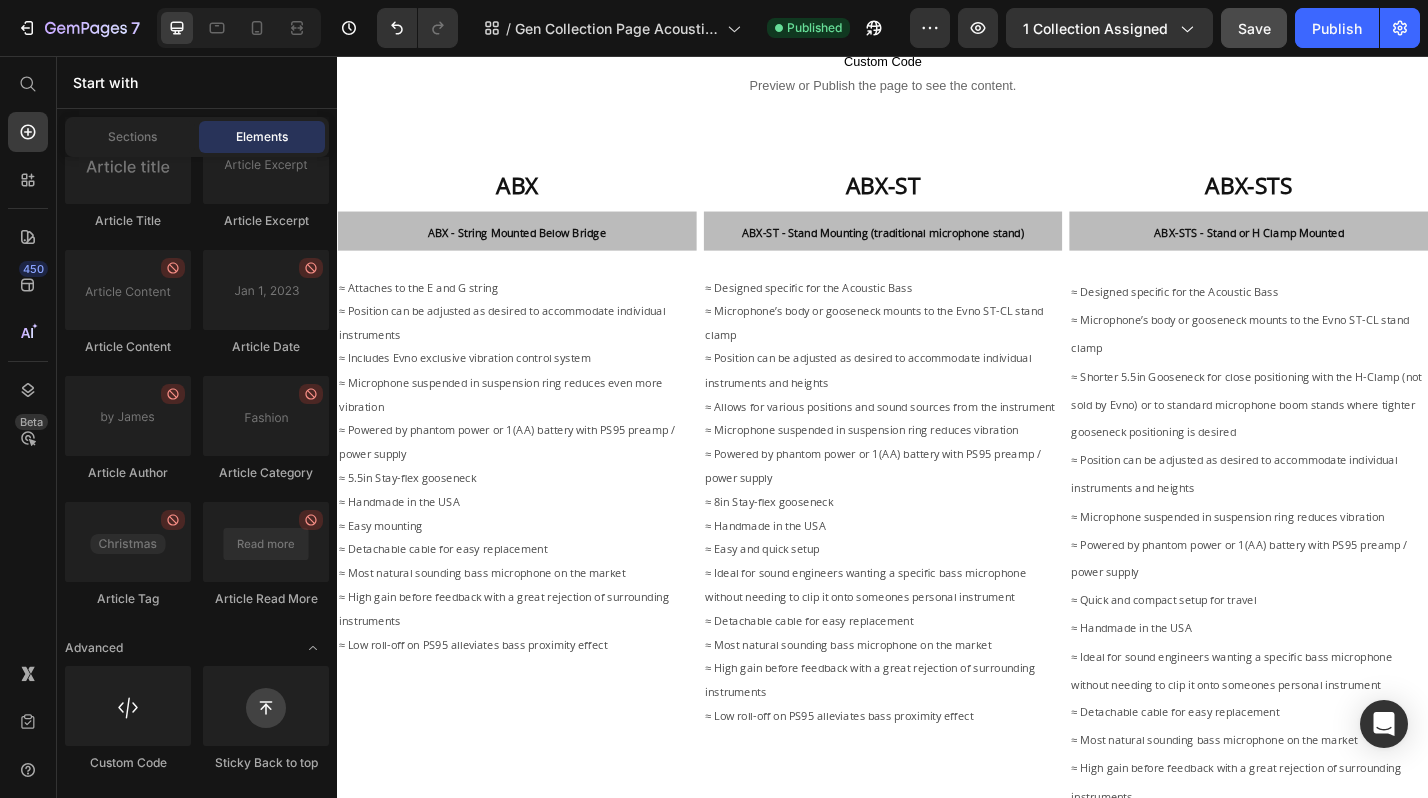 scroll, scrollTop: 0, scrollLeft: 0, axis: both 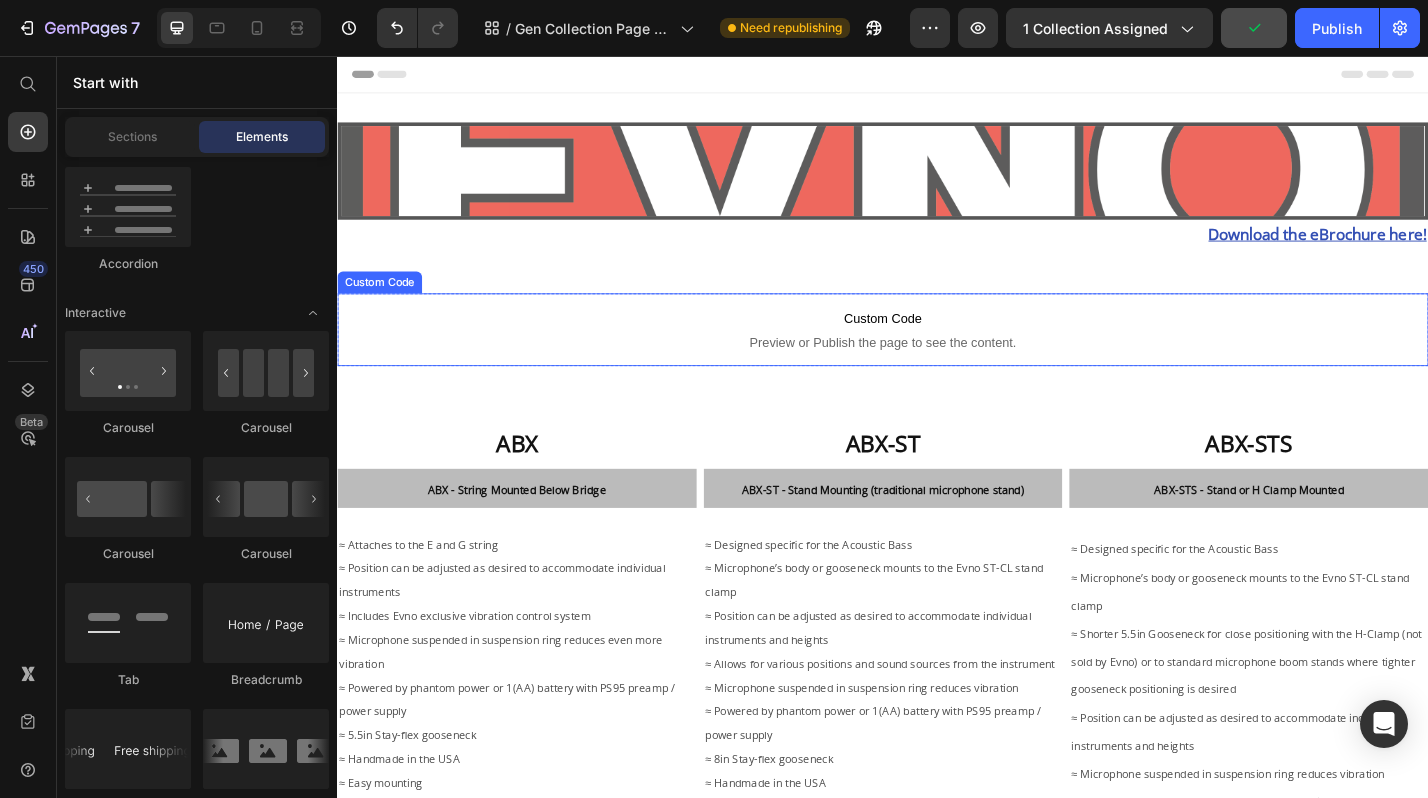 click on "Custom Code" at bounding box center (937, 345) 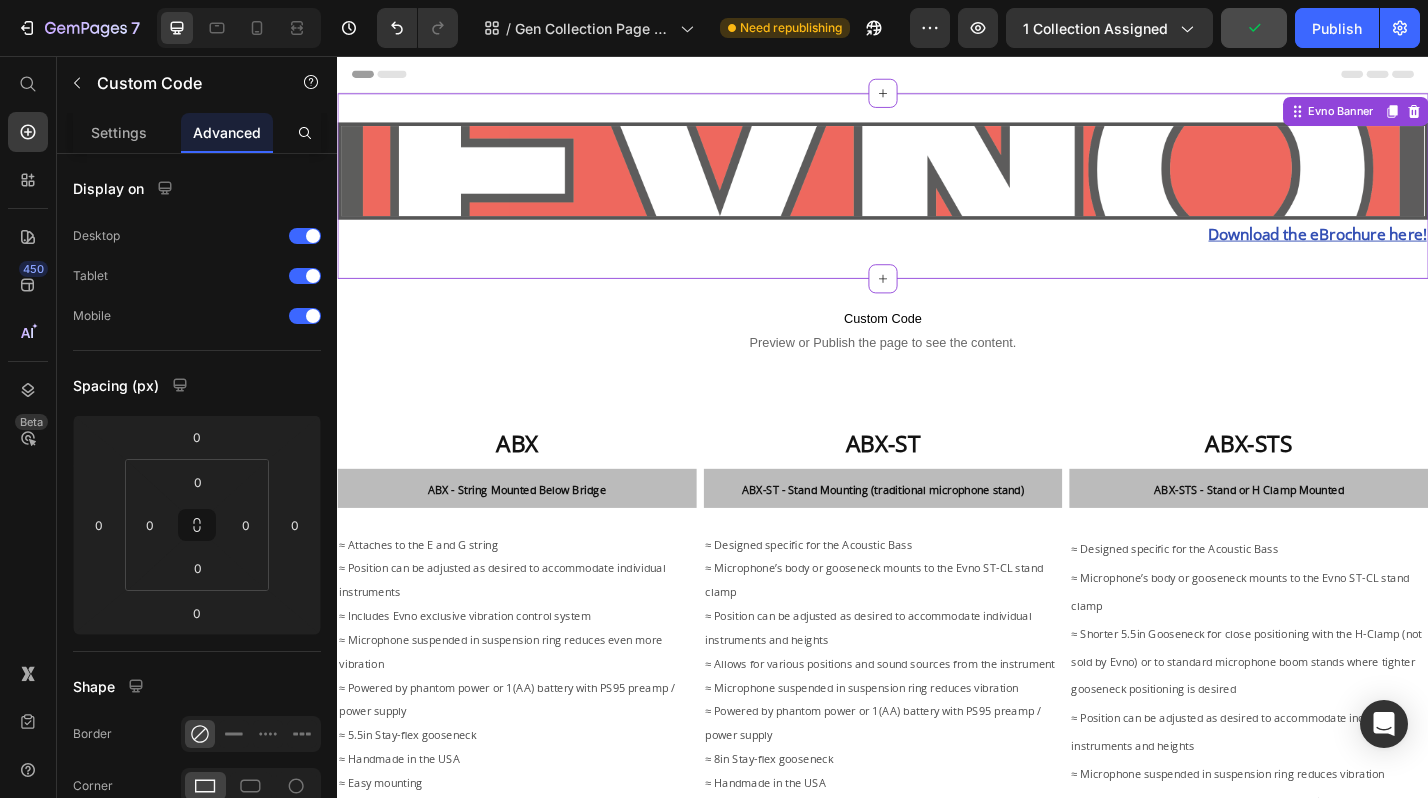 click on "Download the eBrochure here!" at bounding box center (937, 252) 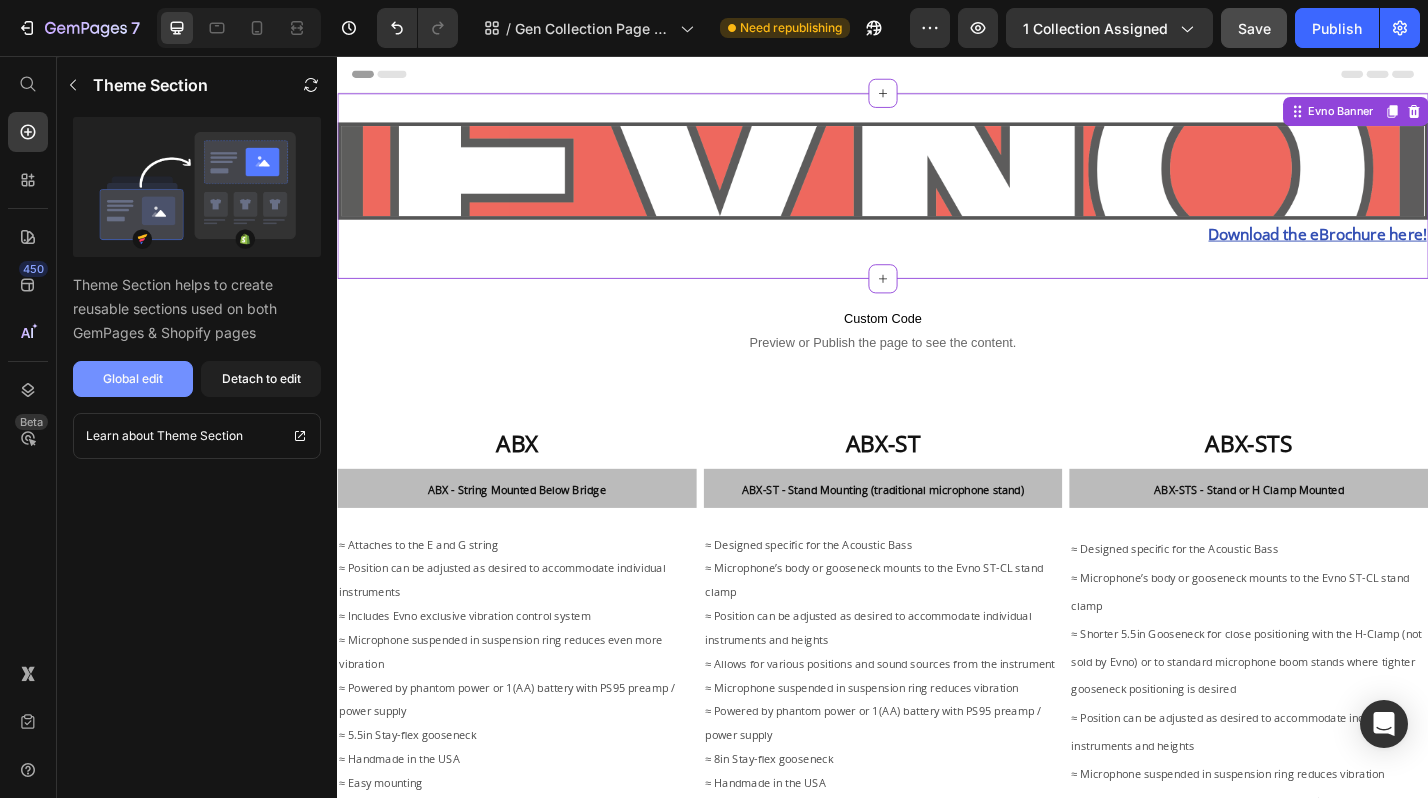 click on "Global edit" at bounding box center [133, 379] 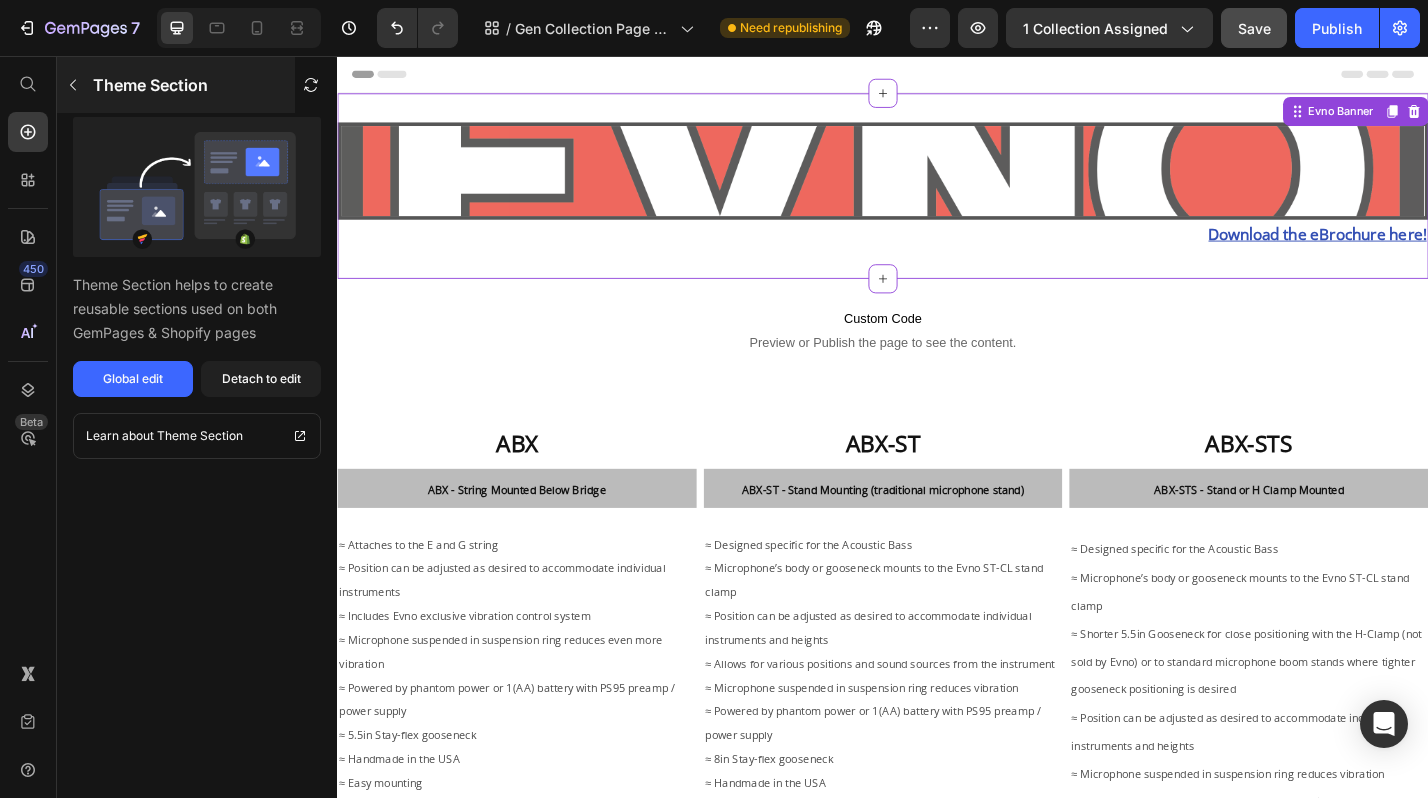click at bounding box center [73, 85] 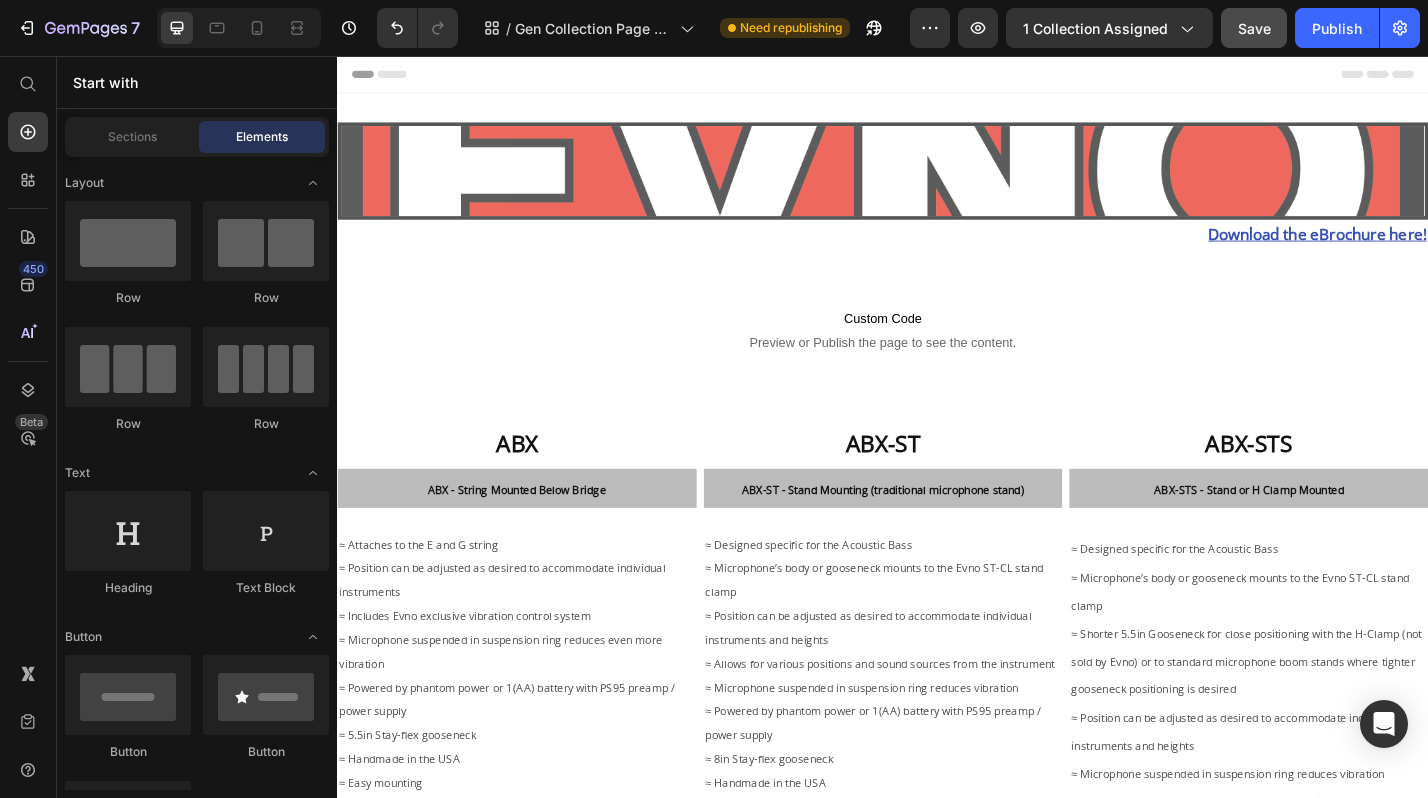 scroll, scrollTop: 1994, scrollLeft: 0, axis: vertical 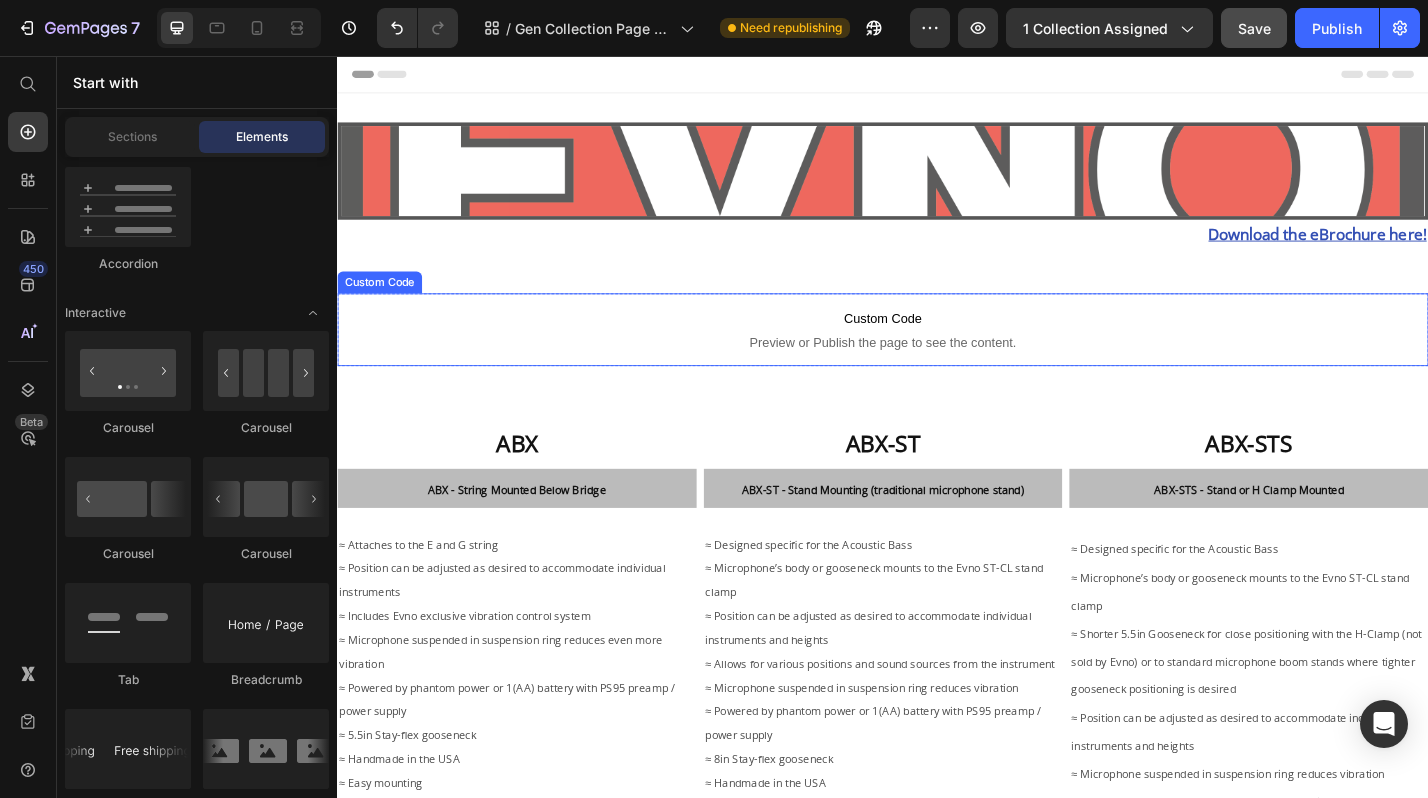 click on "Custom Code" at bounding box center (937, 345) 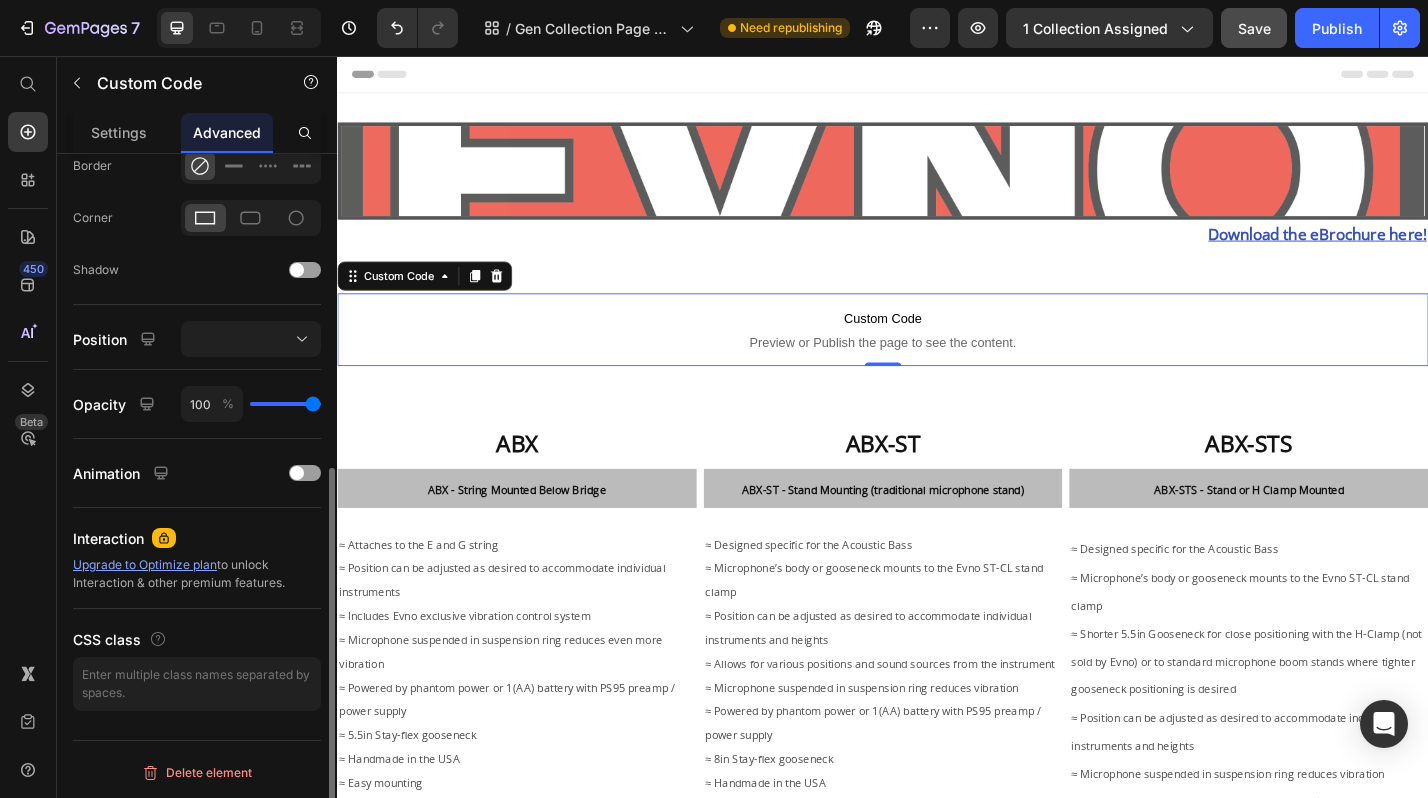 scroll, scrollTop: 0, scrollLeft: 0, axis: both 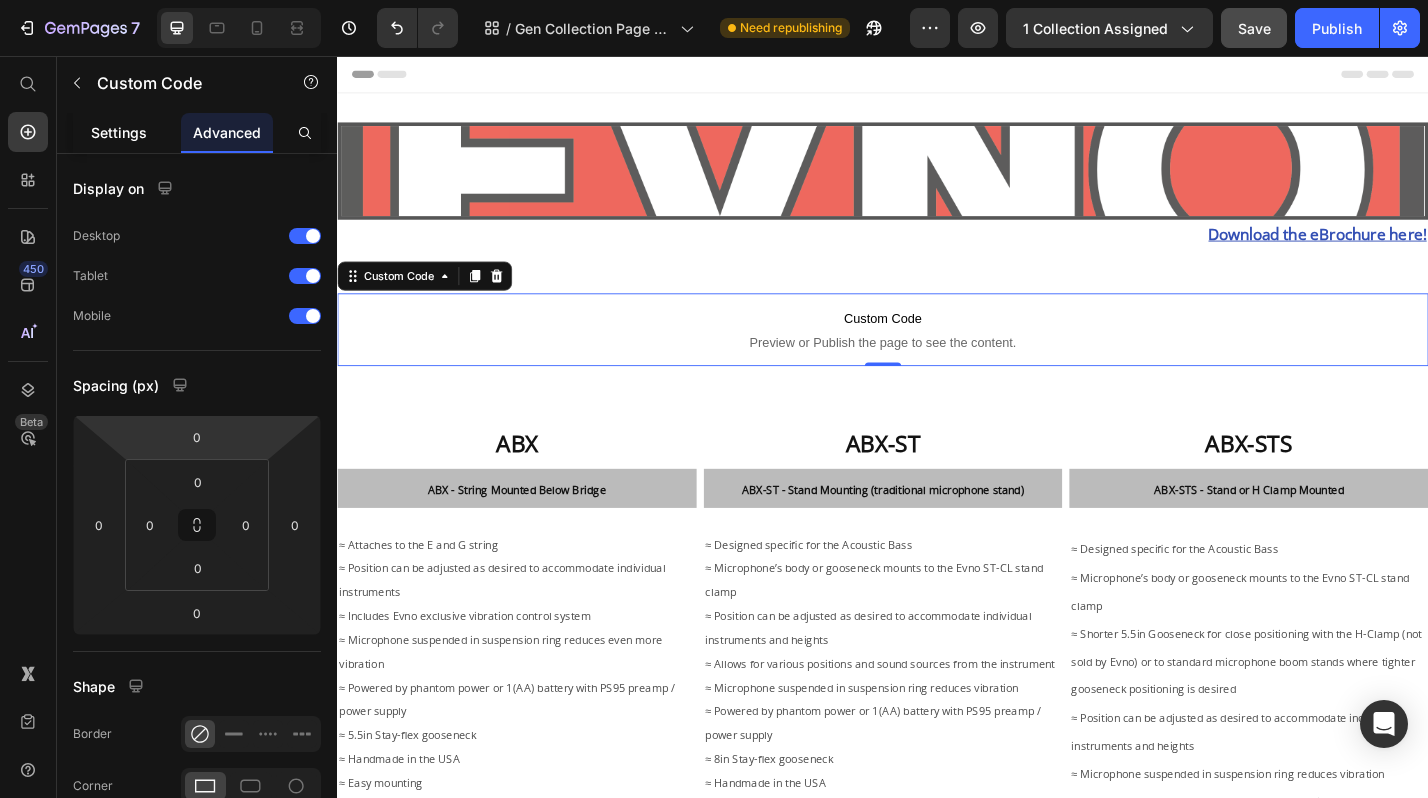 click on "Settings" at bounding box center (119, 132) 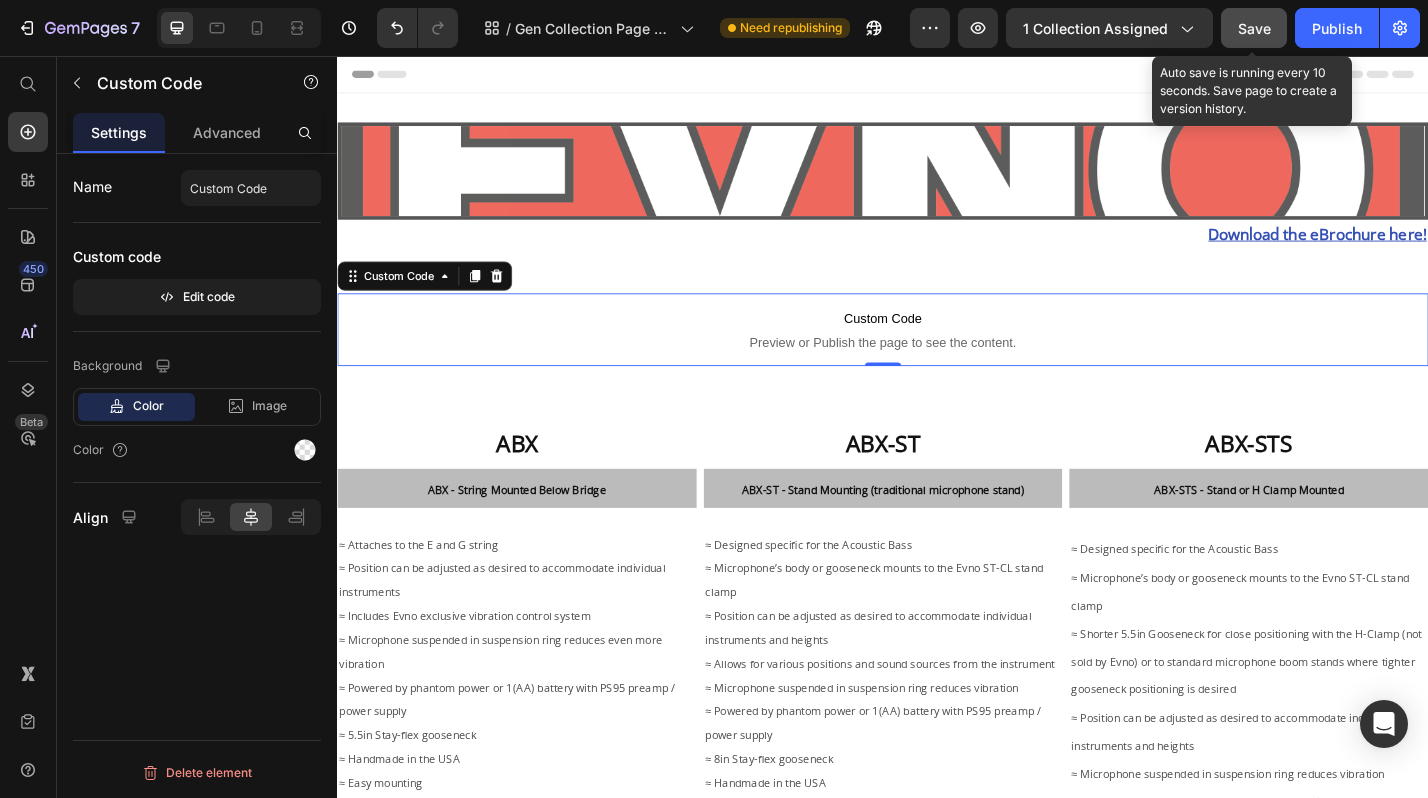 click on "Save" at bounding box center [1254, 28] 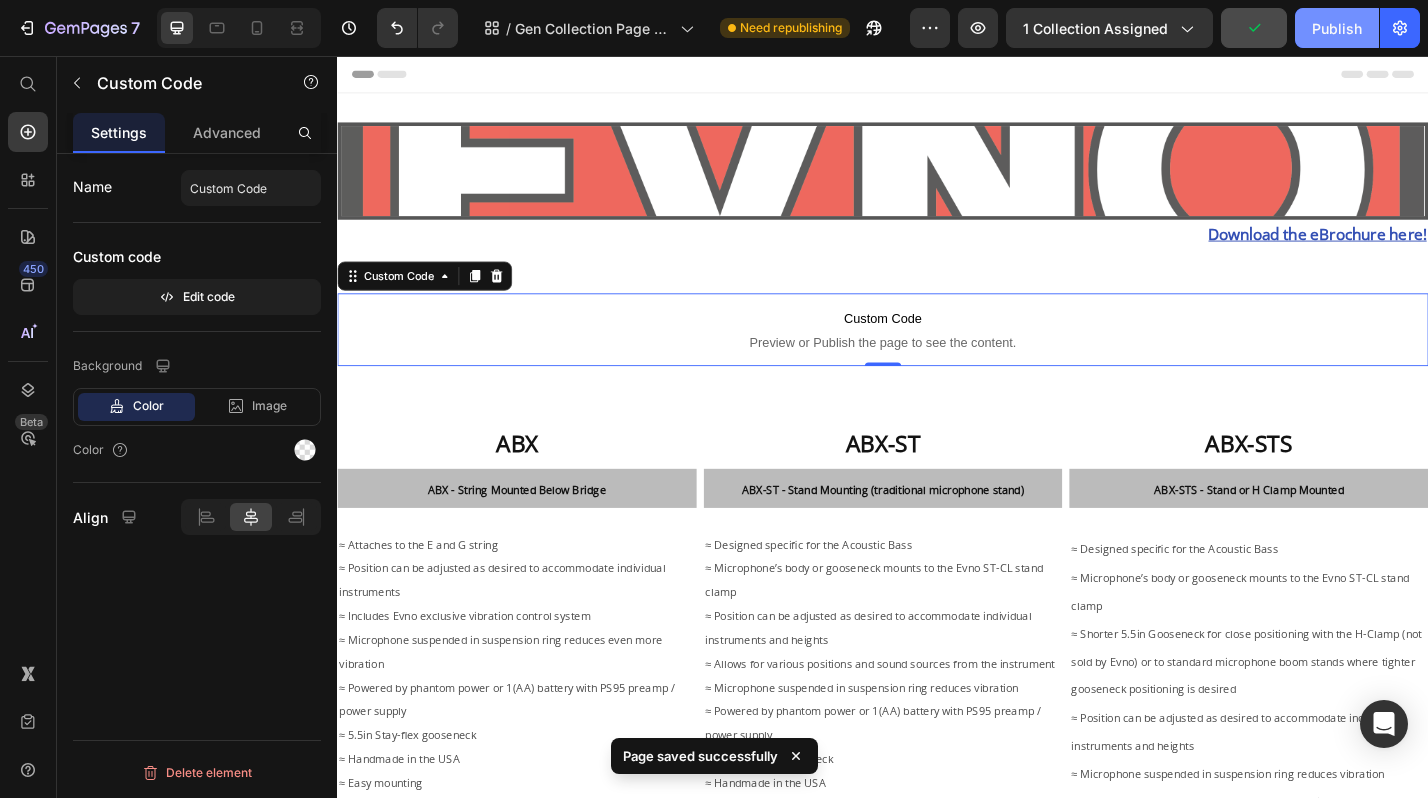 click on "Publish" at bounding box center (1337, 28) 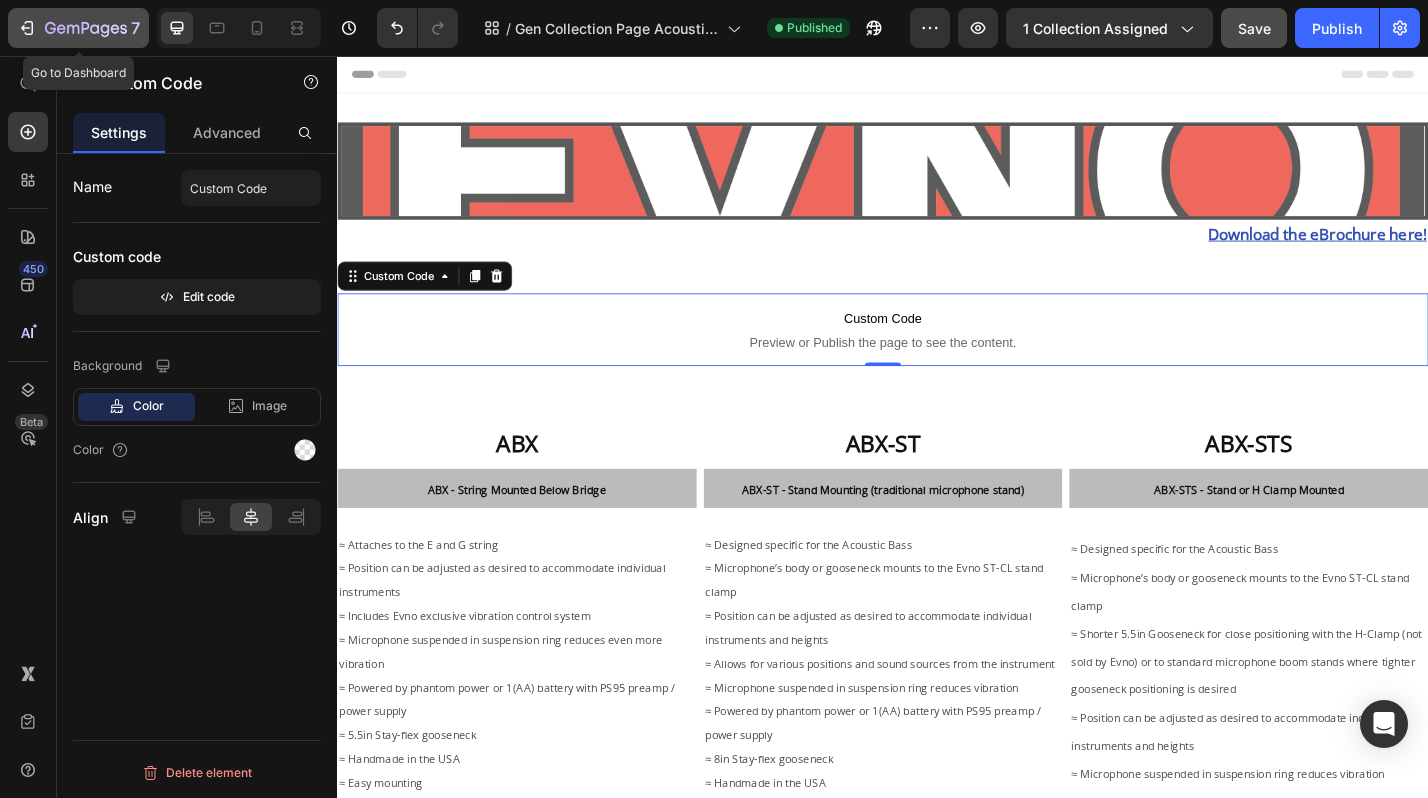 click 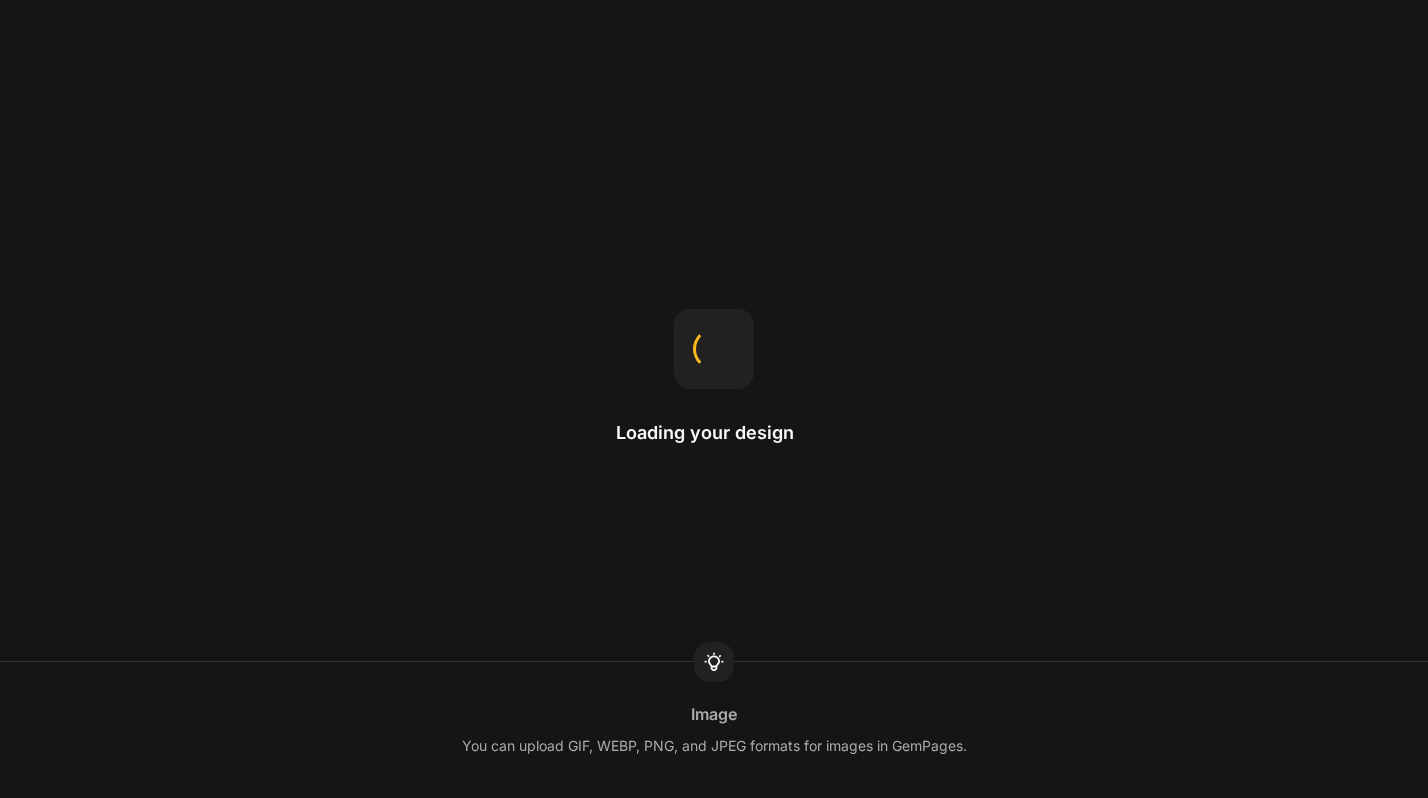 scroll, scrollTop: 0, scrollLeft: 0, axis: both 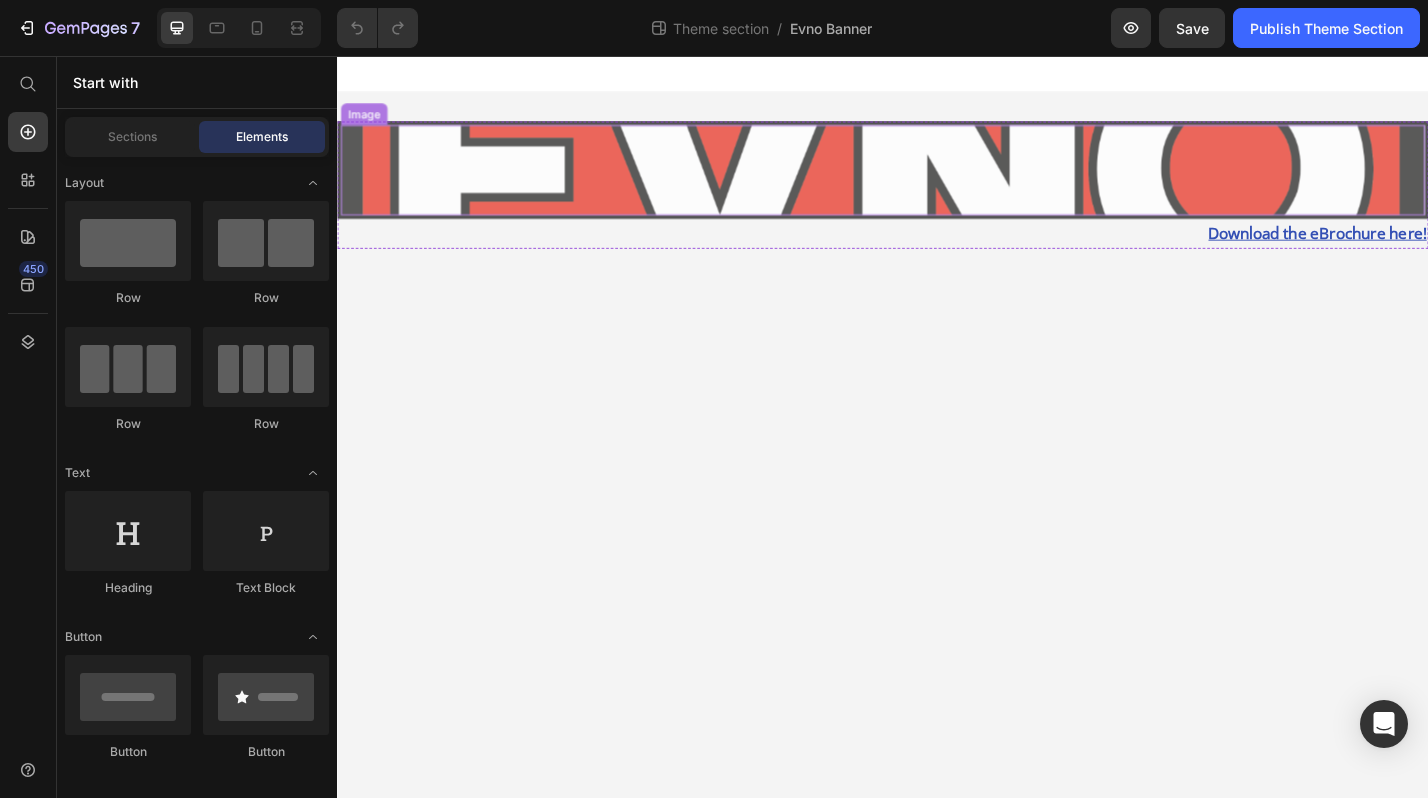 click at bounding box center [937, 181] 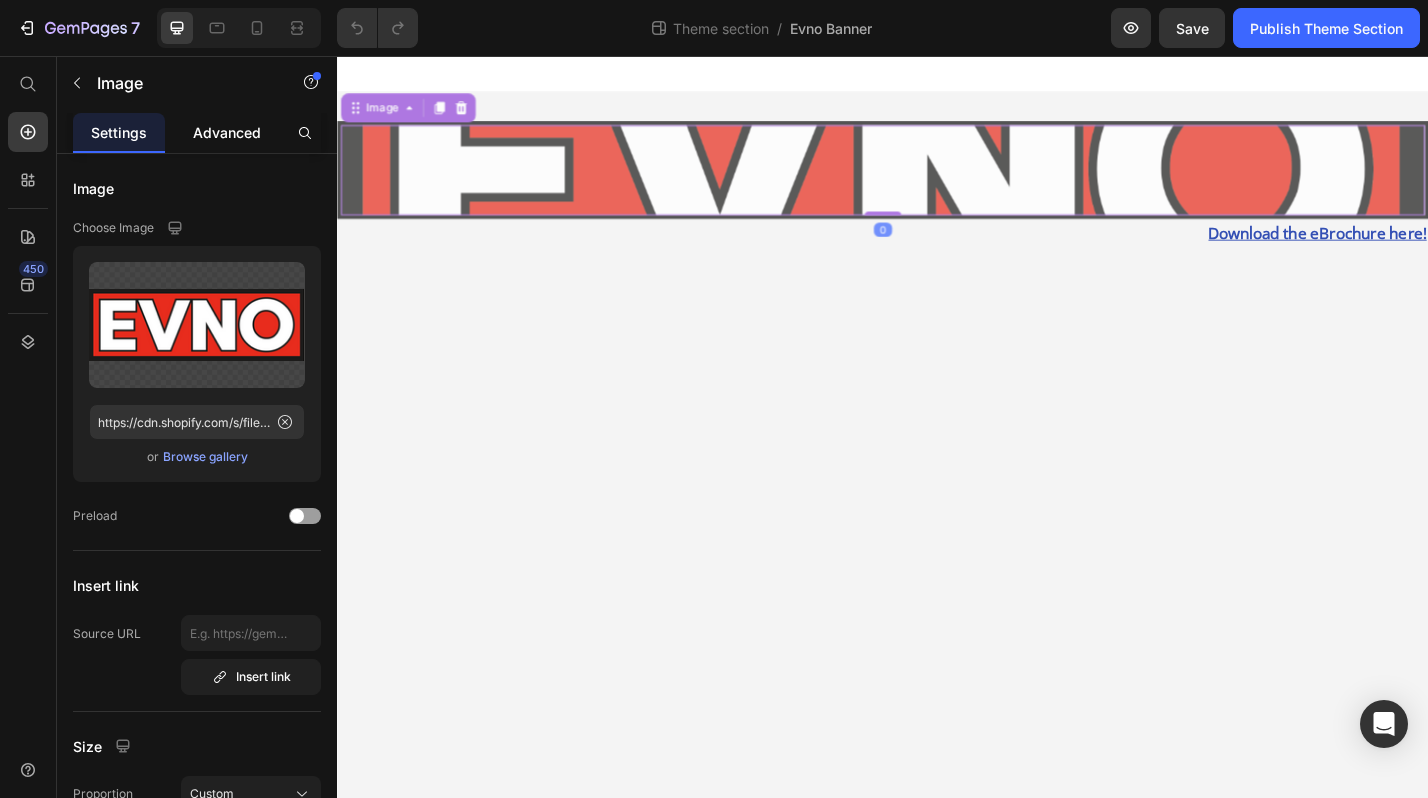 click on "Advanced" at bounding box center (227, 132) 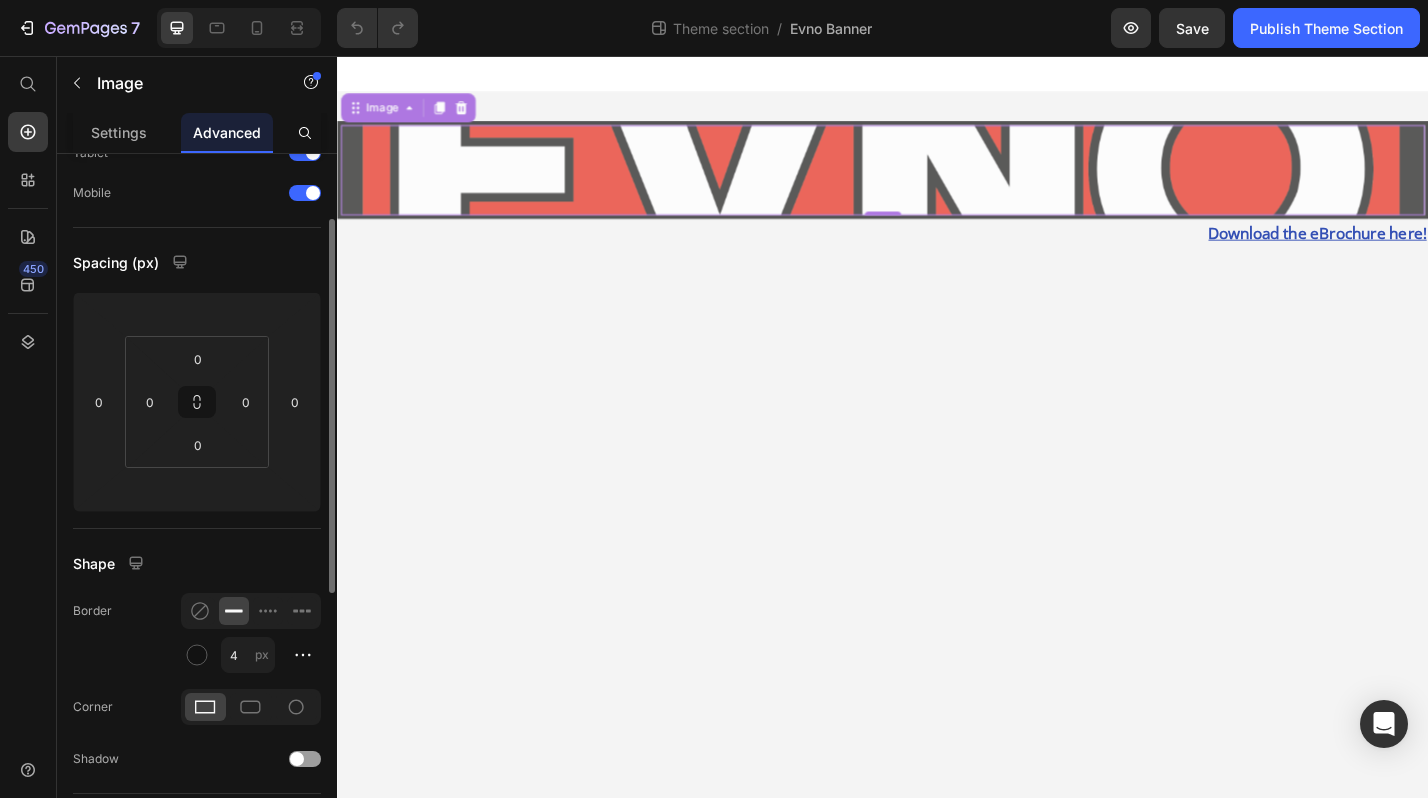 scroll, scrollTop: 0, scrollLeft: 0, axis: both 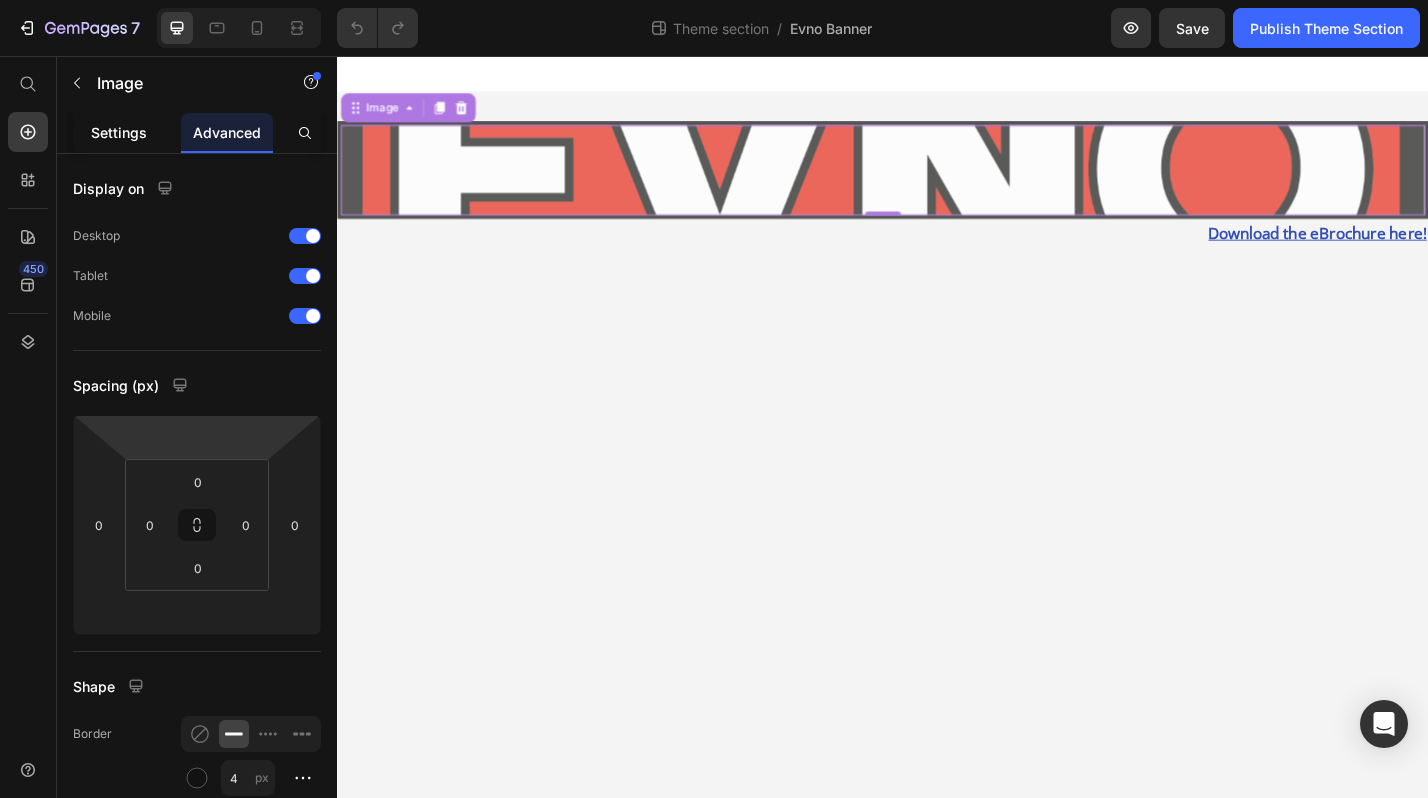 click on "Settings" at bounding box center (119, 132) 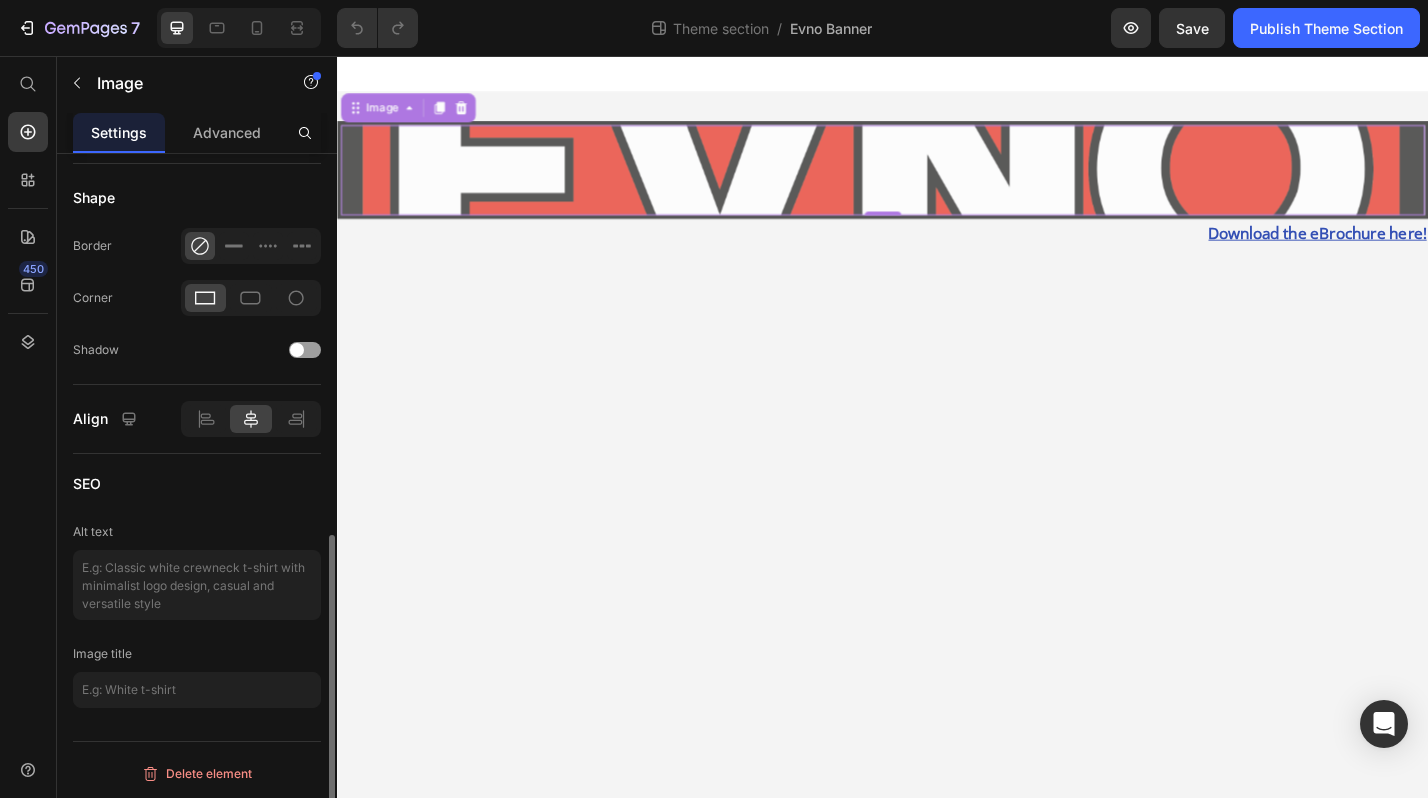 scroll, scrollTop: 0, scrollLeft: 0, axis: both 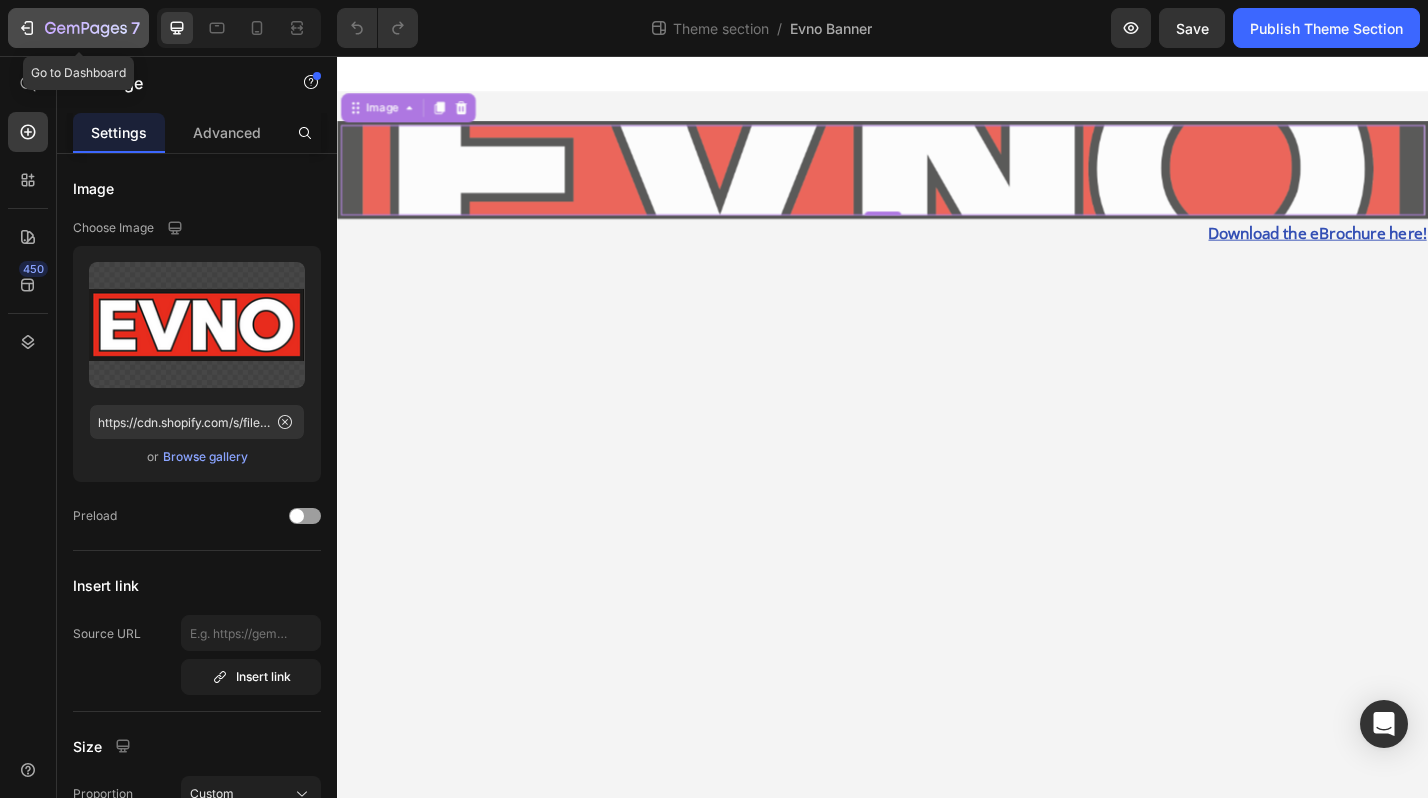 click 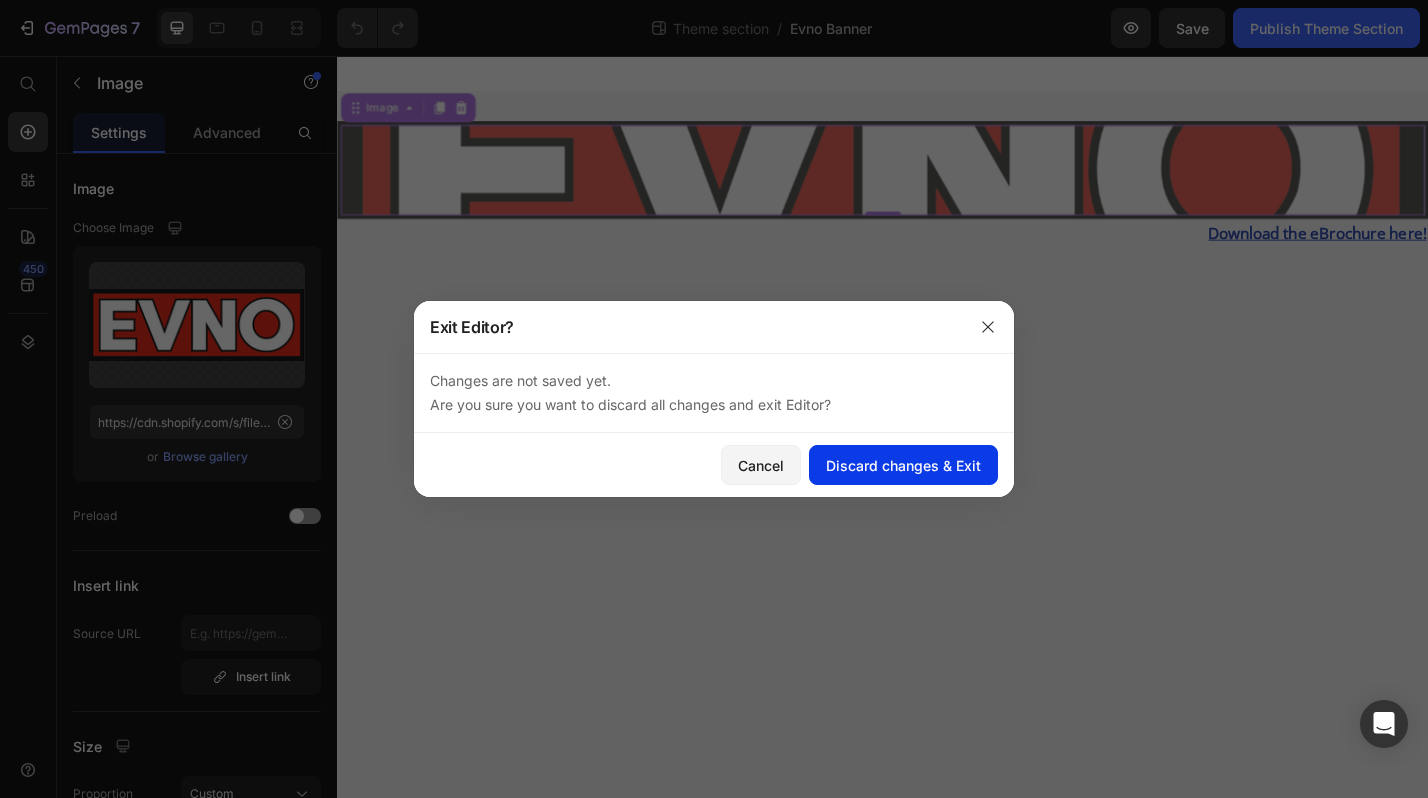 click on "Discard changes & Exit" at bounding box center [903, 465] 